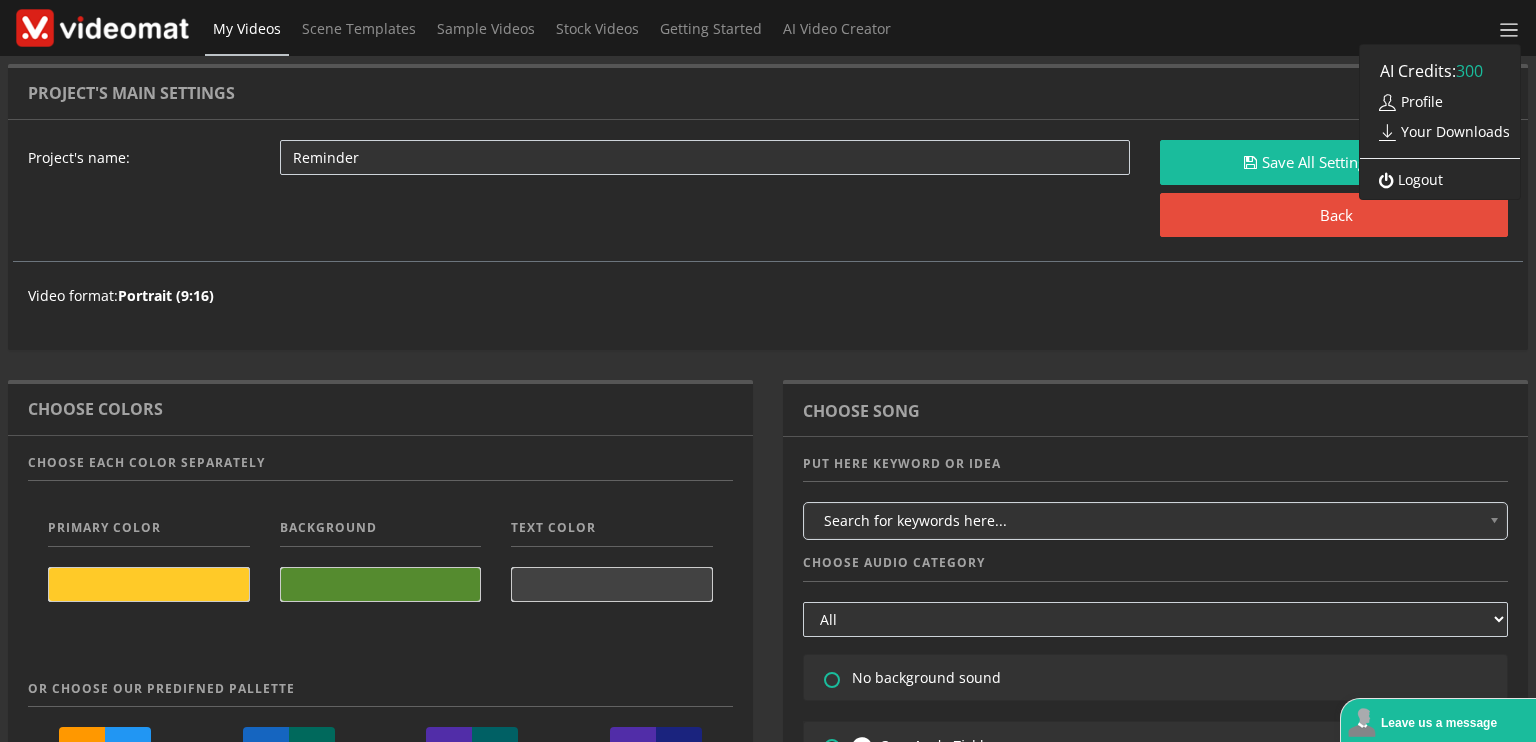 scroll, scrollTop: 0, scrollLeft: 0, axis: both 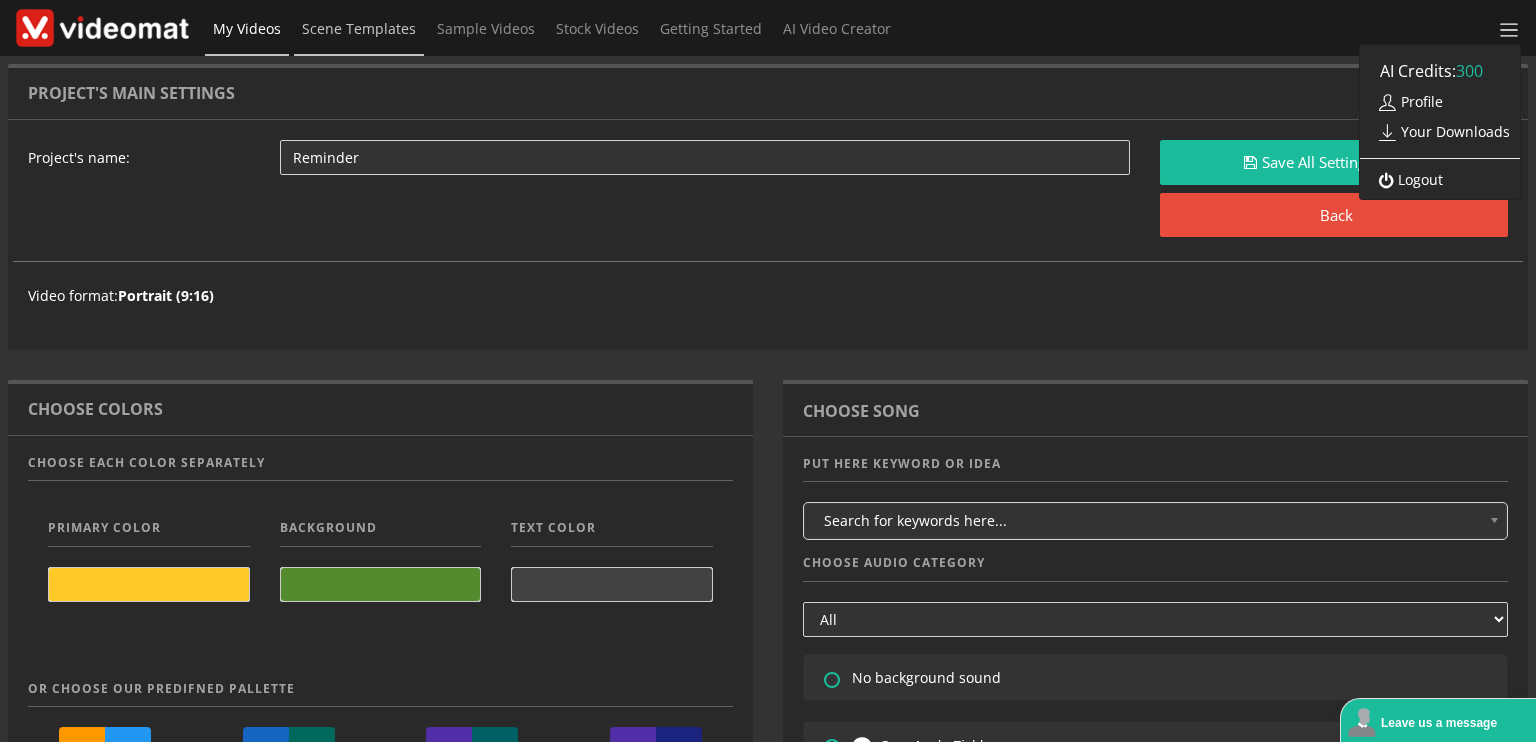 click on "Scene Templates" at bounding box center [359, 28] 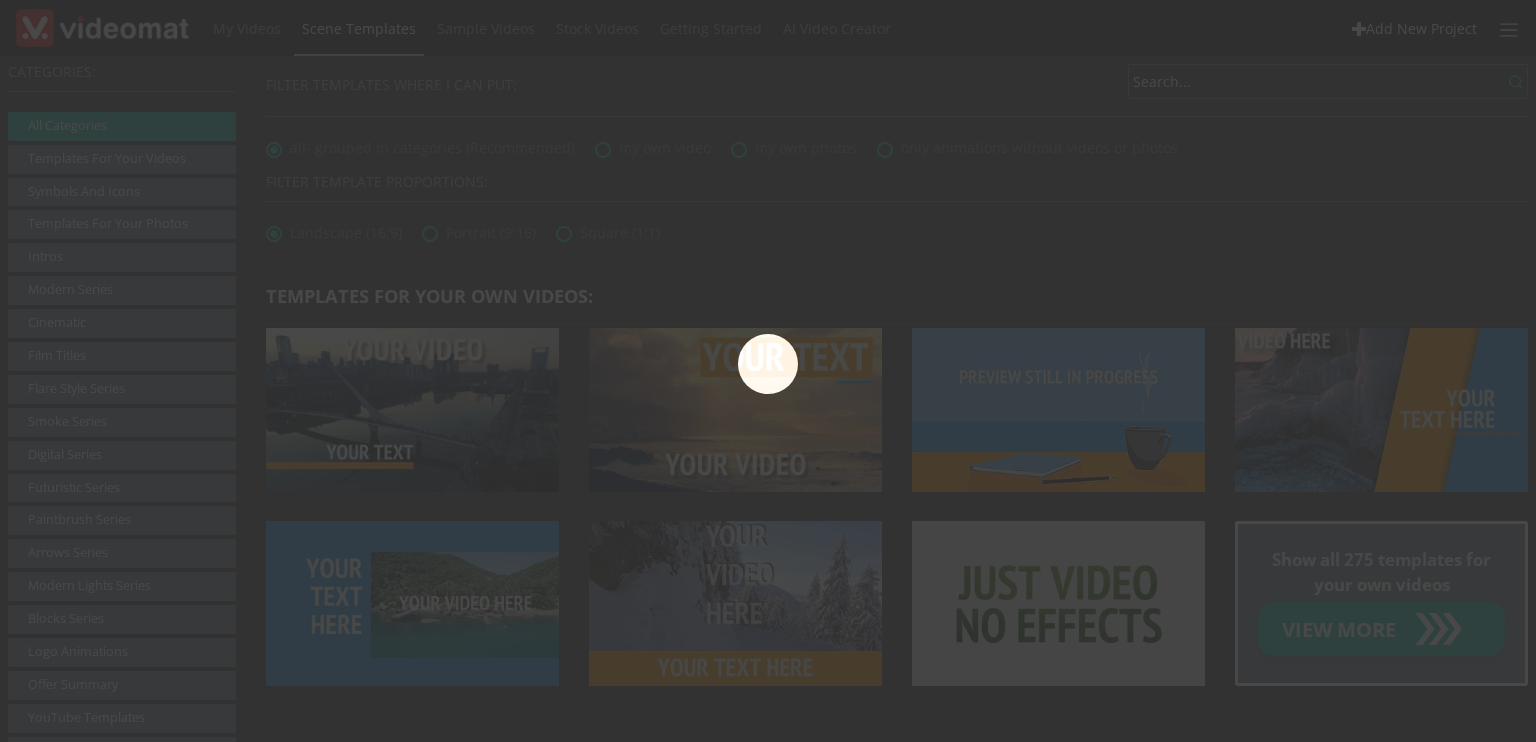 scroll, scrollTop: 0, scrollLeft: 0, axis: both 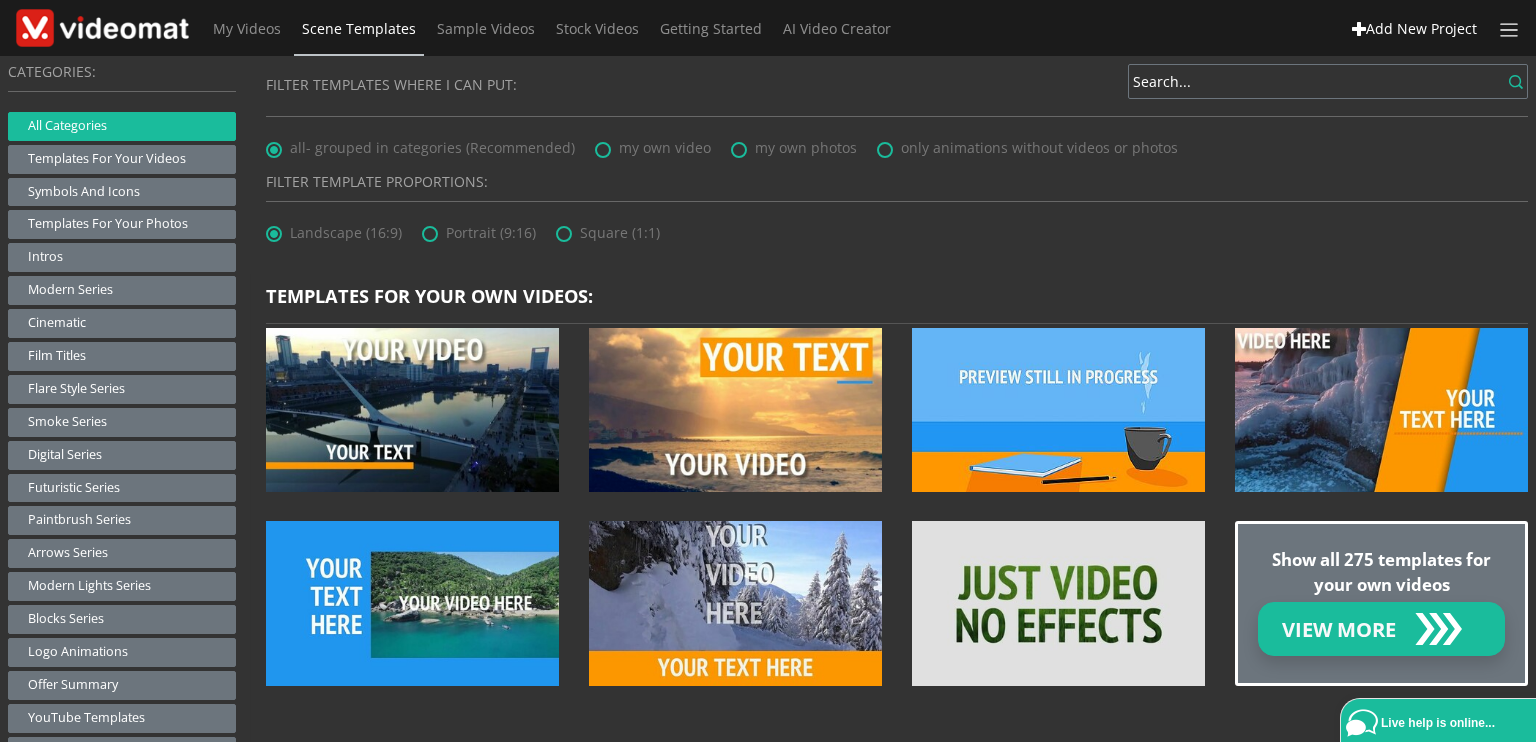 click on "Add New Project" at bounding box center [1421, 28] 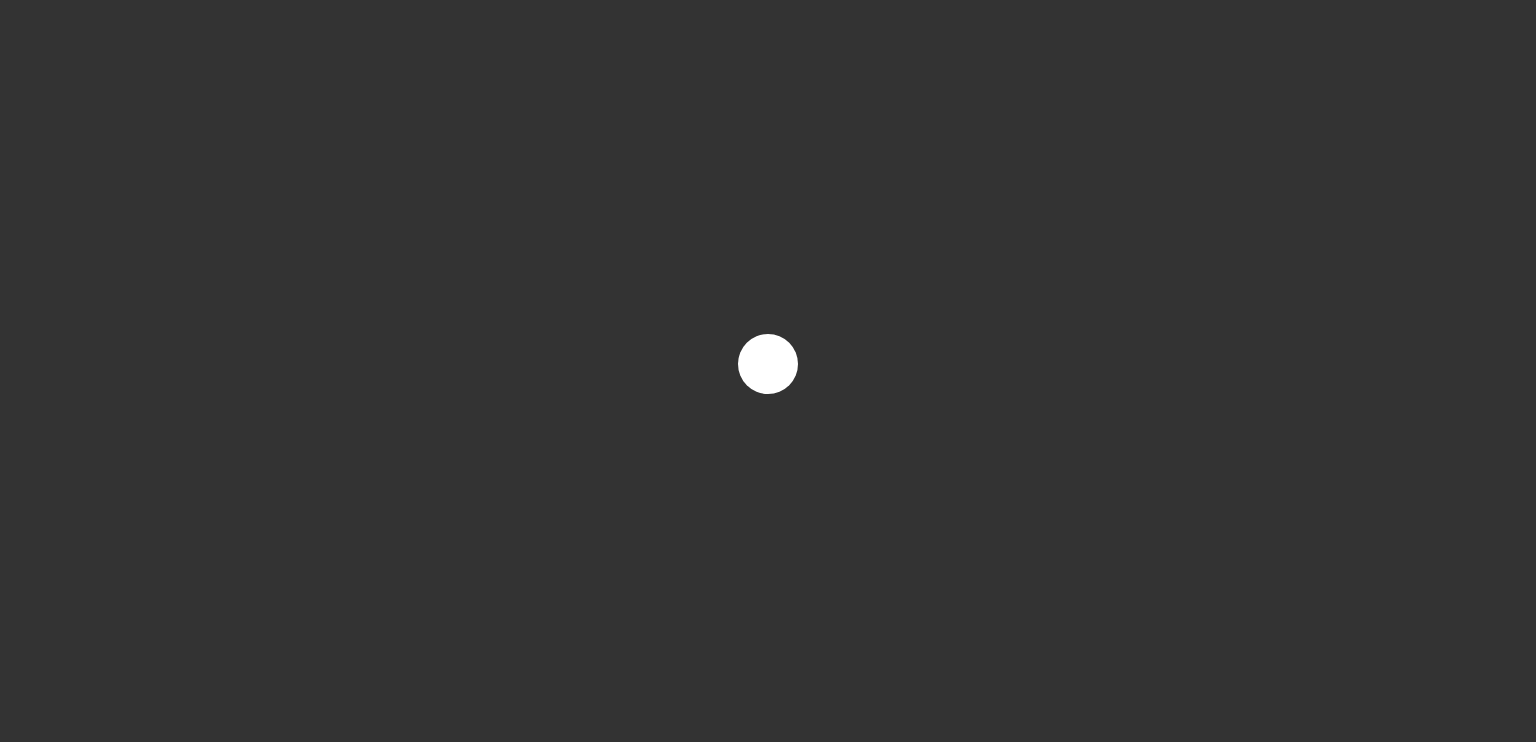 scroll, scrollTop: 0, scrollLeft: 0, axis: both 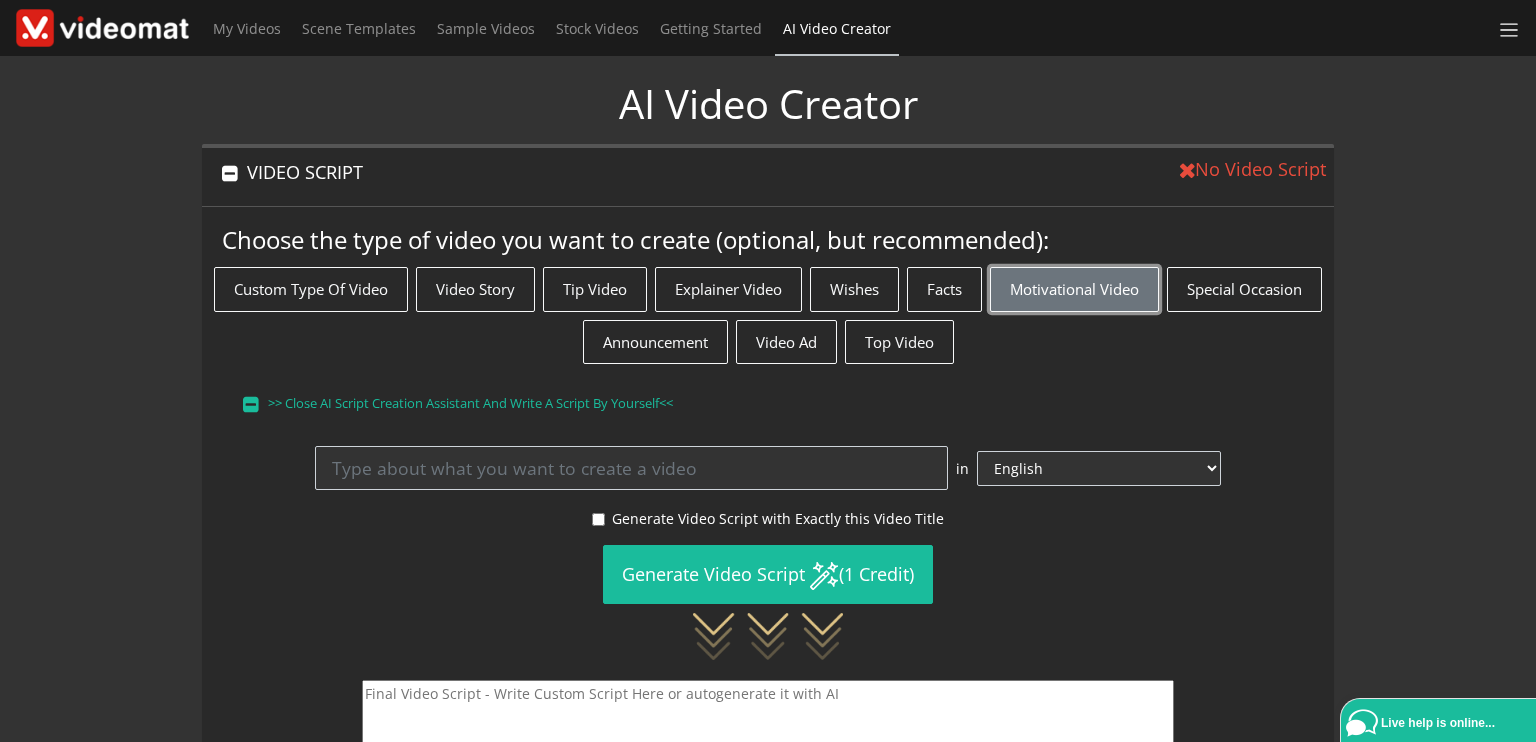 click on "Motivational Video" at bounding box center [1074, 289] 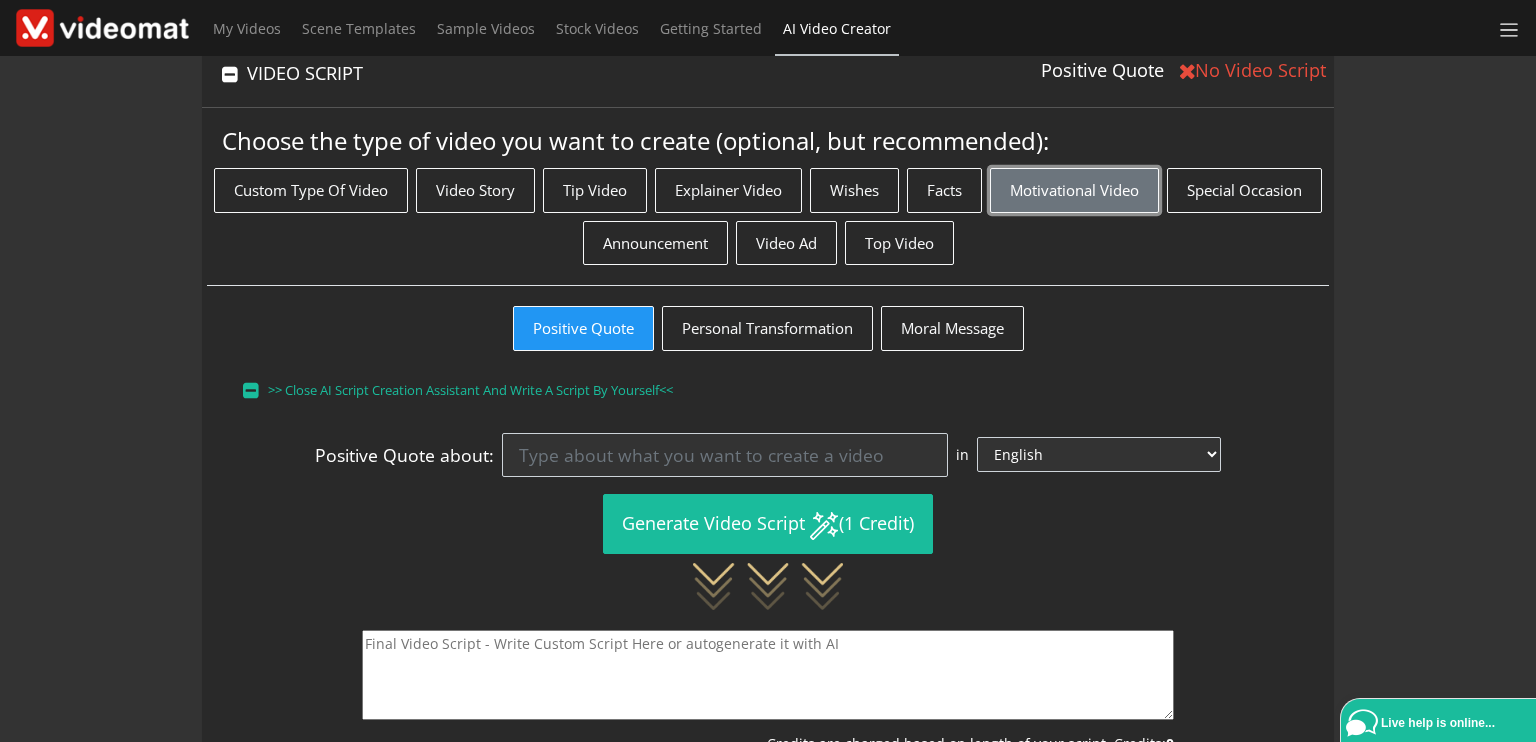 scroll, scrollTop: 100, scrollLeft: 0, axis: vertical 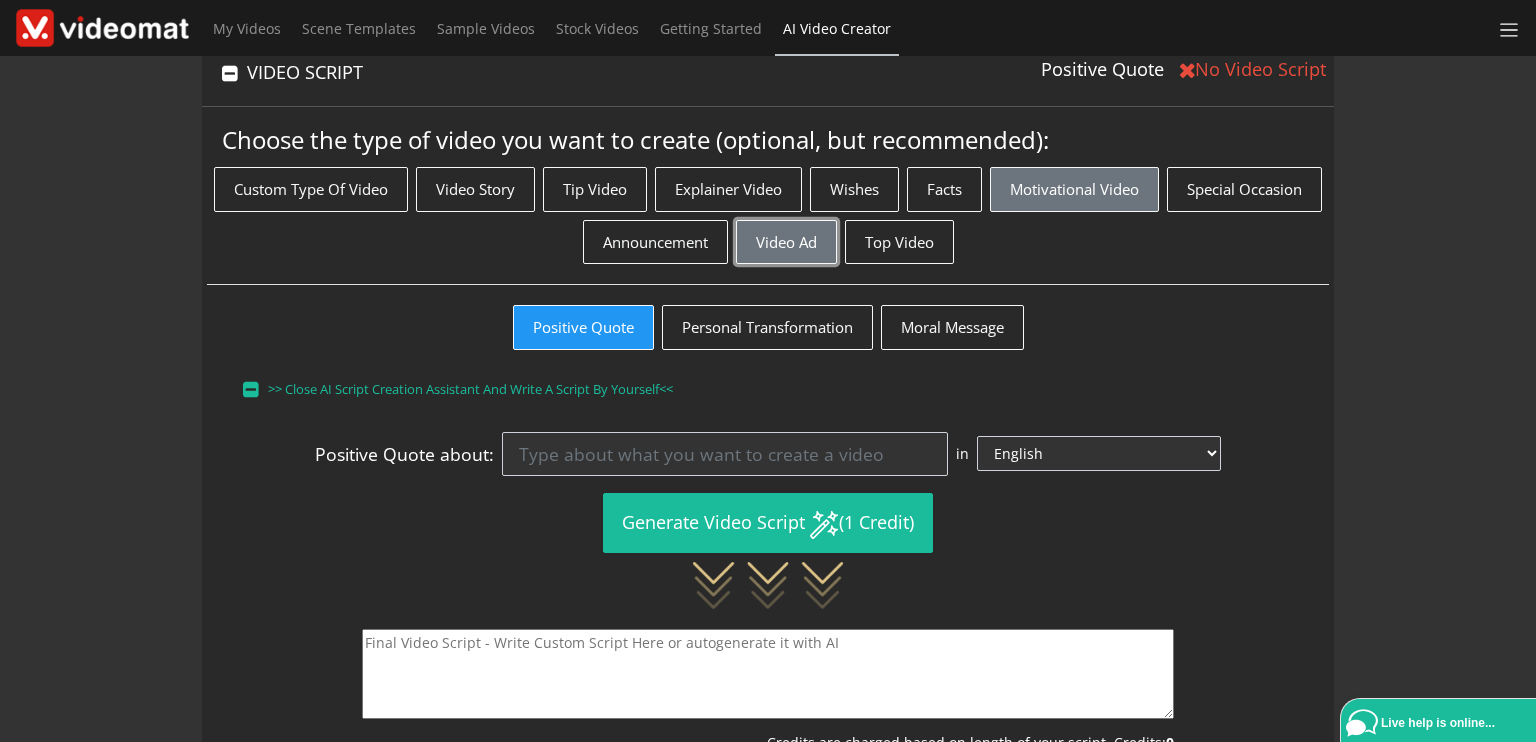 click on "Video Ad" at bounding box center (786, 242) 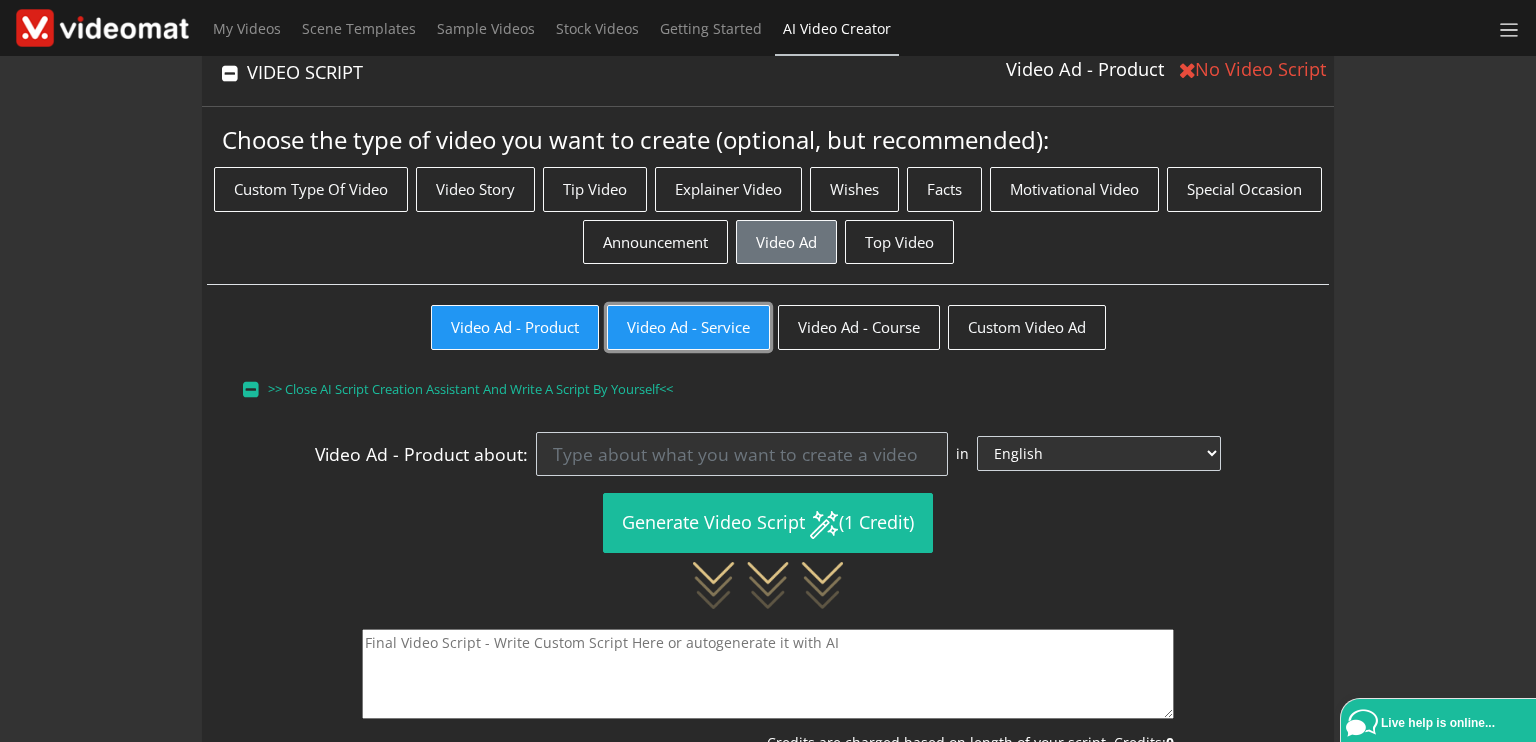 click on "Video Ad - Service" at bounding box center (688, 327) 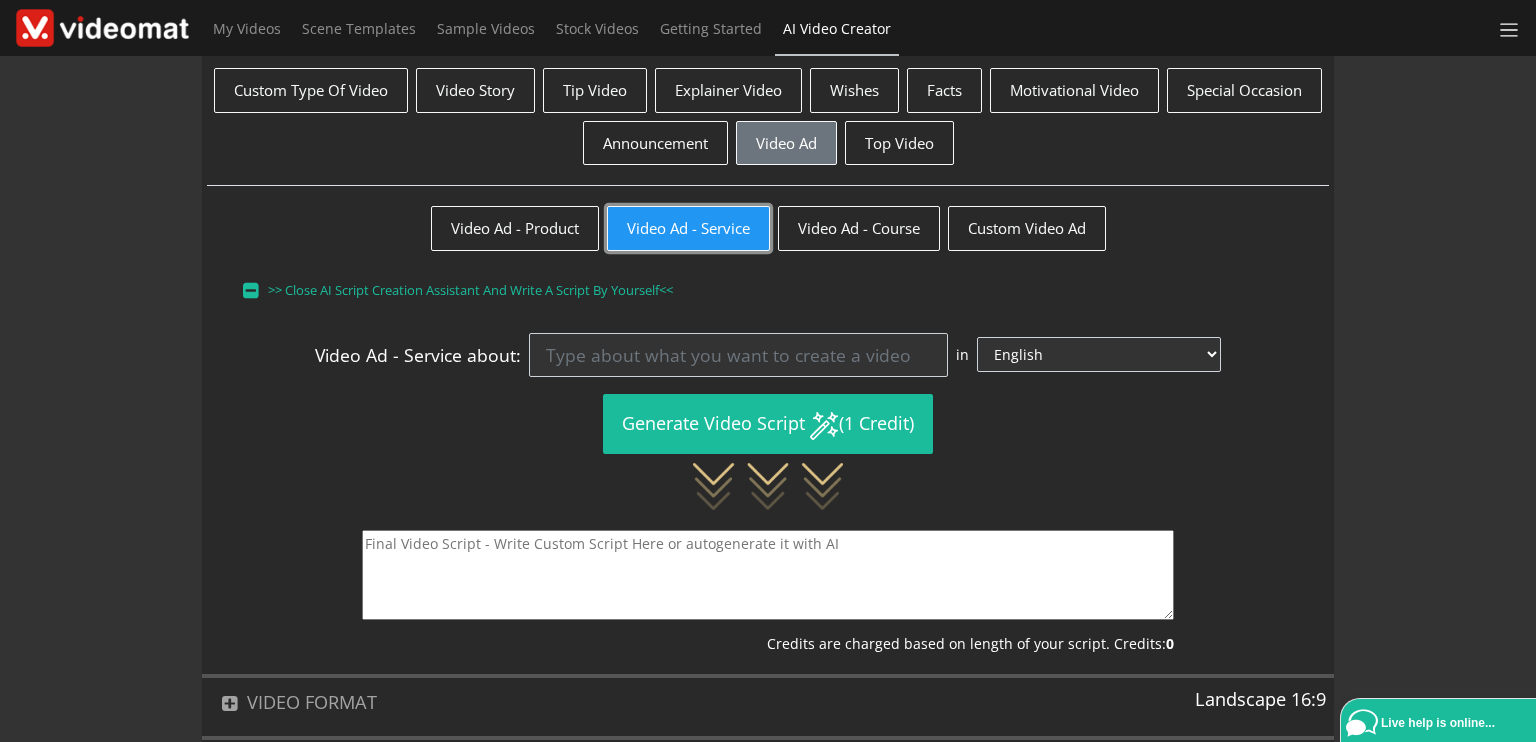 scroll, scrollTop: 200, scrollLeft: 0, axis: vertical 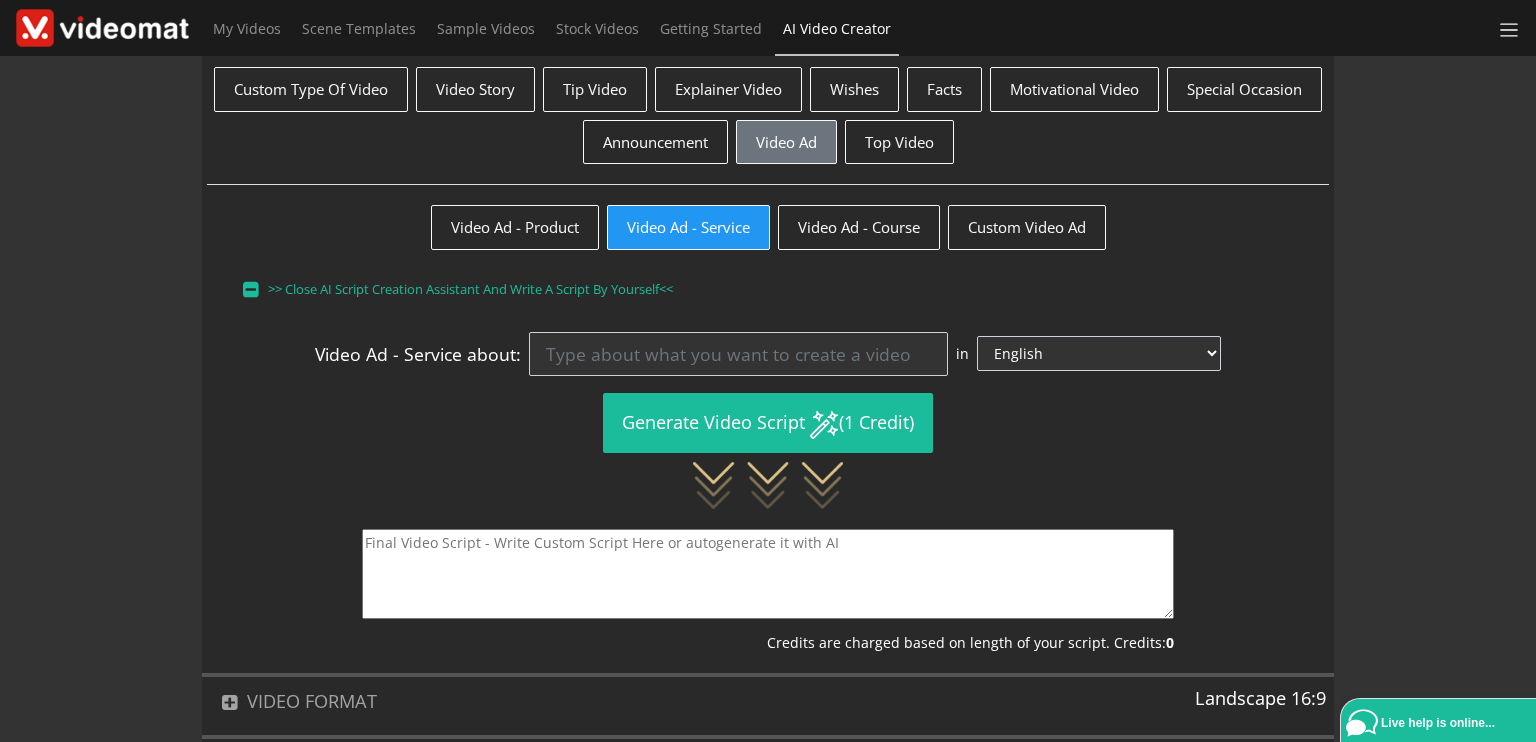 click at bounding box center (768, 574) 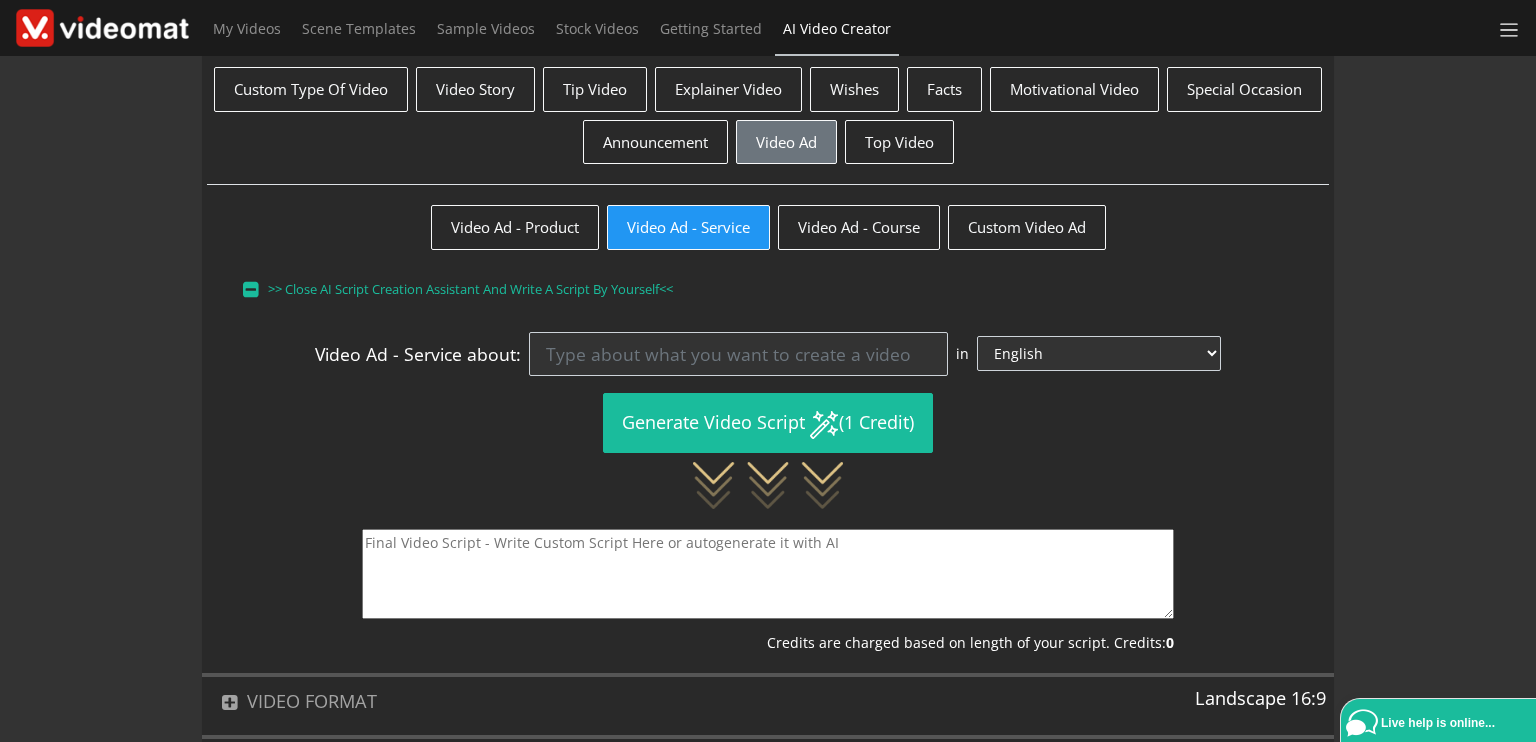 paste on "Let’s take a stance against indifference.
When we lift the weakest, we rise together.
Support the needy in our local community with Subulus Salaam." 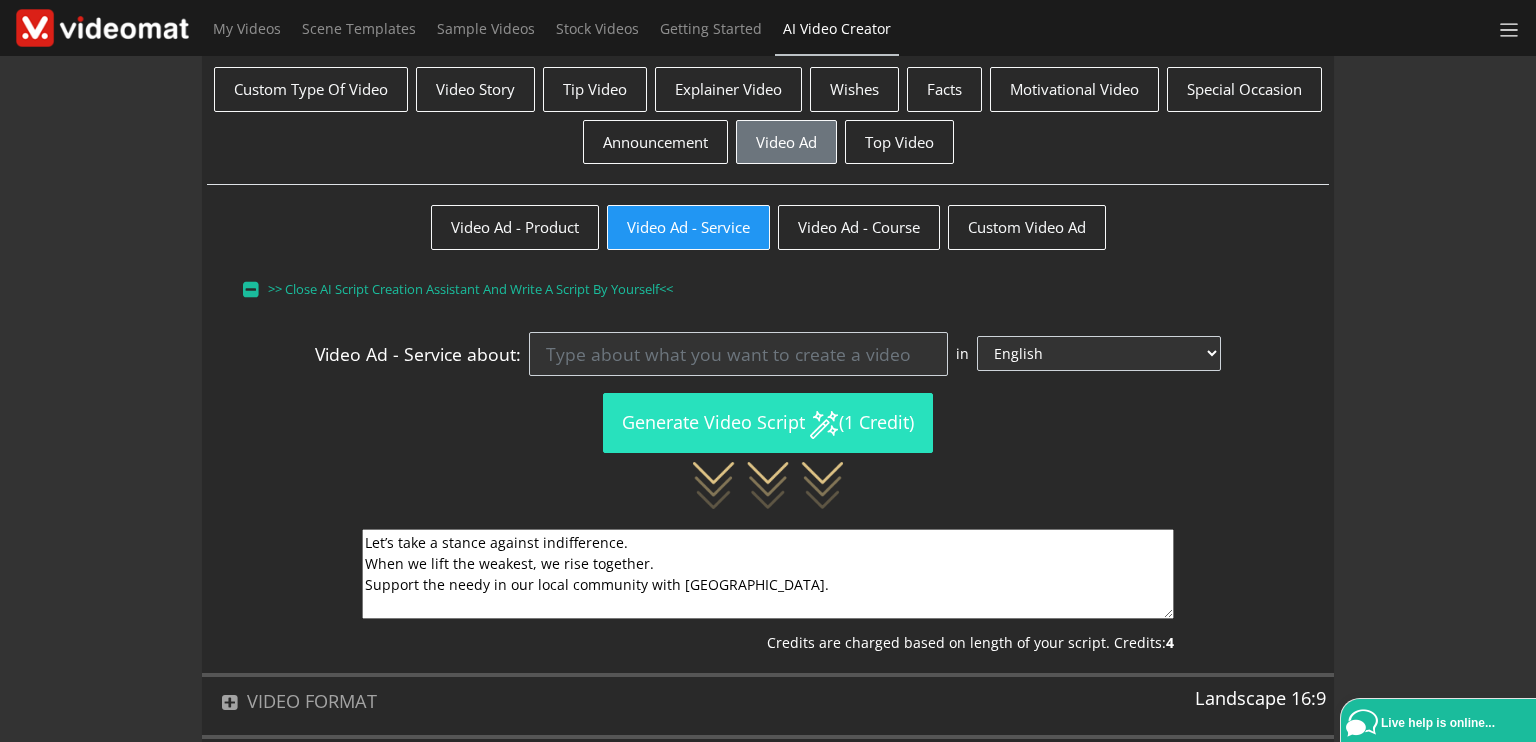 type on "Let’s take a stance against indifference.
When we lift the weakest, we rise together.
Support the needy in our local community with Subulus Salaam." 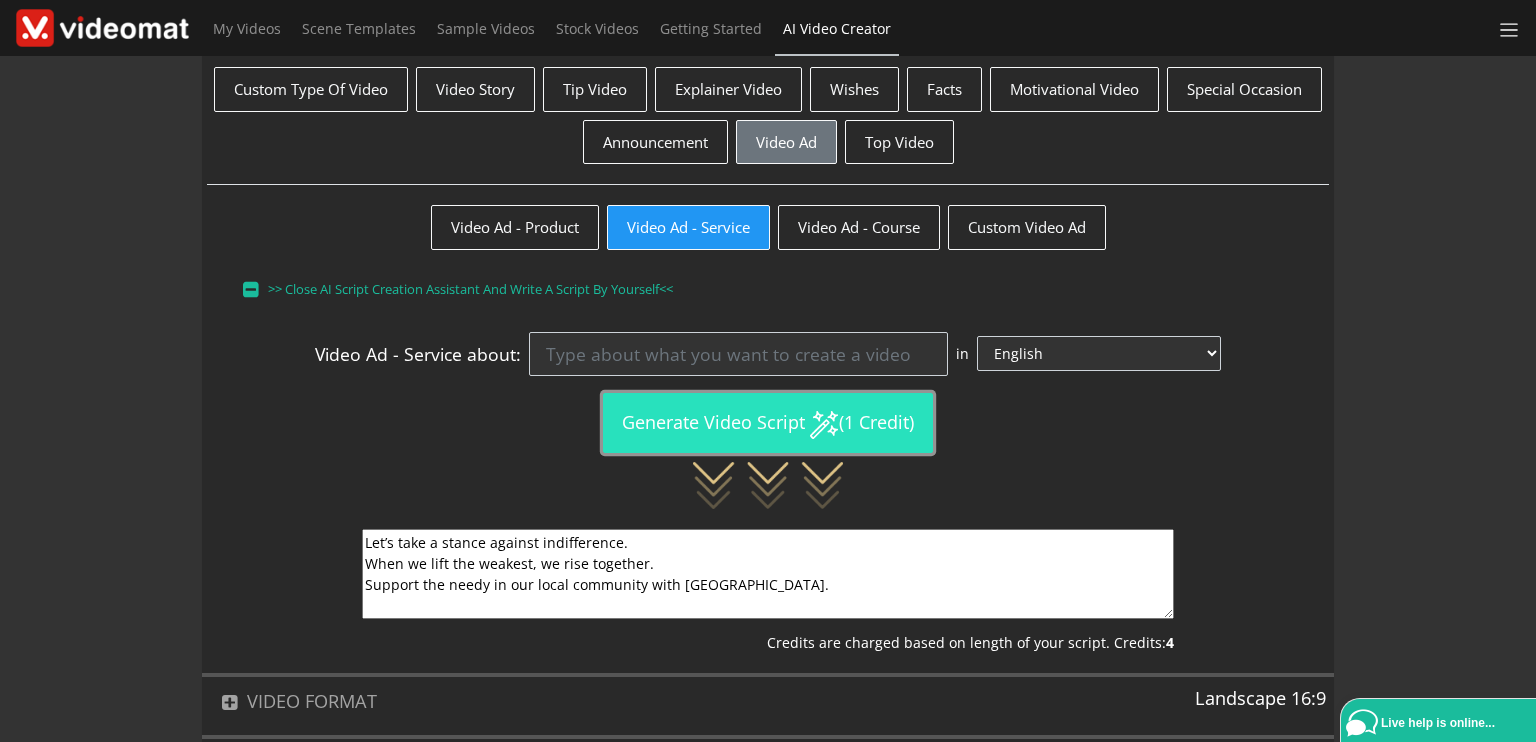 click on "Generate Video
Script
(1 Credit)" at bounding box center [768, 422] 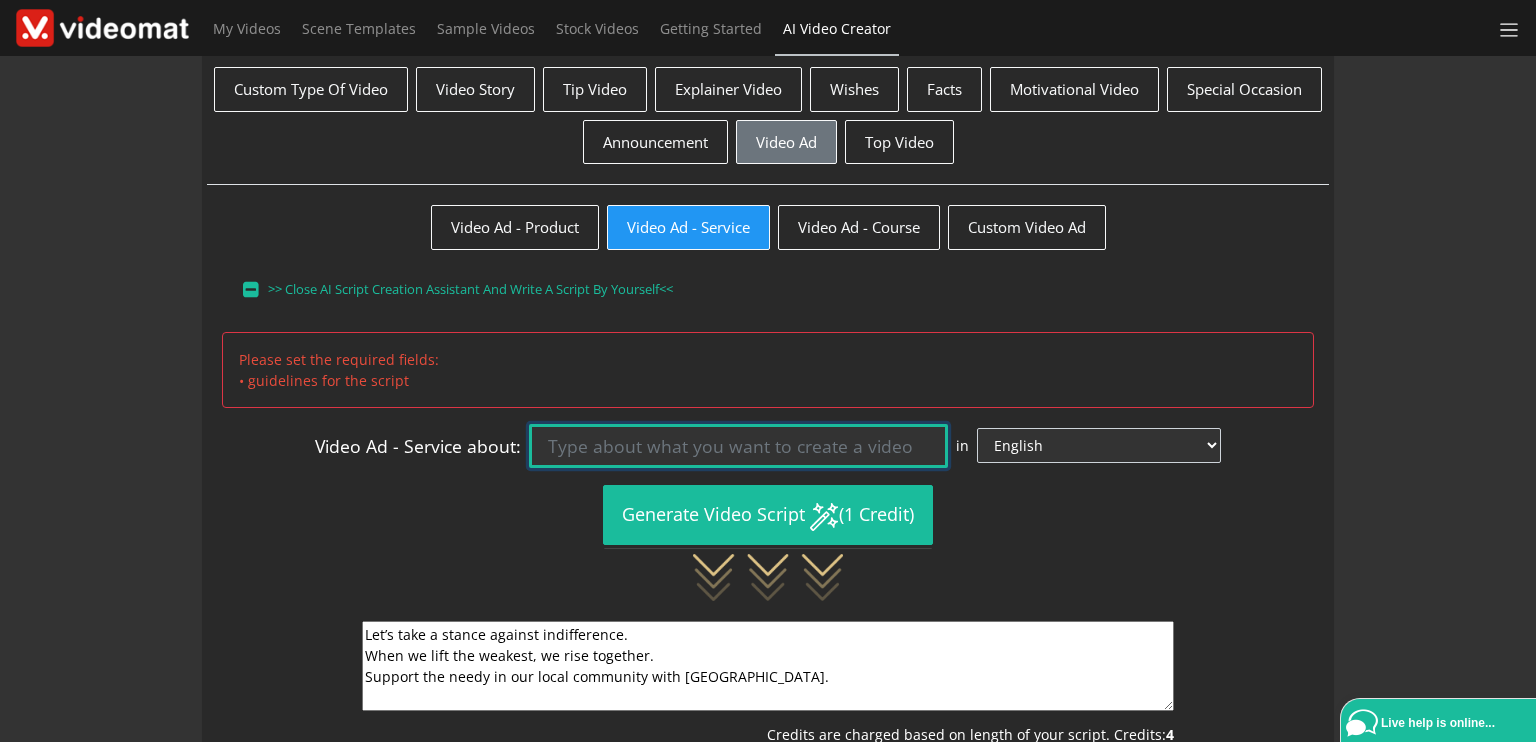 click at bounding box center (738, 446) 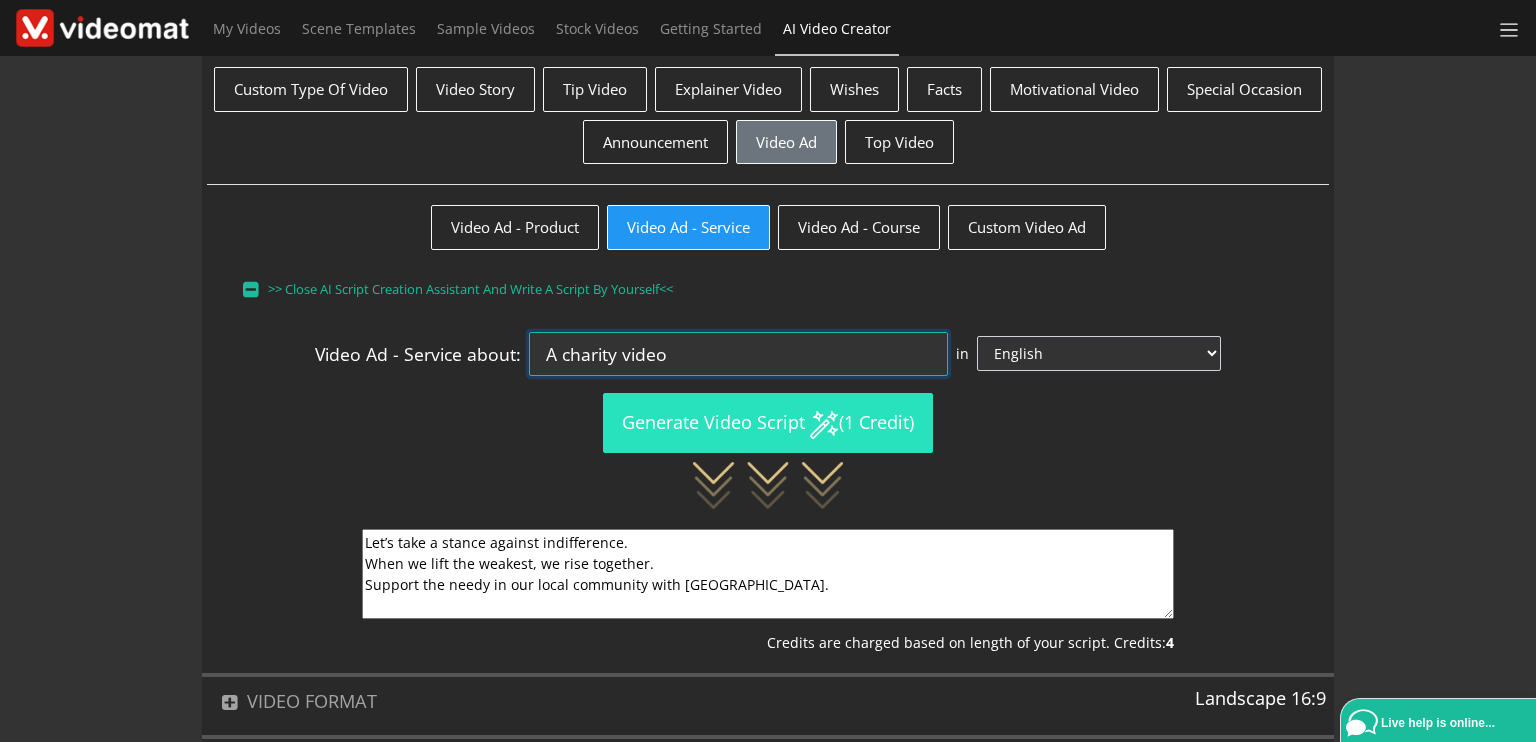 type on "A charity video" 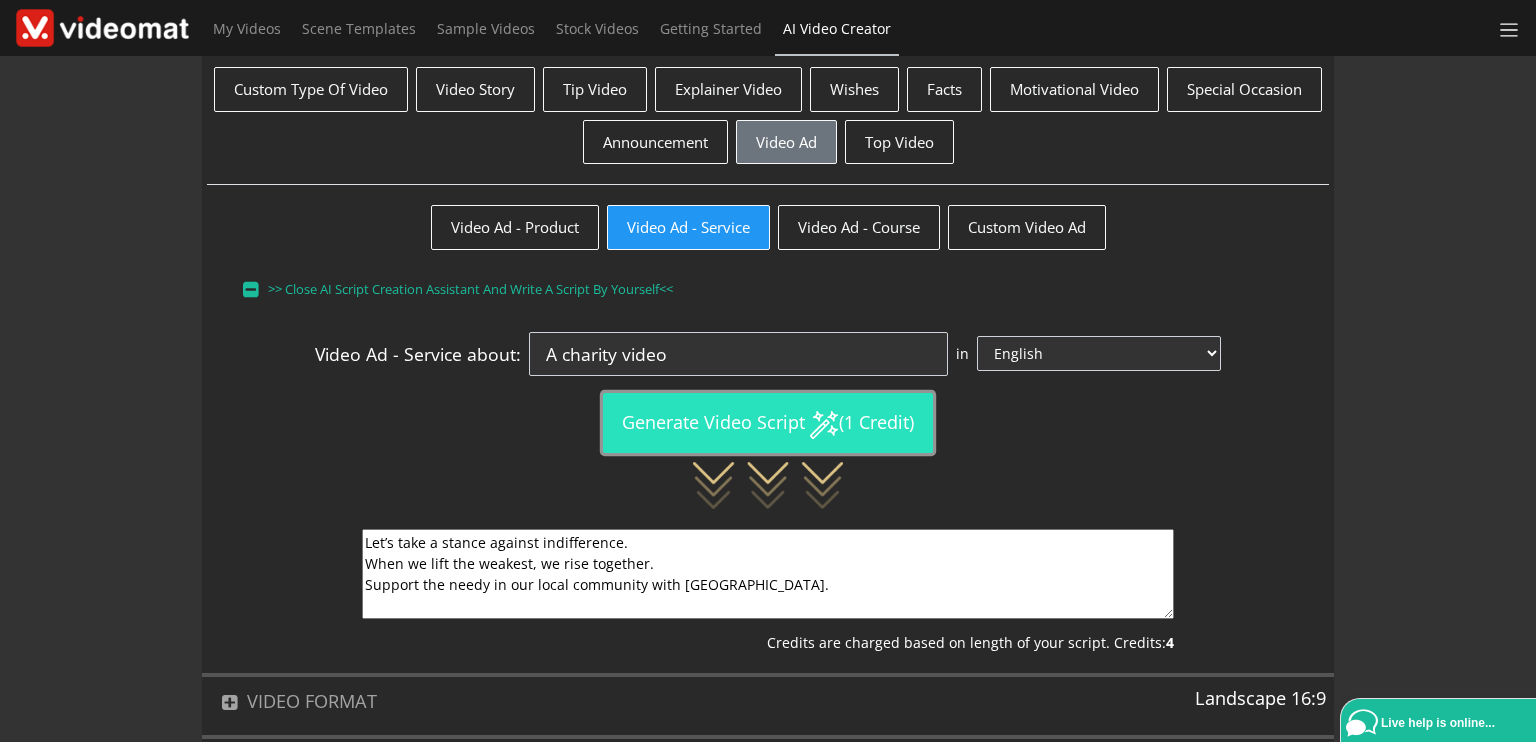 click on "Generate Video
Script
(1 Credit)" at bounding box center [768, 422] 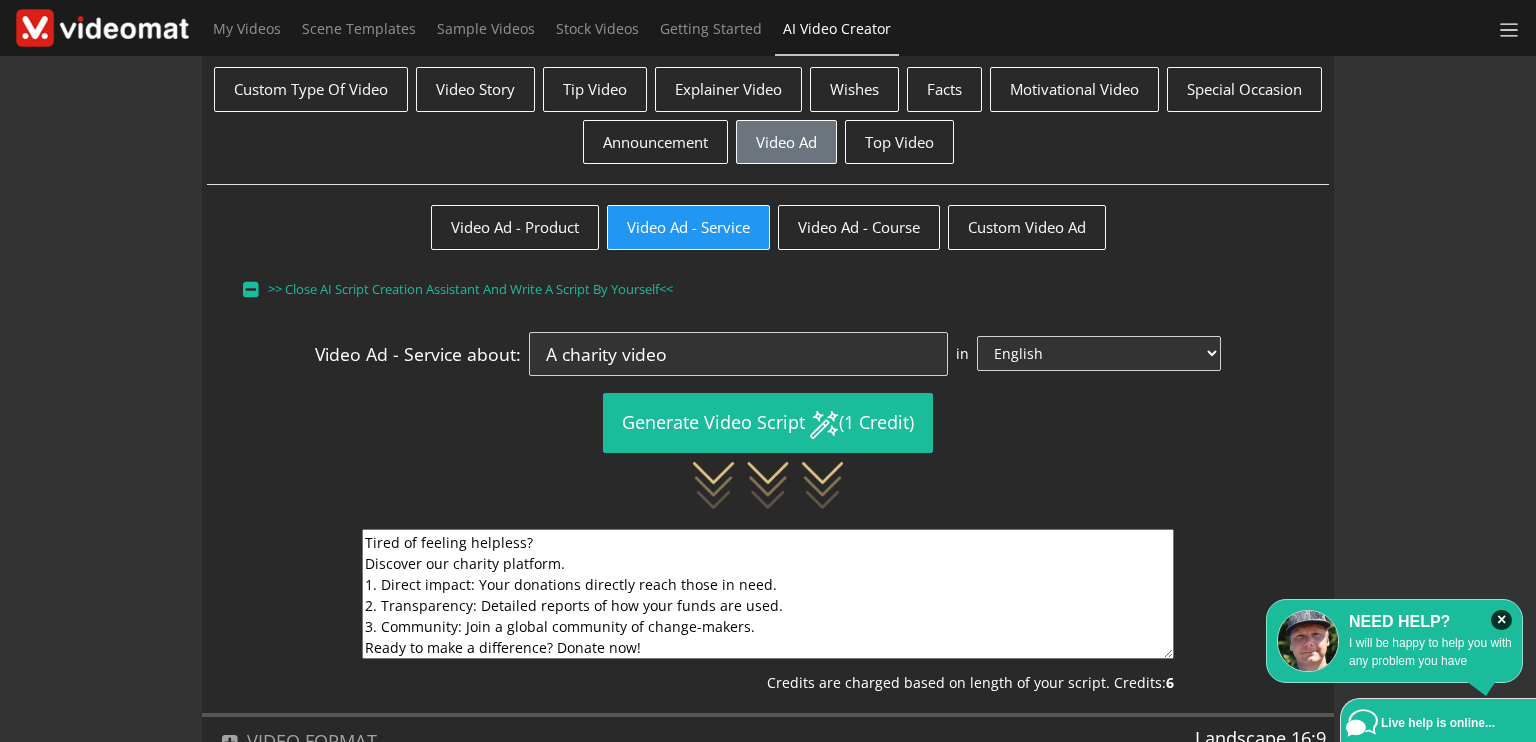drag, startPoint x: 558, startPoint y: 559, endPoint x: 363, endPoint y: 558, distance: 195.00256 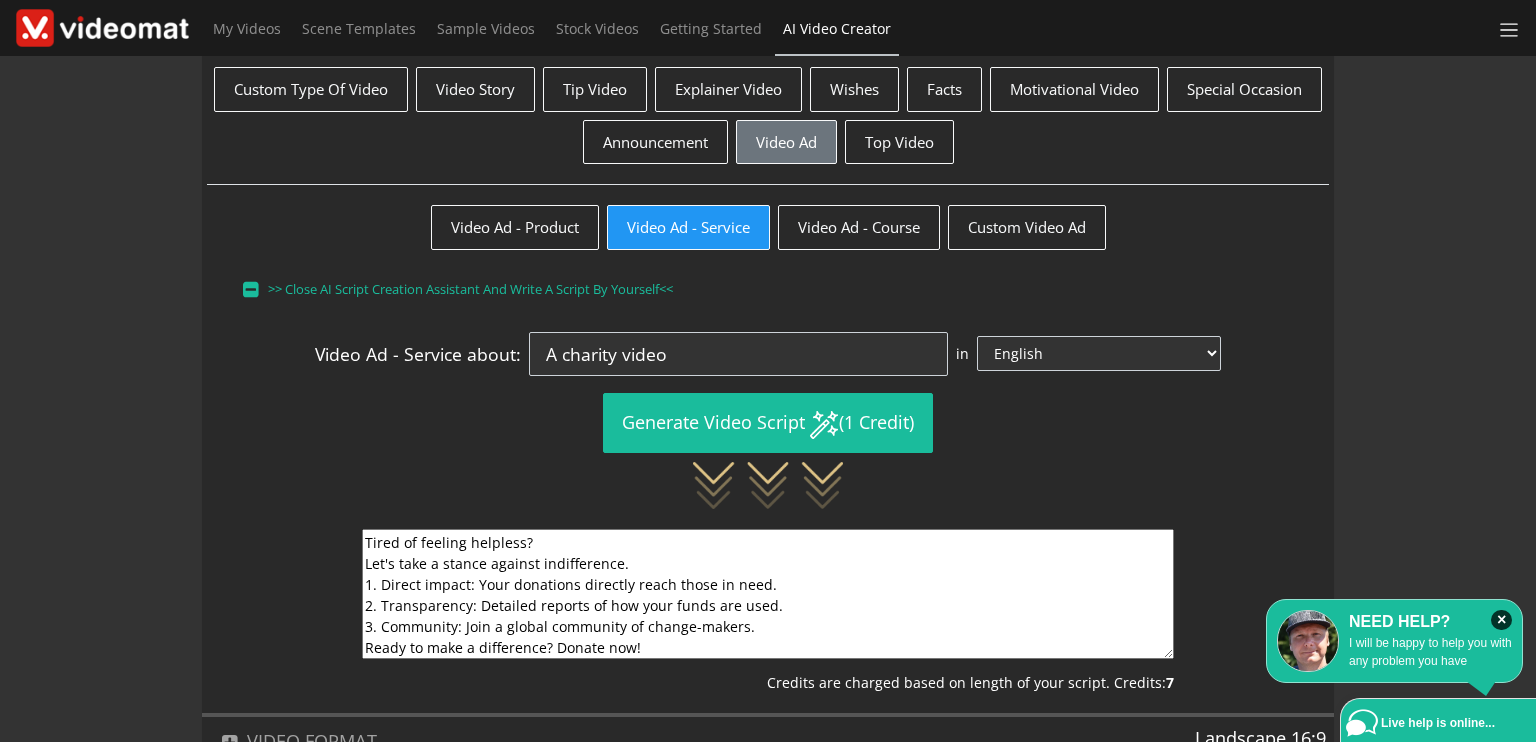 click on "Tired of feeling helpless?
Let's take a stance against indifference.
1. Direct impact: Your donations directly reach those in need.
2. Transparency: Detailed reports of how your funds are used.
3. Community: Join a global community of change-makers.
Ready to make a difference? Donate now!" at bounding box center [768, 594] 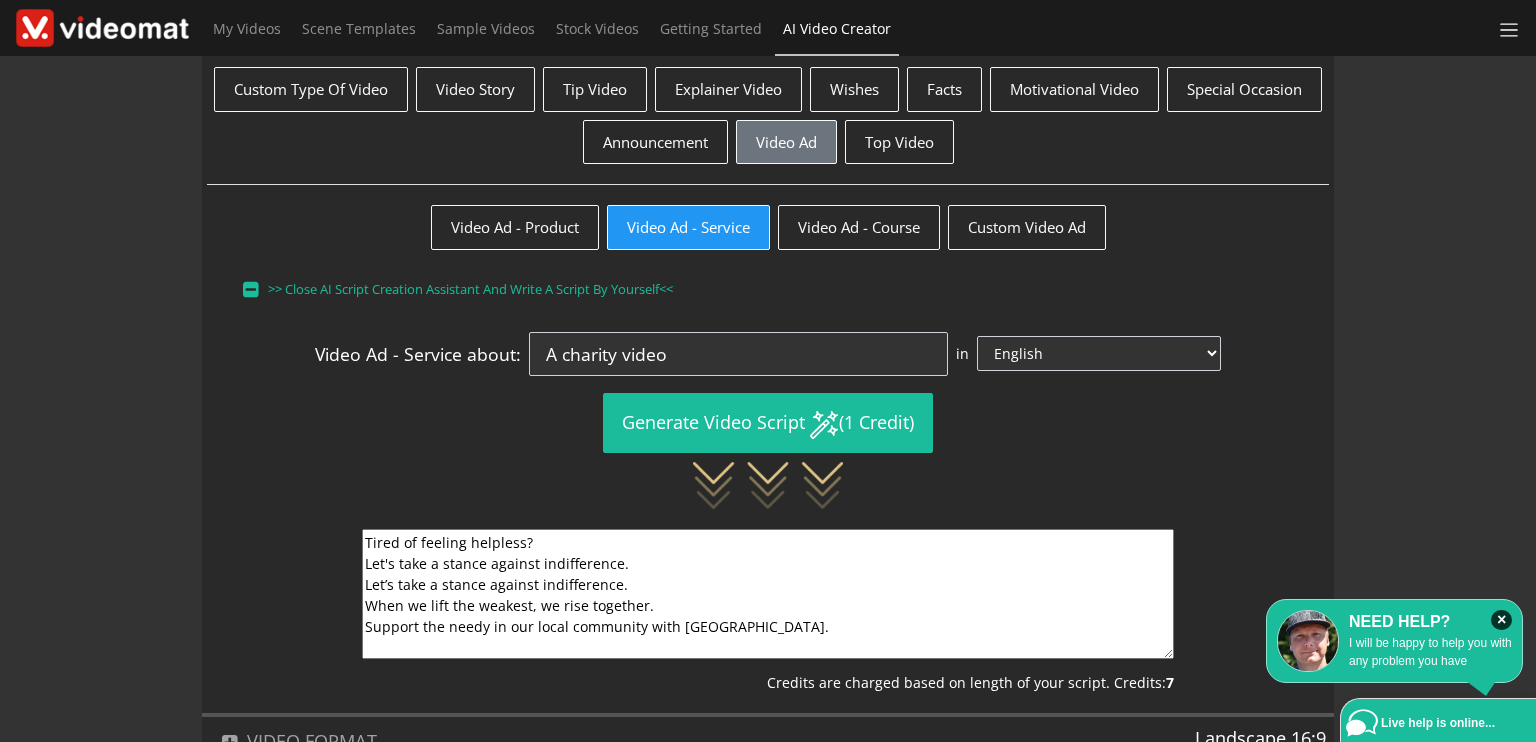drag, startPoint x: 643, startPoint y: 577, endPoint x: 360, endPoint y: 586, distance: 283.14307 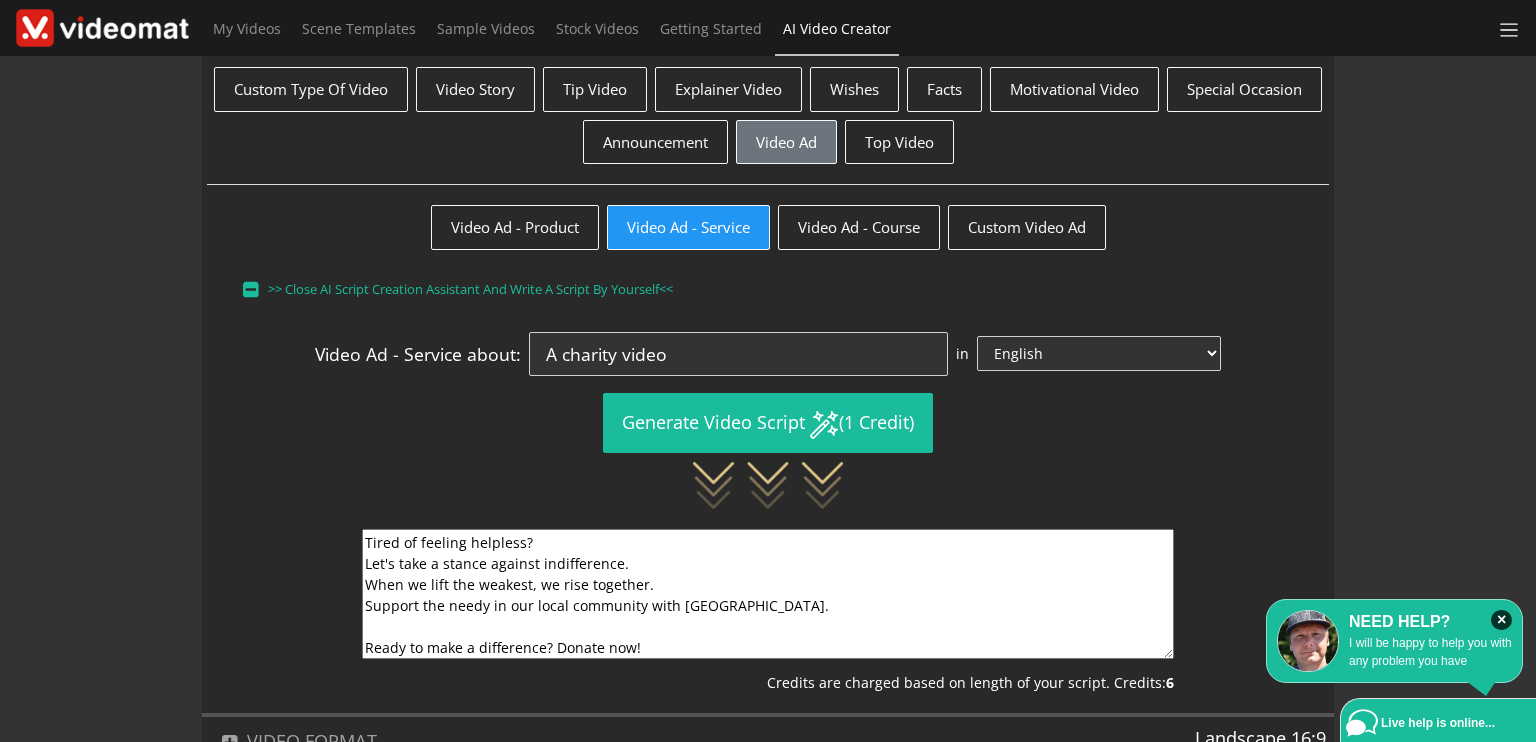 click on "Tired of feeling helpless?
Let's take a stance against indifference.
When we lift the weakest, we rise together.
Support the needy in our local community with Subulus Salaam.
Ready to make a difference? Donate now!" at bounding box center [768, 594] 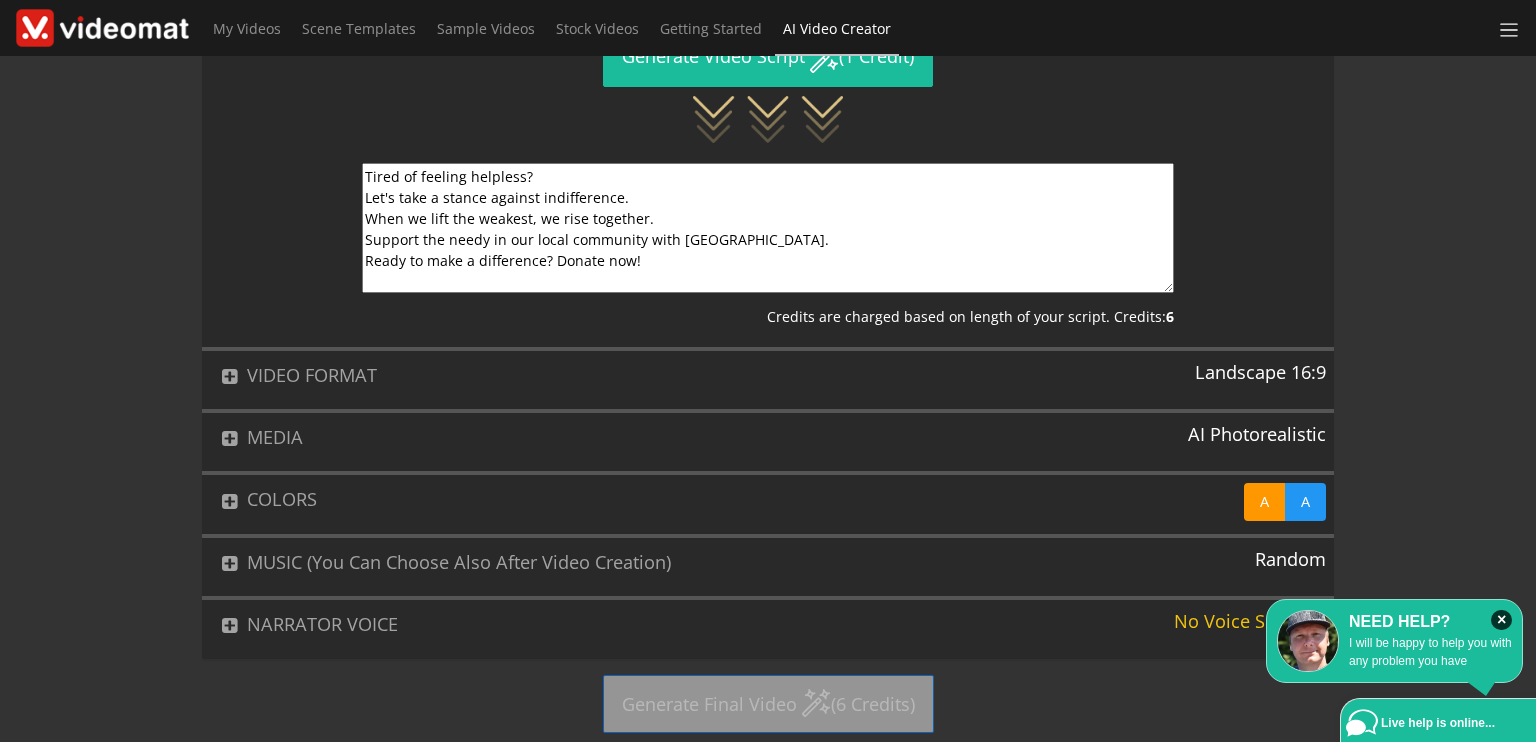 scroll, scrollTop: 568, scrollLeft: 0, axis: vertical 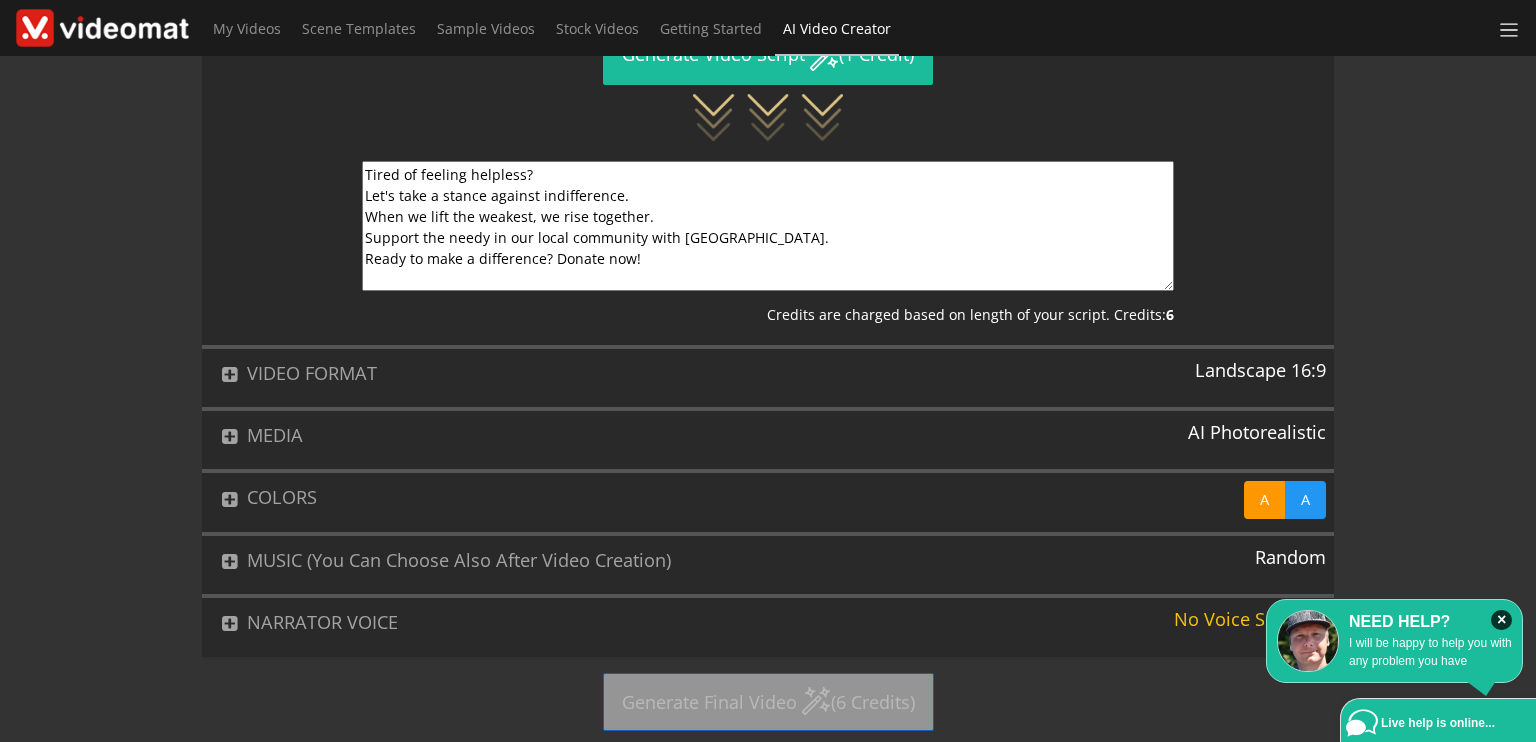 type on "Tired of feeling helpless?
Let's take a stance against indifference.
When we lift the weakest, we rise together.
Support the needy in our local community with Subulus Salaam.
Ready to make a difference? Donate now!" 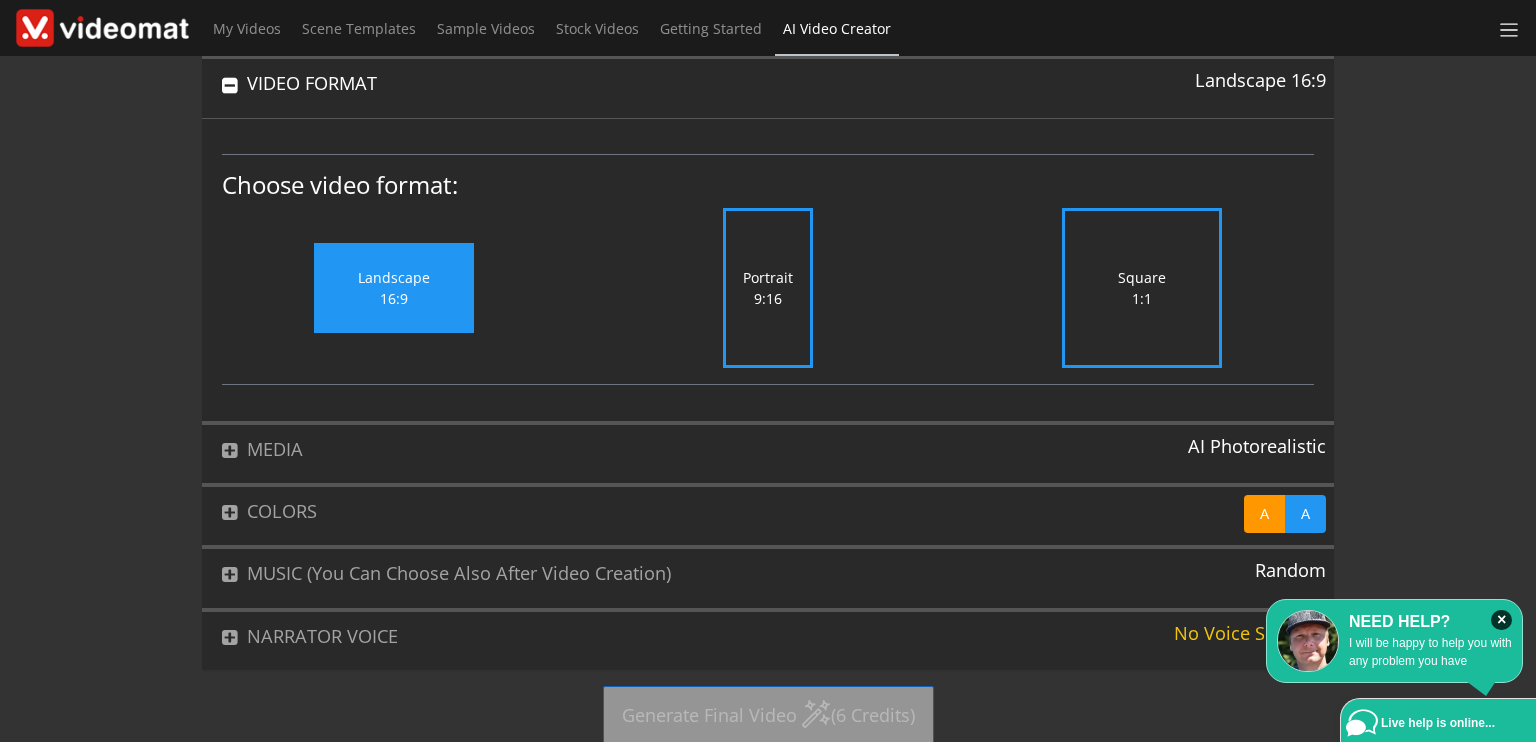 scroll, scrollTop: 150, scrollLeft: 0, axis: vertical 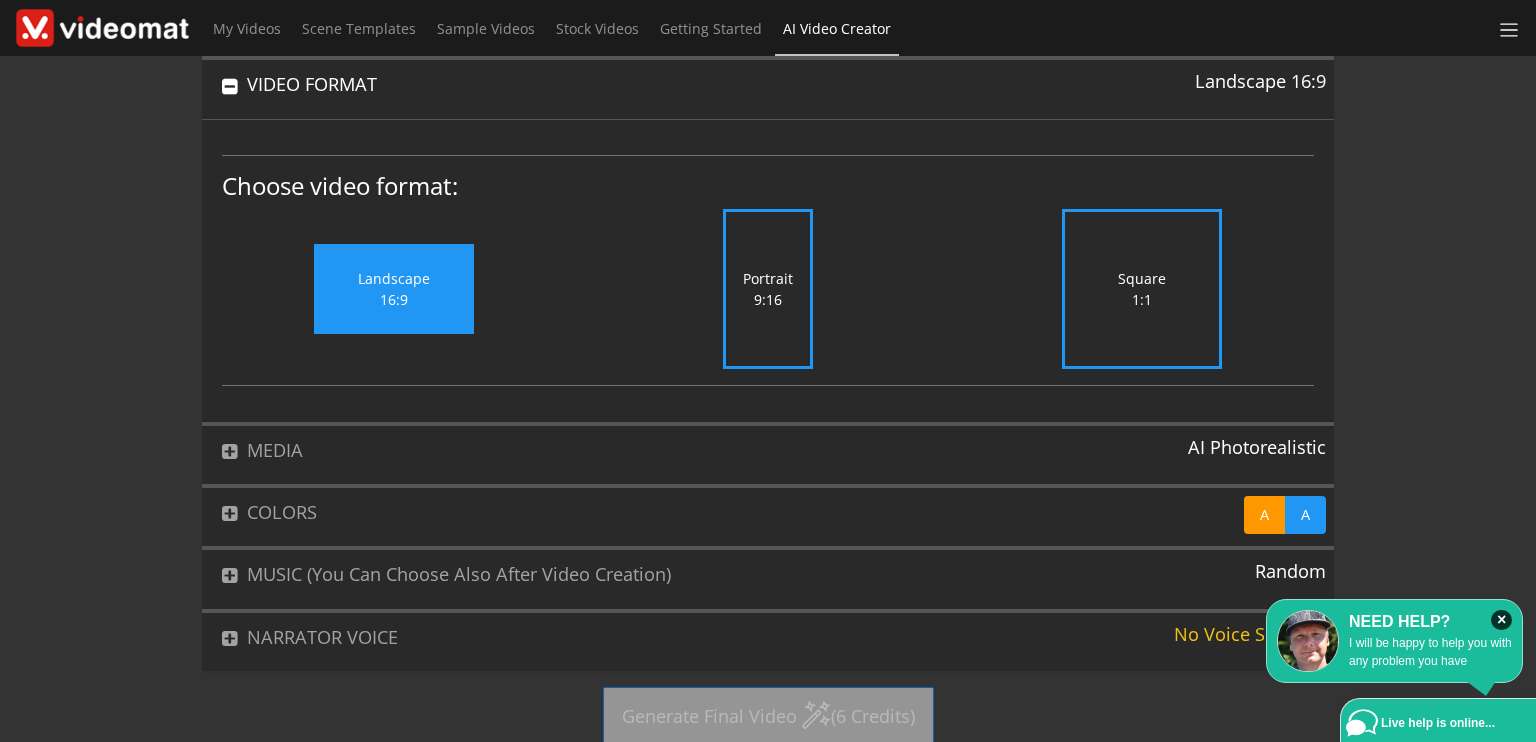 click on "Portrait
9:16" at bounding box center [768, 289] 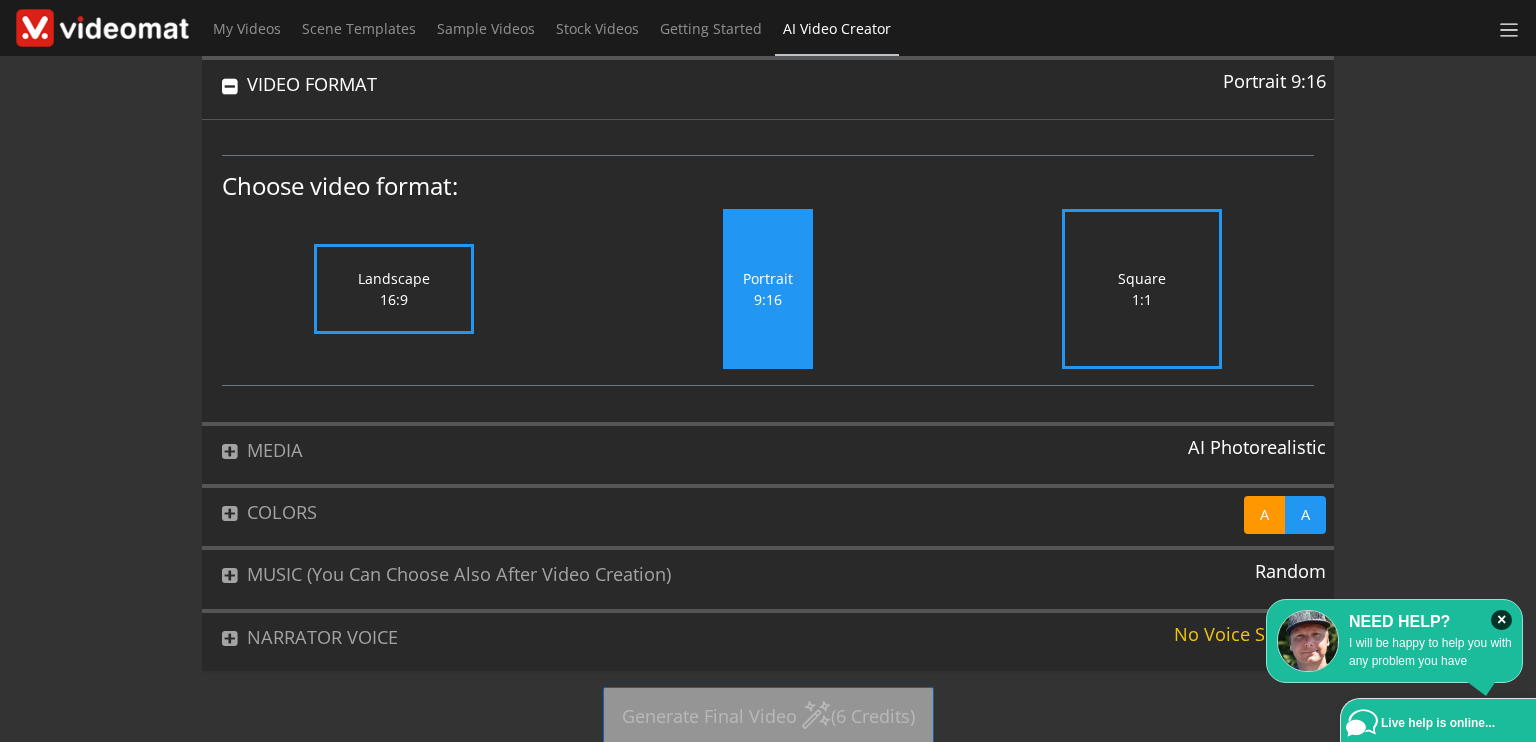 click on "MUSIC (You can choose also after video creation)" at bounding box center (725, 574) 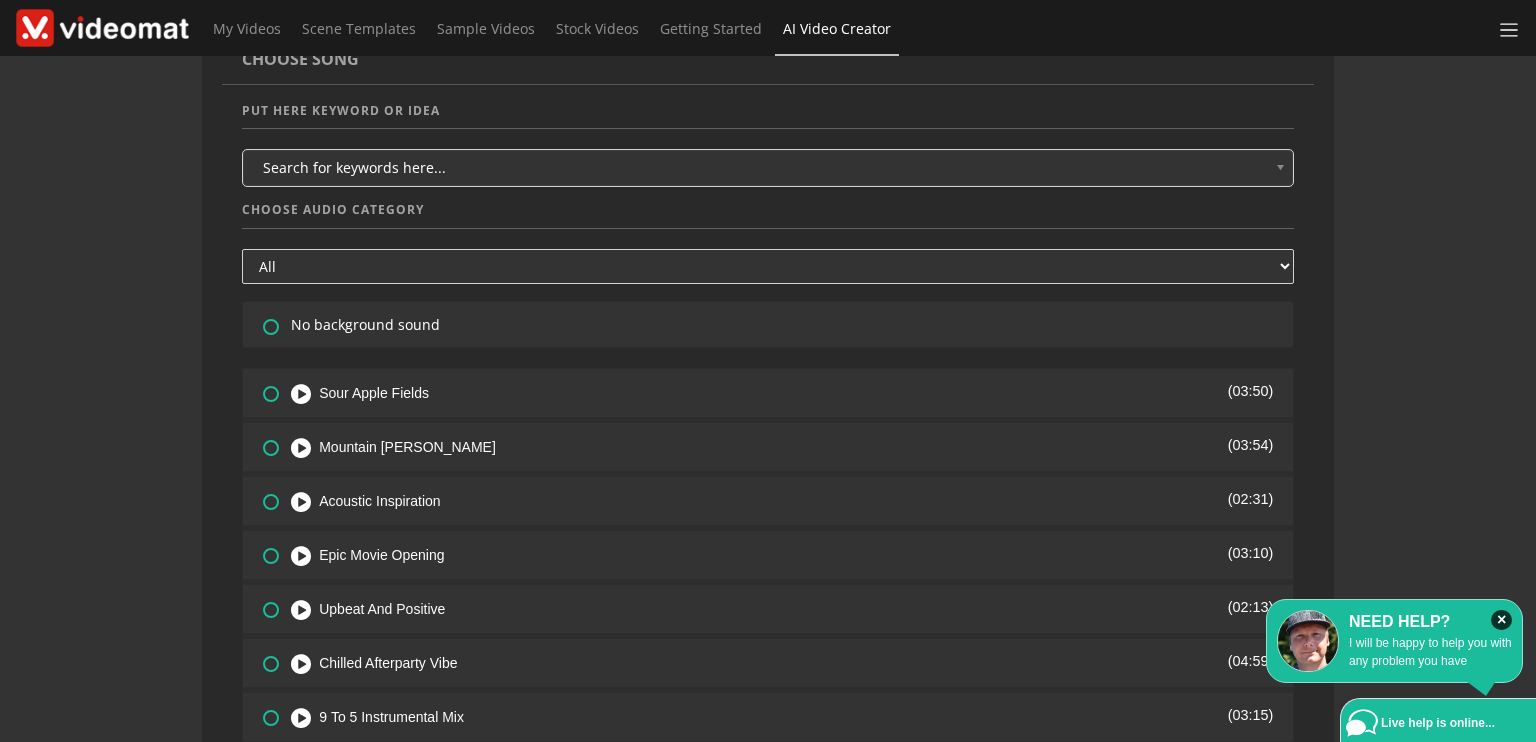 scroll, scrollTop: 450, scrollLeft: 0, axis: vertical 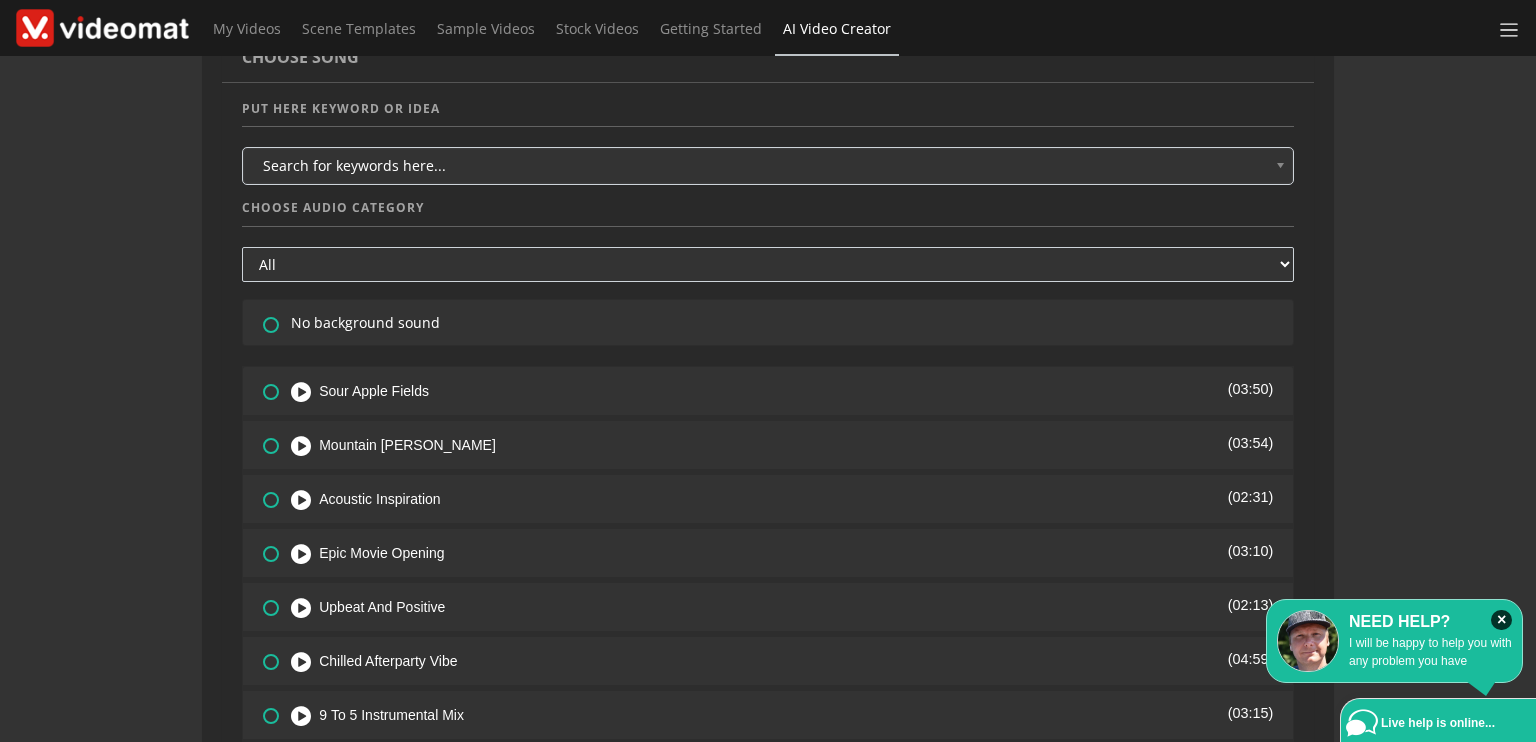 click at bounding box center [259, 310] 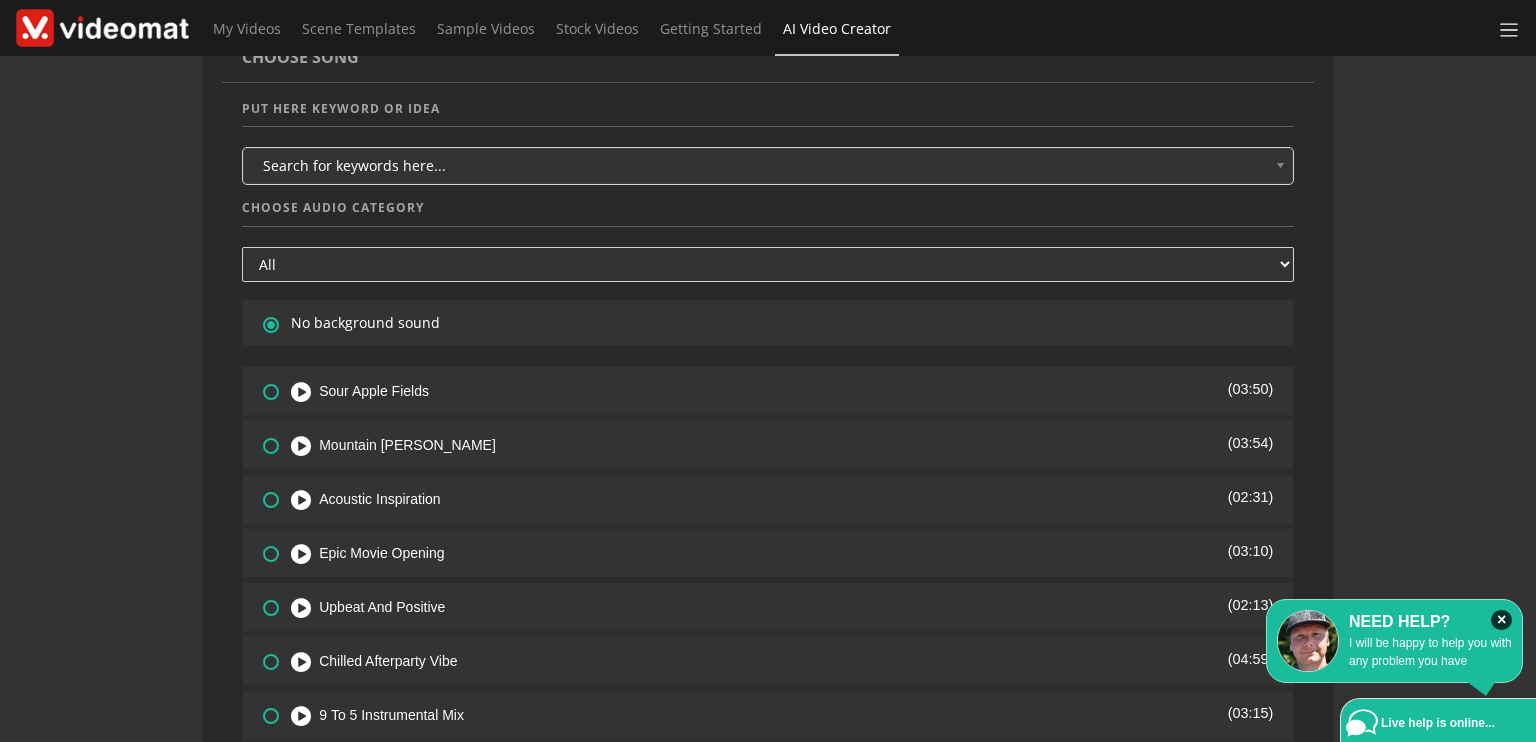 radio on "true" 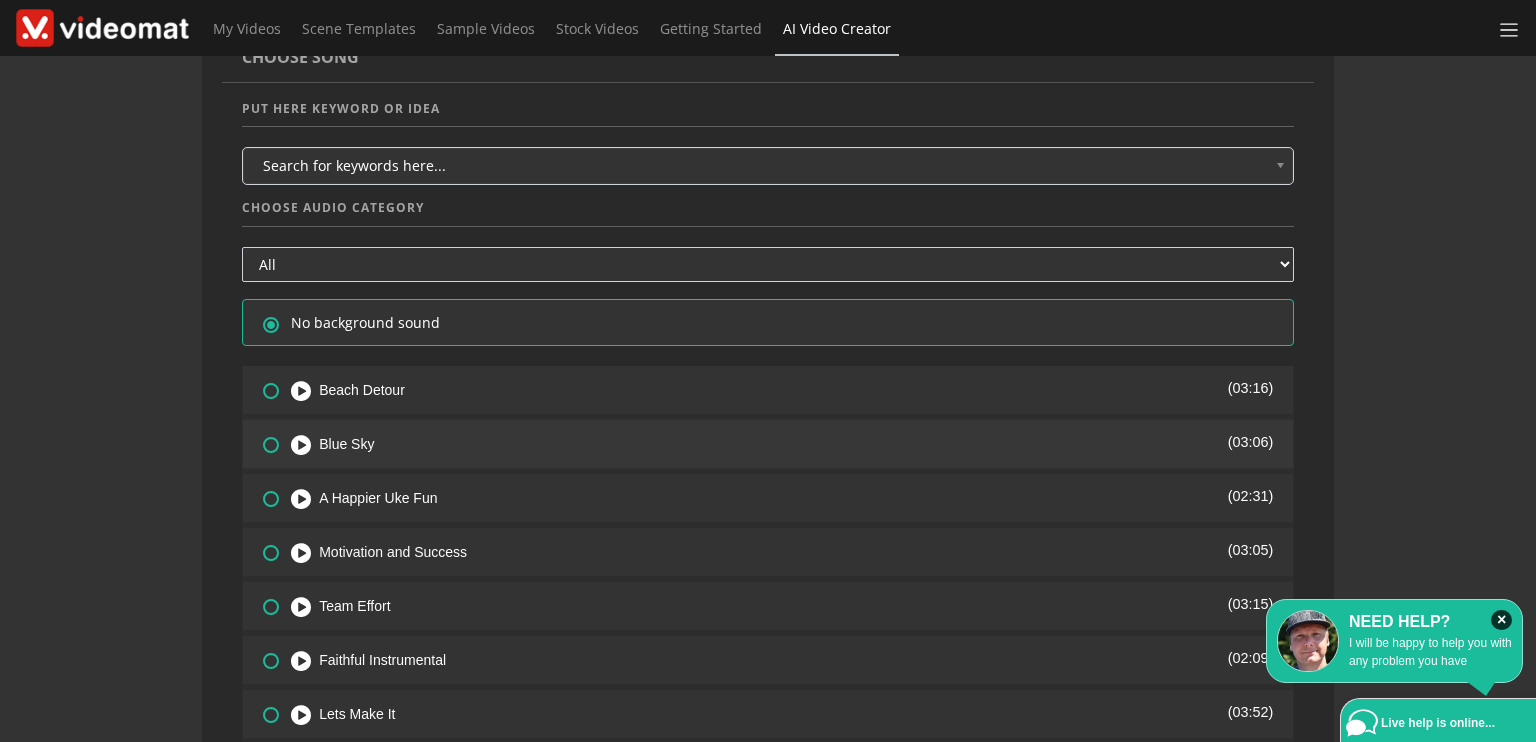 scroll, scrollTop: 595, scrollLeft: 0, axis: vertical 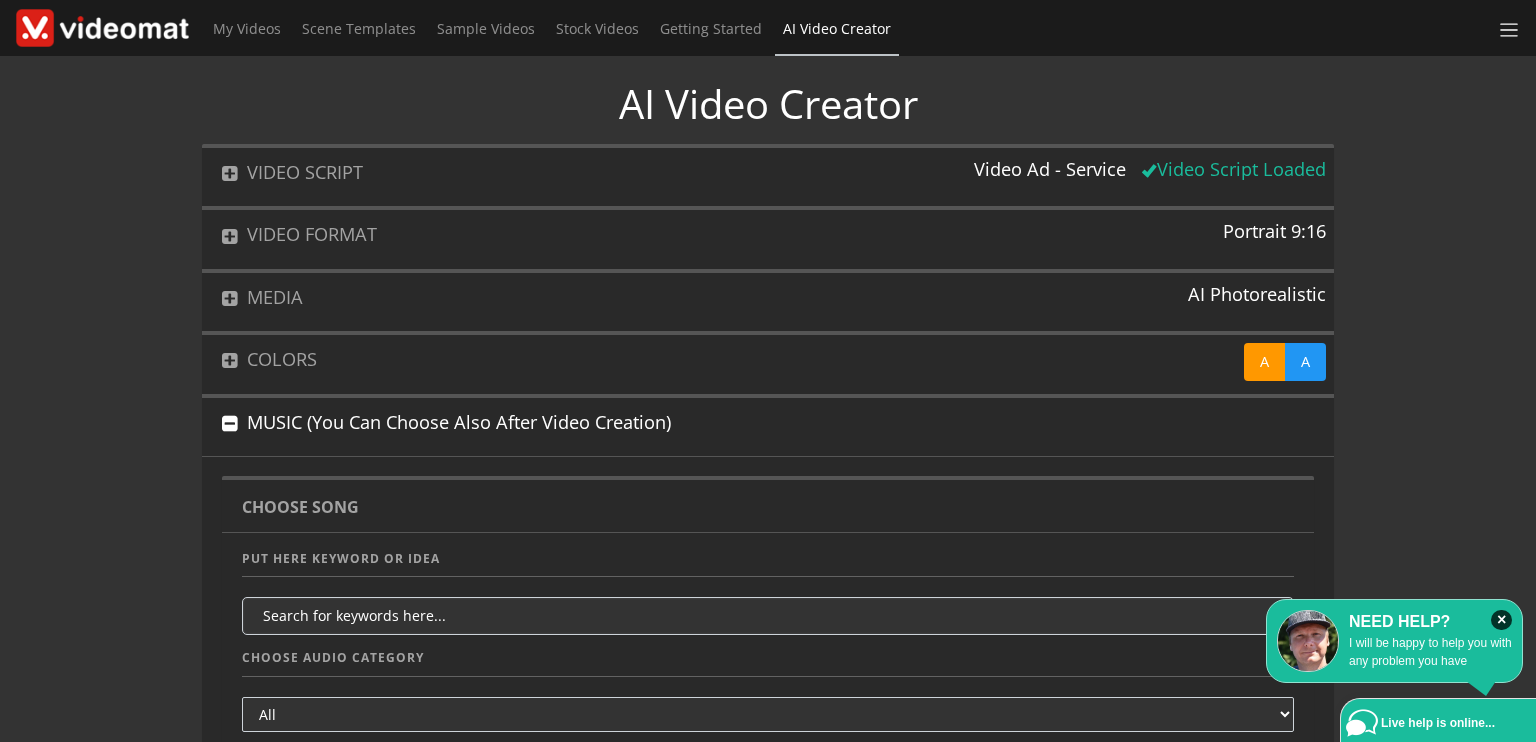 click on "VIDEO SCRIPT" at bounding box center [584, 172] 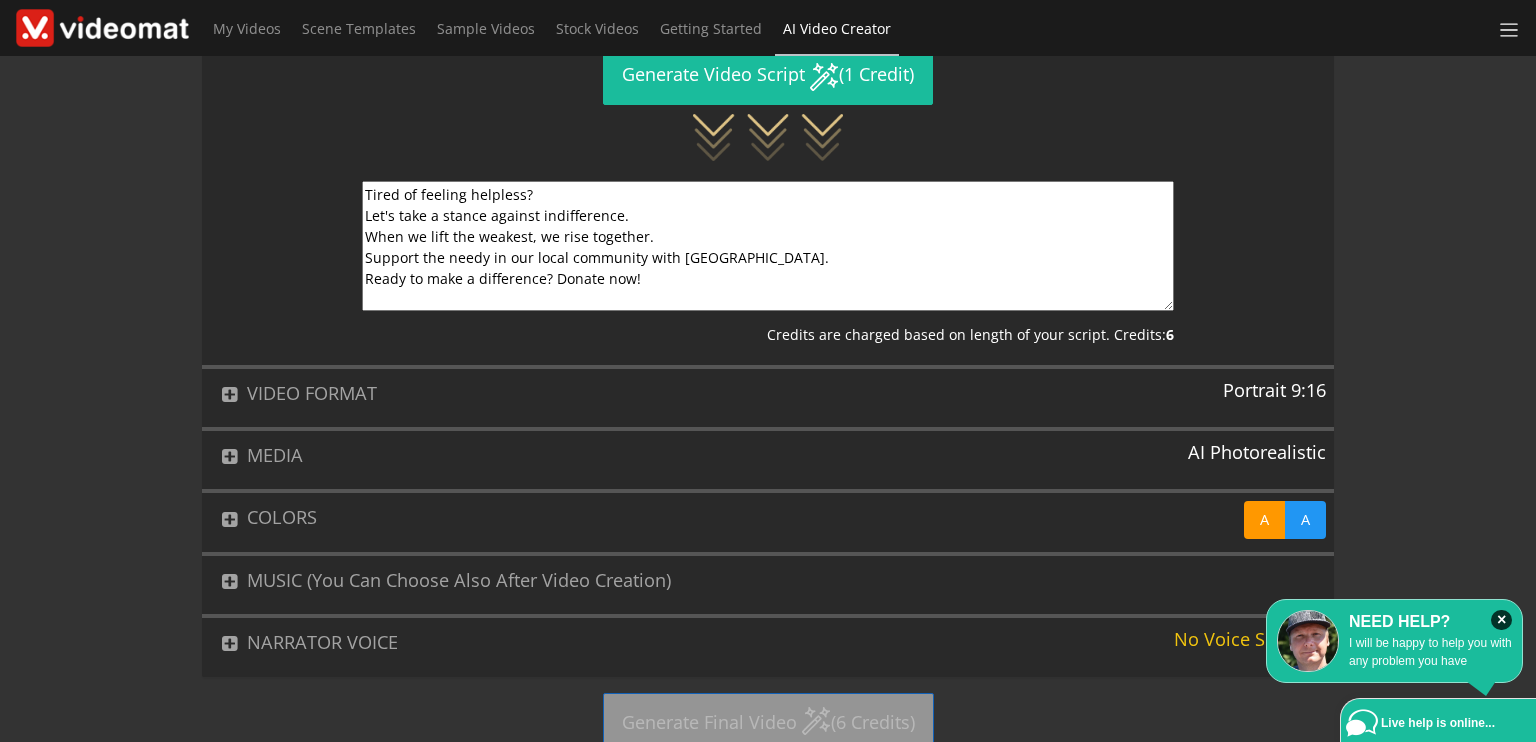 scroll, scrollTop: 568, scrollLeft: 0, axis: vertical 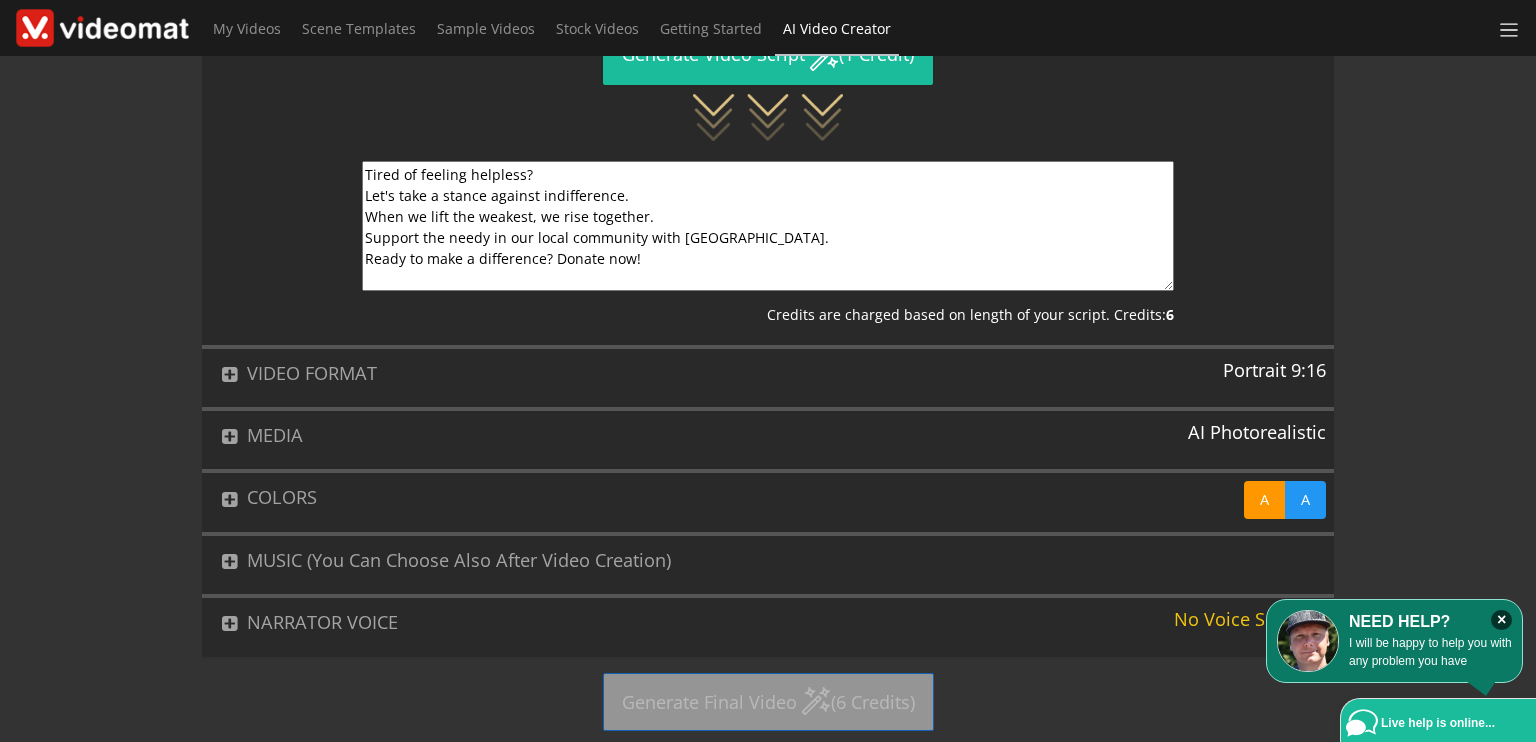 click on "I will be happy to help you with any problem you have" at bounding box center [1430, 652] 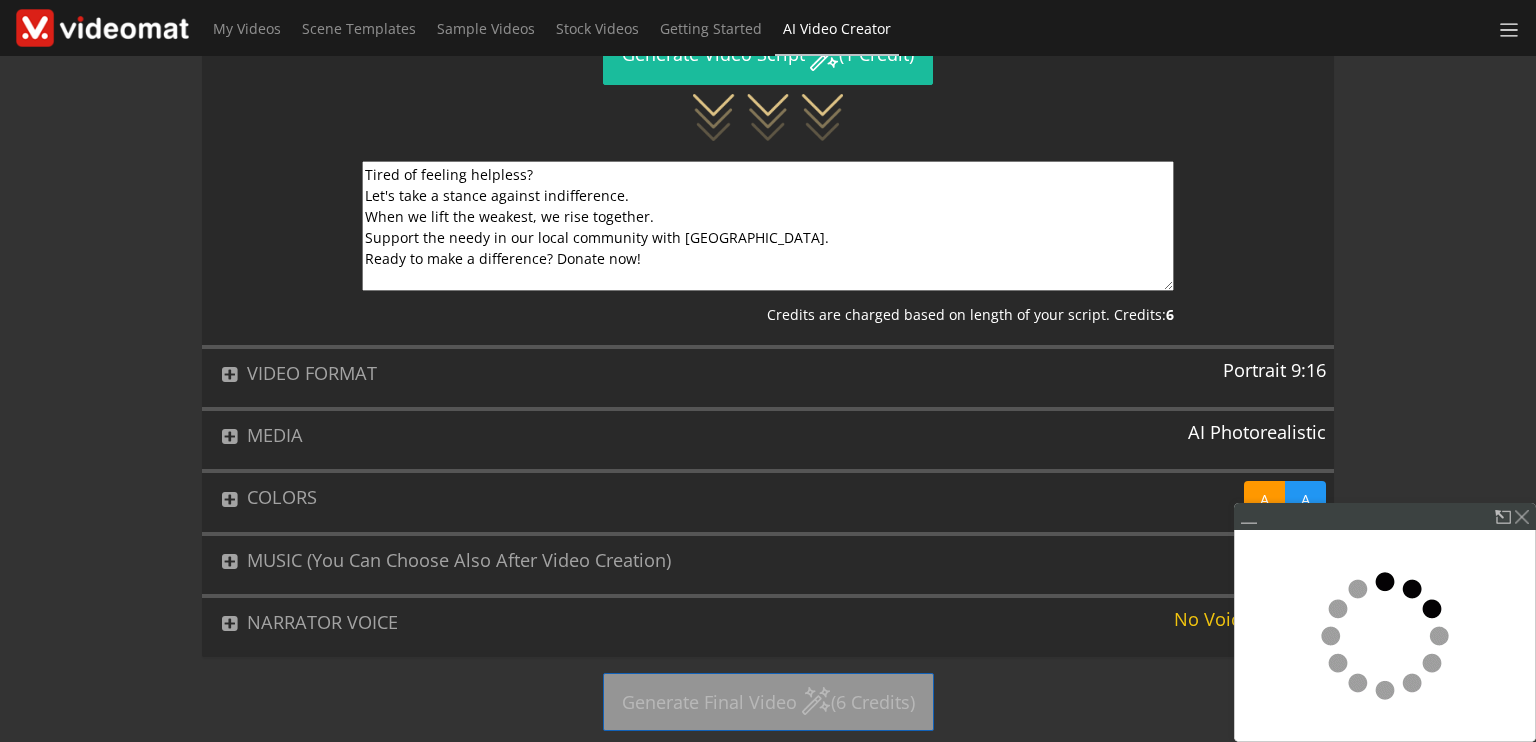 click on "NARRATOR VOICE" at bounding box center [684, 622] 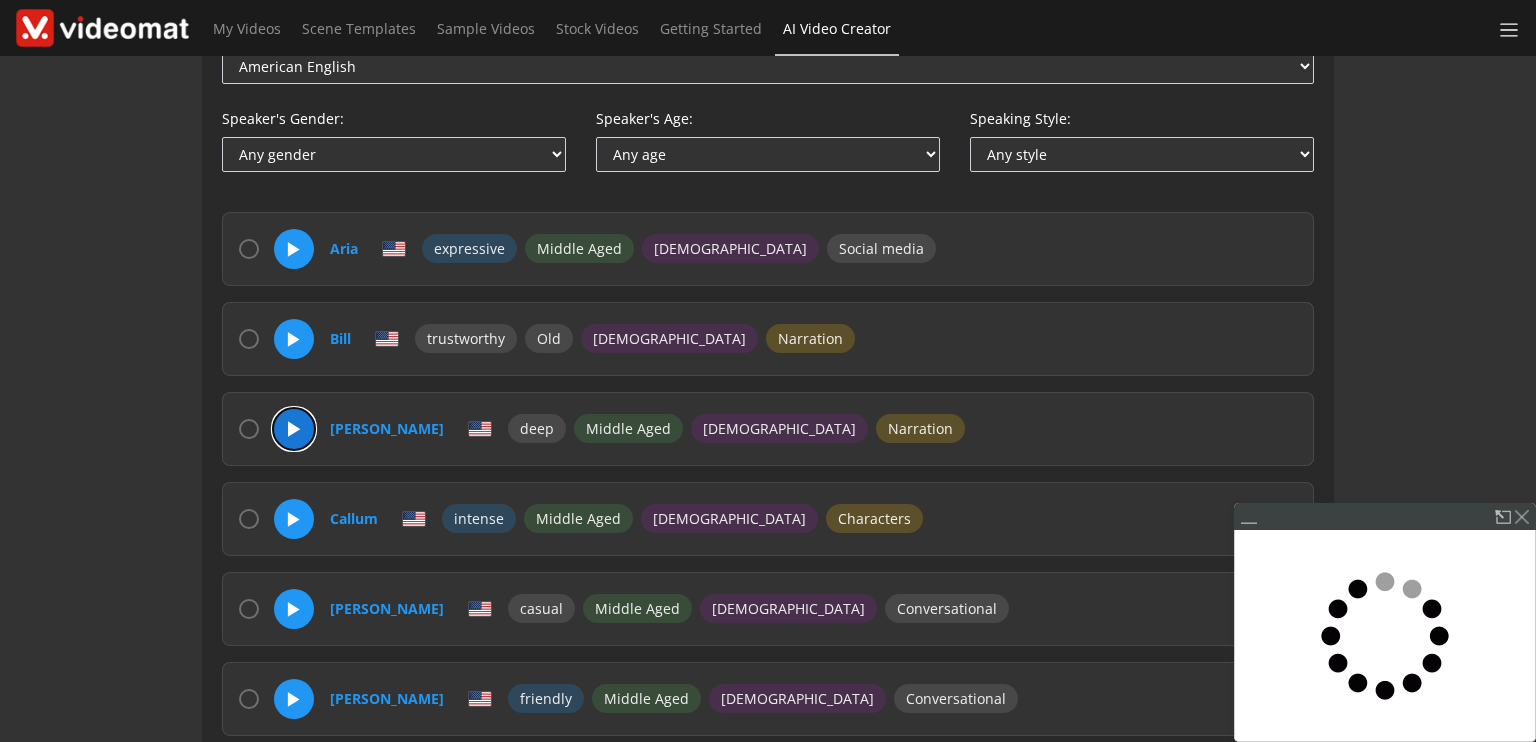 click on "▶" at bounding box center (294, 429) 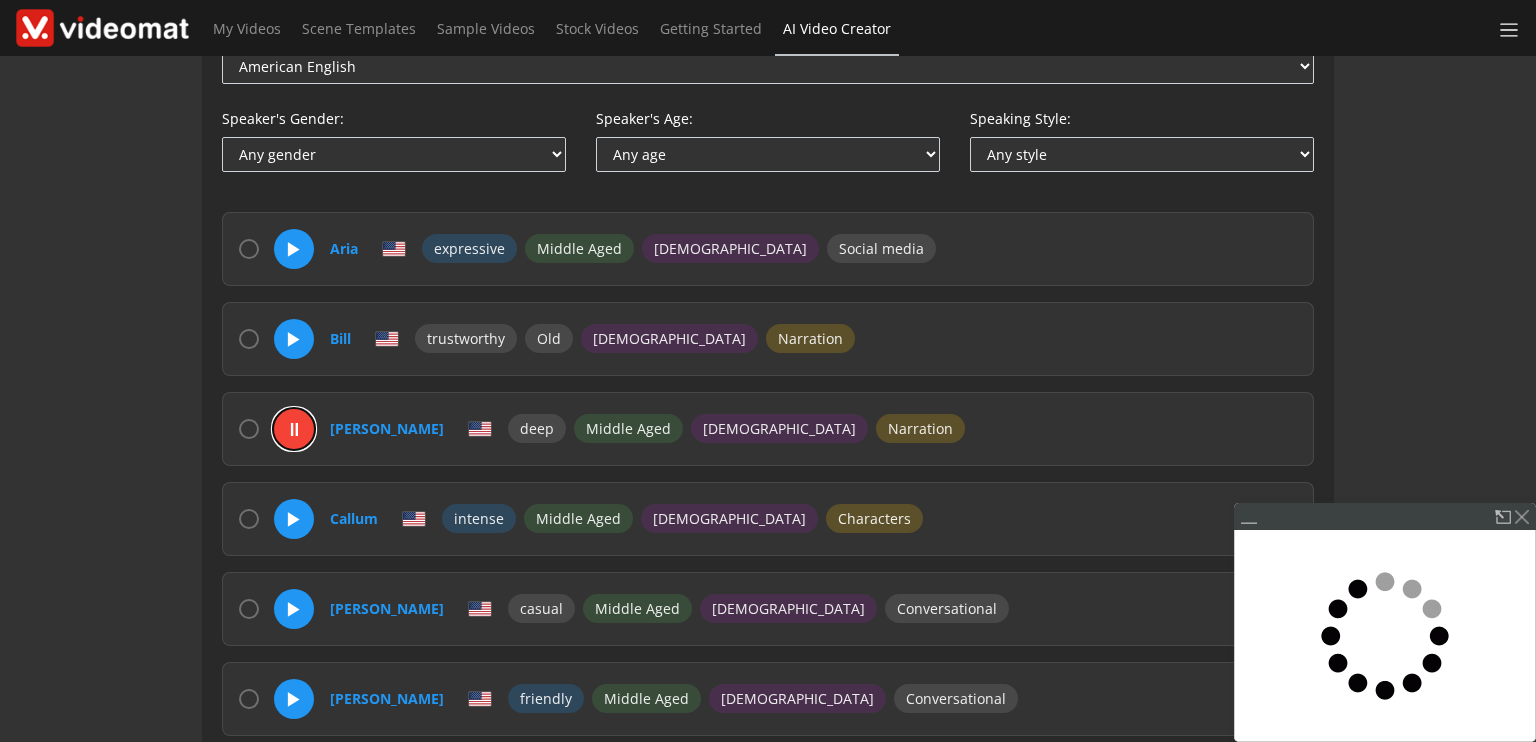 click on "⏸" at bounding box center (294, 429) 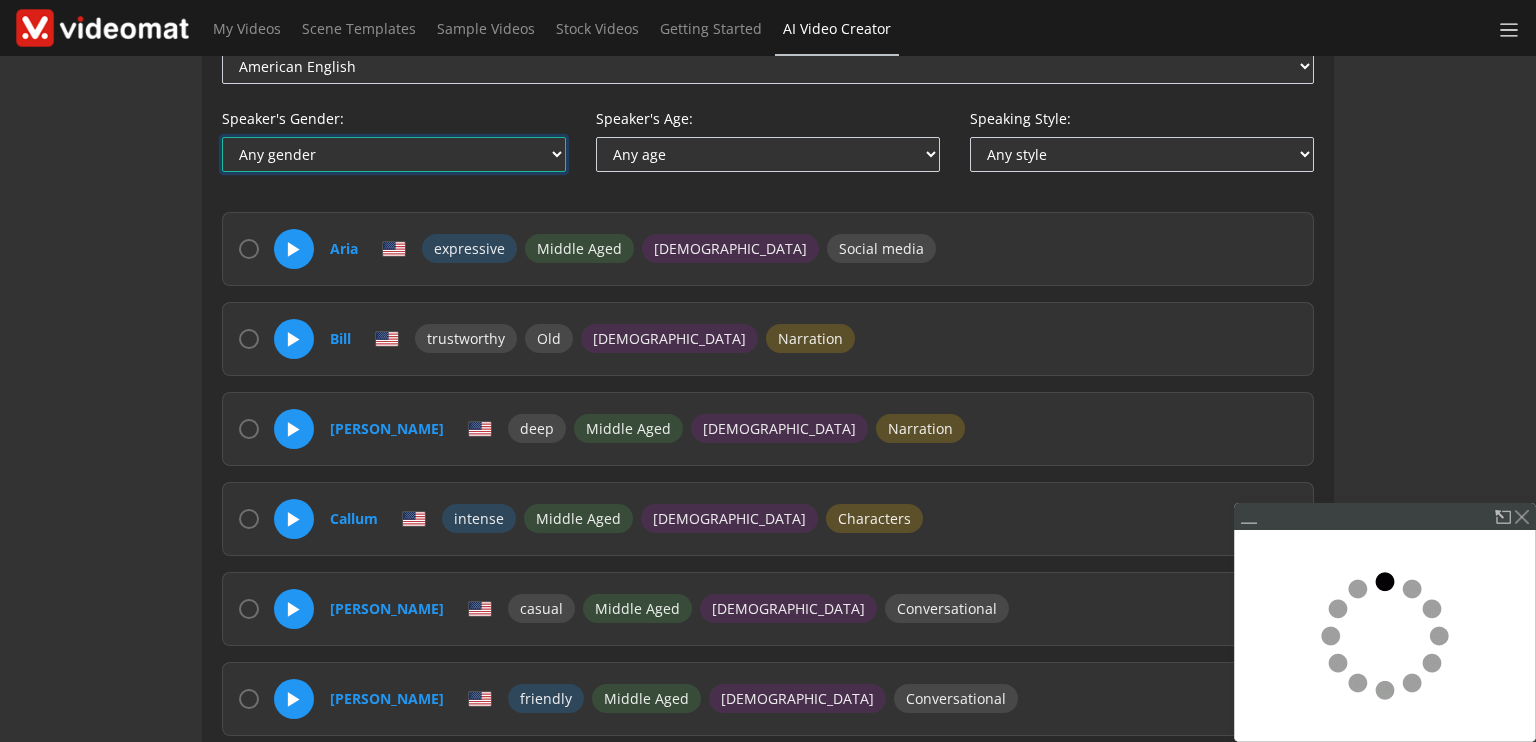 click on "Any gender
Female
Male
Non-binary" at bounding box center (394, 154) 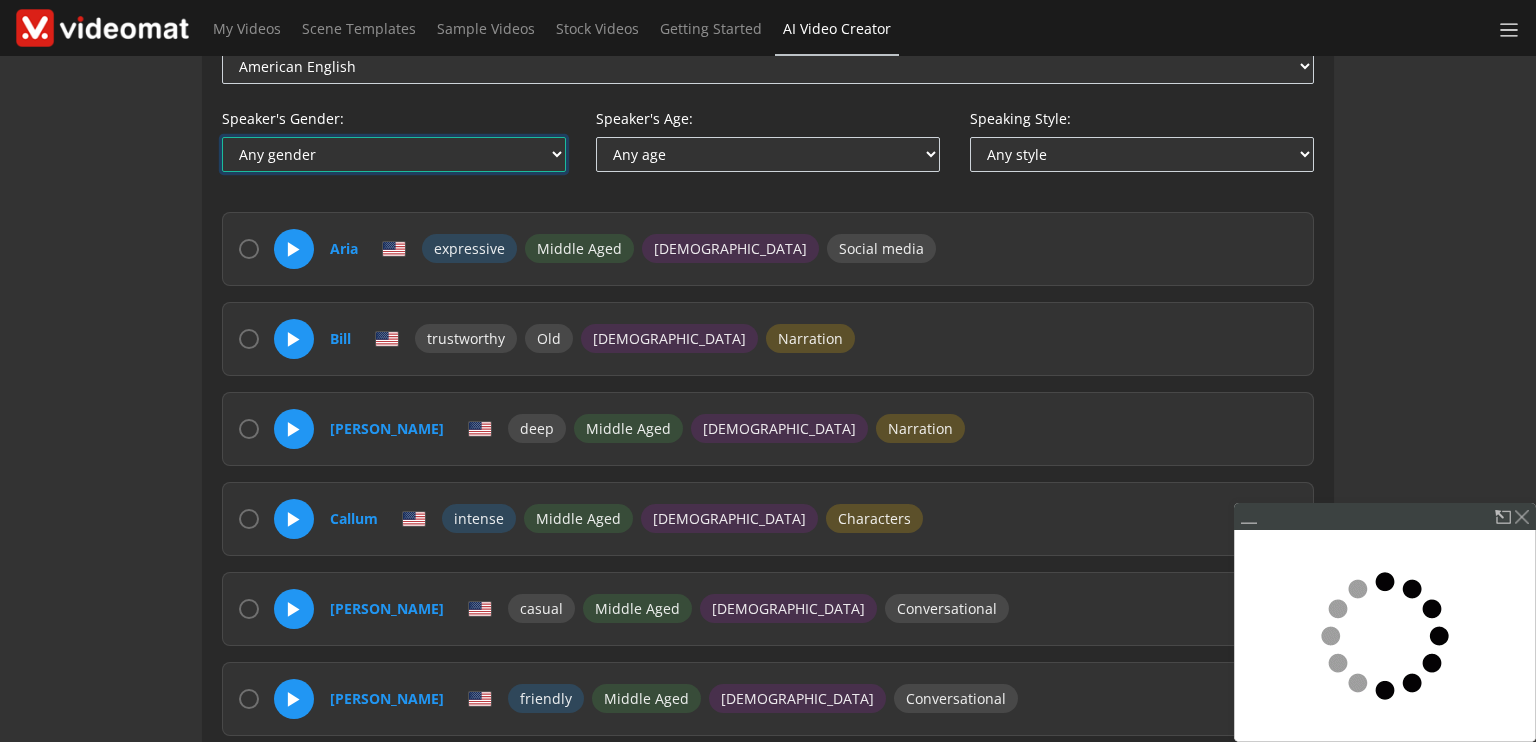 select on "male" 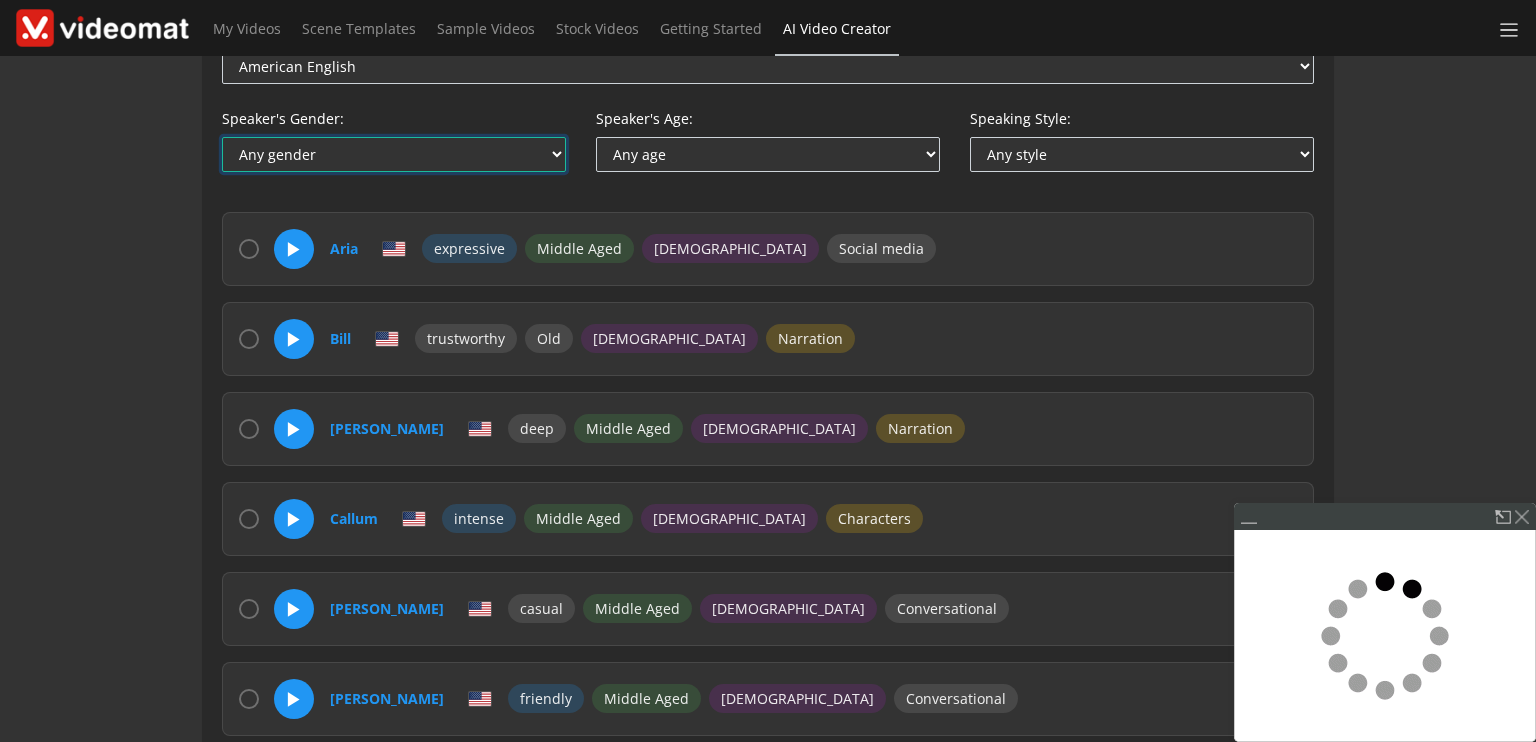 click on "Any gender
Female
Male
Non-binary" at bounding box center (394, 154) 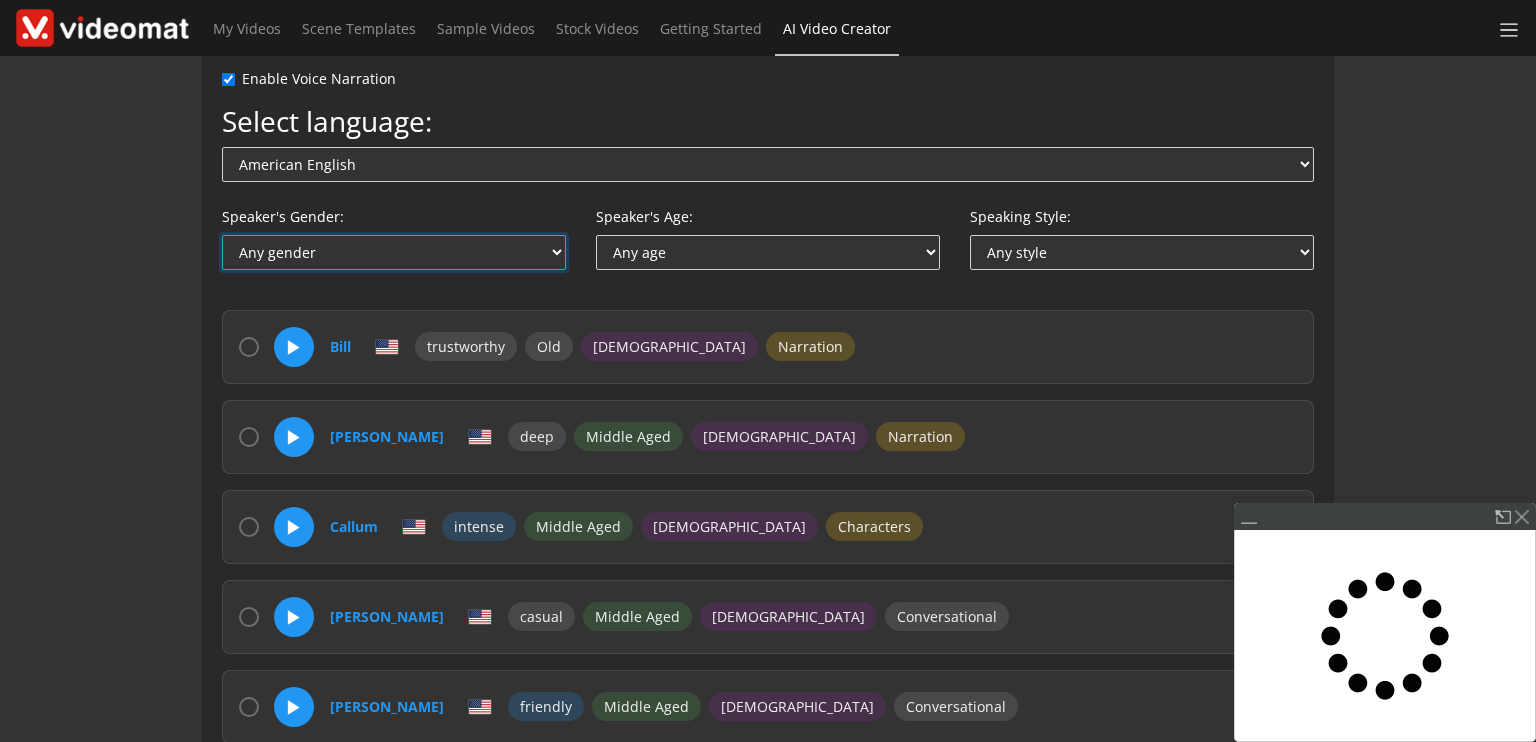scroll, scrollTop: 468, scrollLeft: 0, axis: vertical 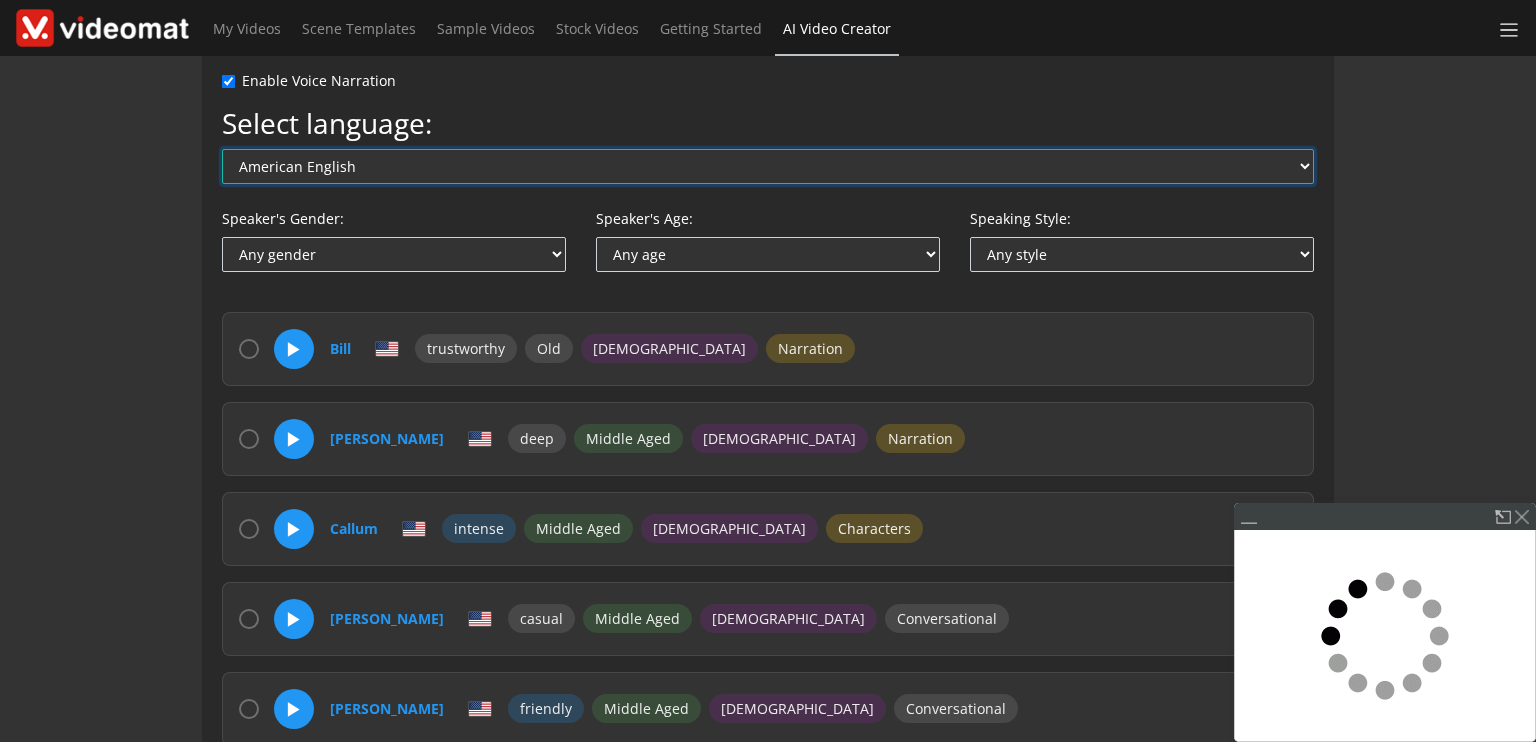 click on "American English Australian English British English Arabic Chinese Czech Danish Dutch Finnish French German Greek Hebrew Hindi Hungarian Italian Japanese Korean Norwegian Polish Portuguese Russian Spanish Swedish Turkish Ukrainian Vietnamese" at bounding box center (768, 166) 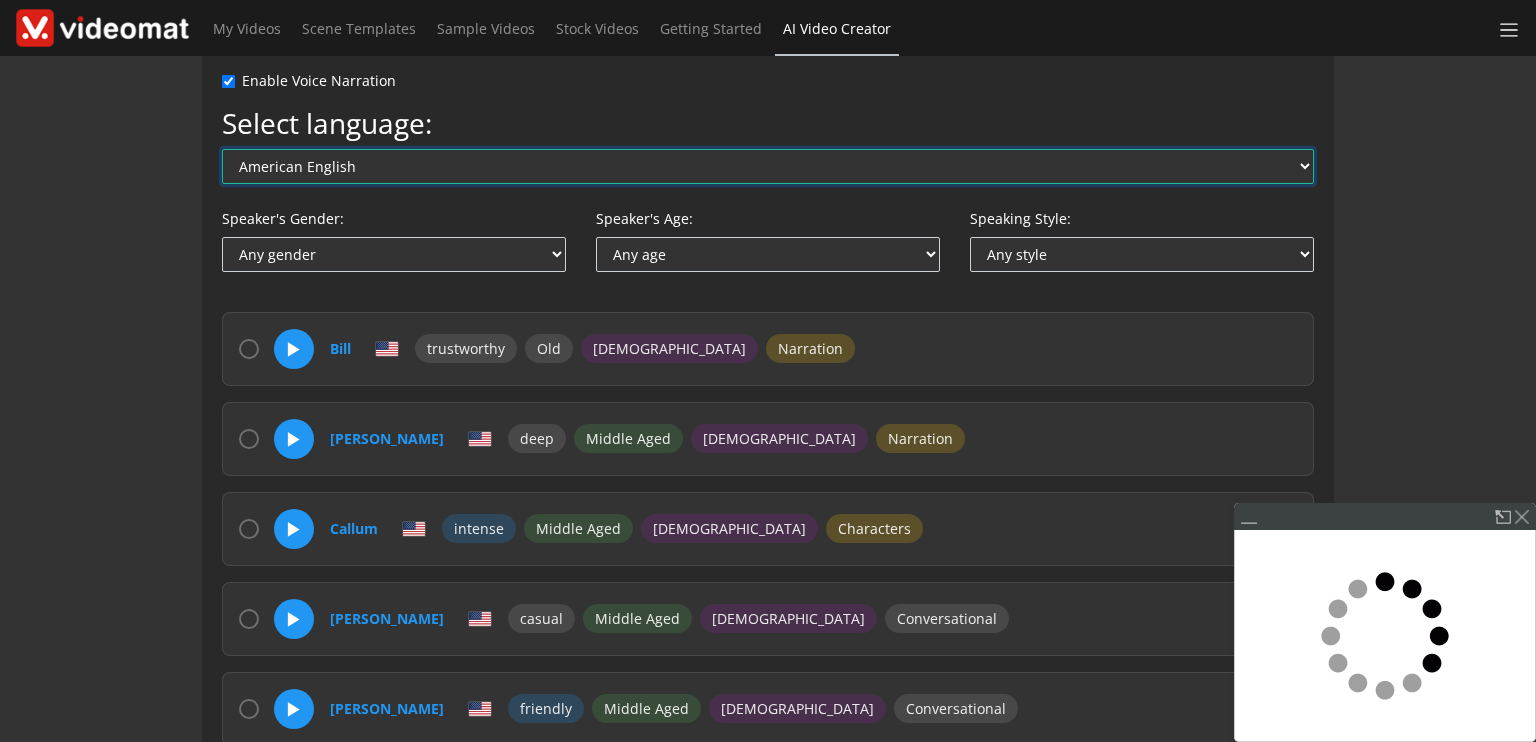 select on "en-GB" 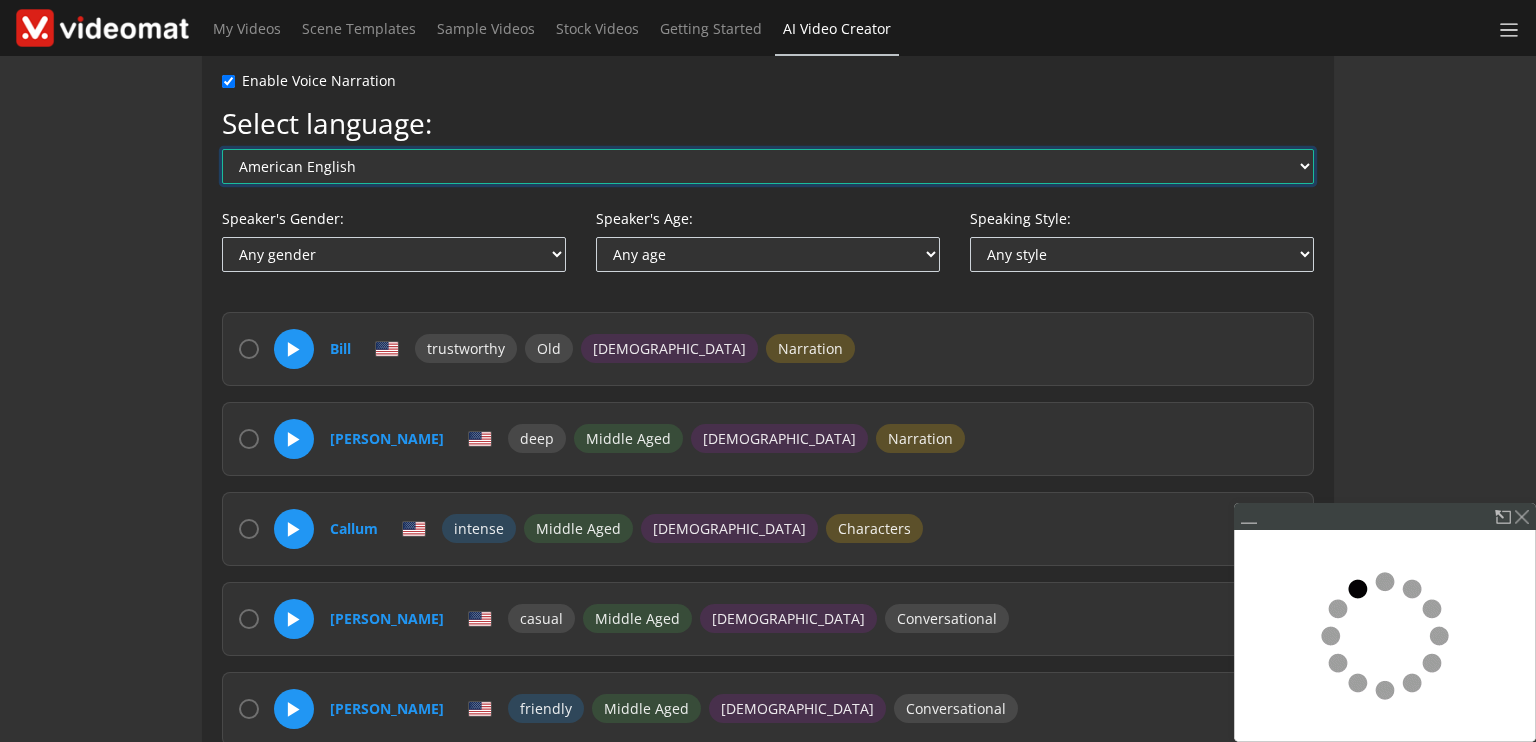 click on "American English Australian English British English Arabic Chinese Czech Danish Dutch Finnish French German Greek Hebrew Hindi Hungarian Italian Japanese Korean Norwegian Polish Portuguese Russian Spanish Swedish Turkish Ukrainian Vietnamese" at bounding box center [768, 166] 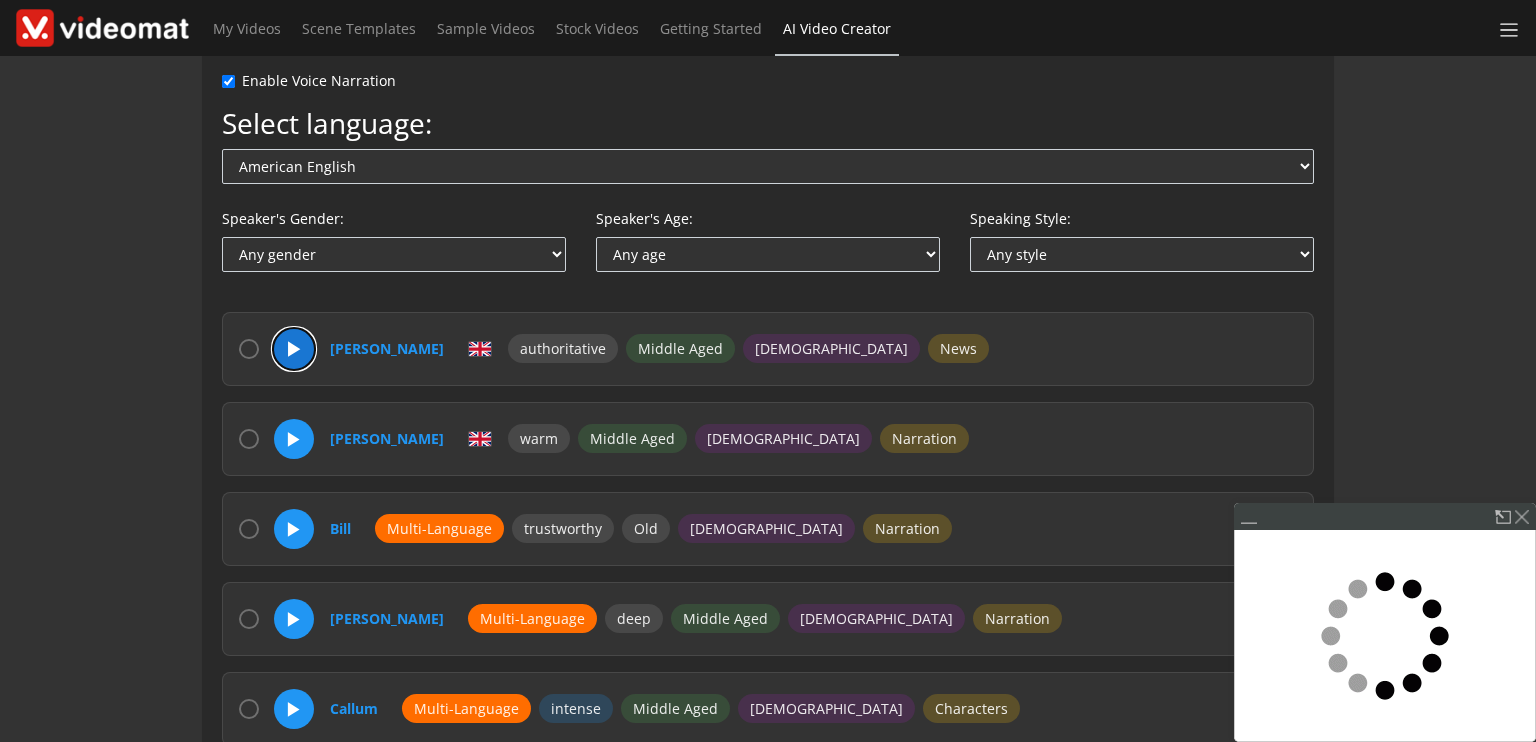 click on "▶" at bounding box center [294, 349] 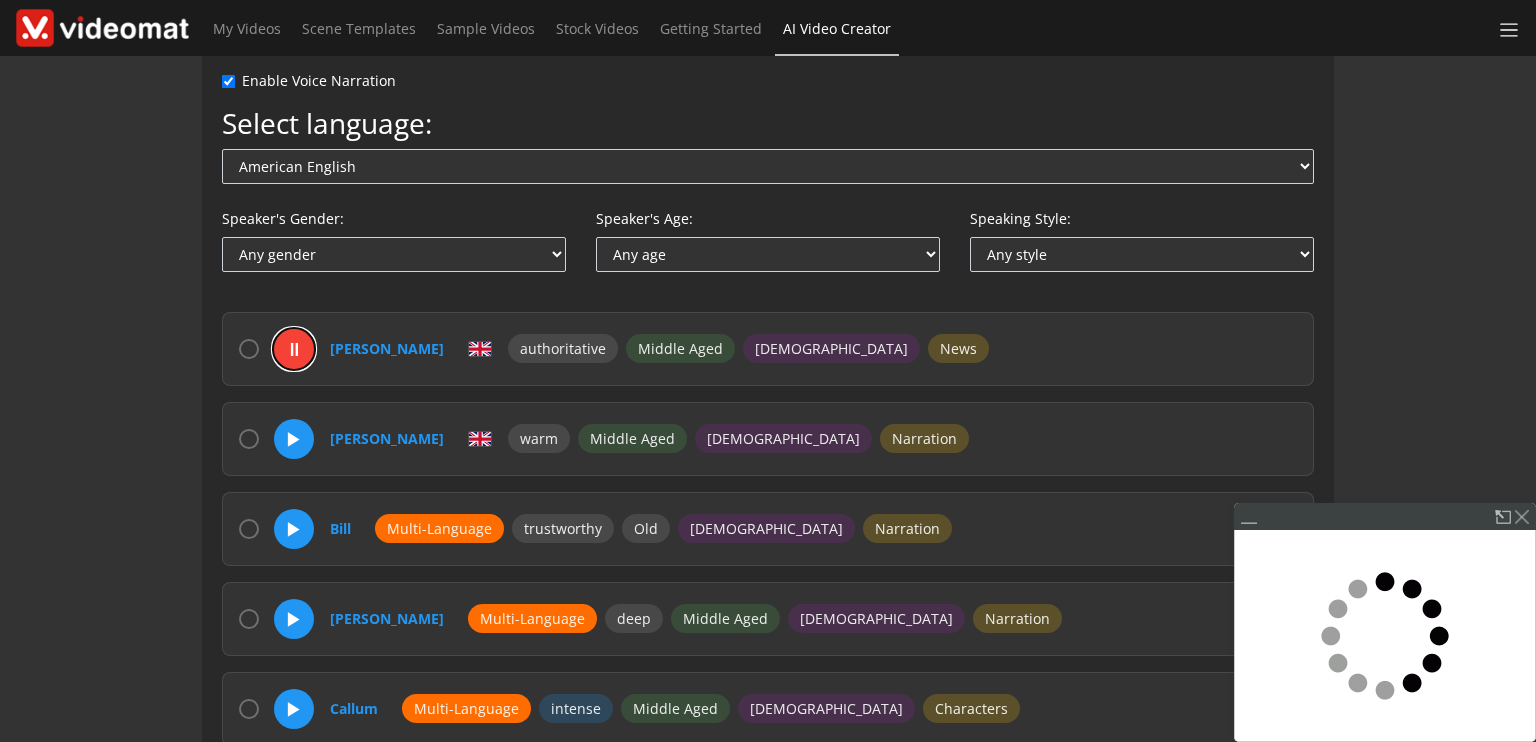 click on "⏸" at bounding box center (294, 349) 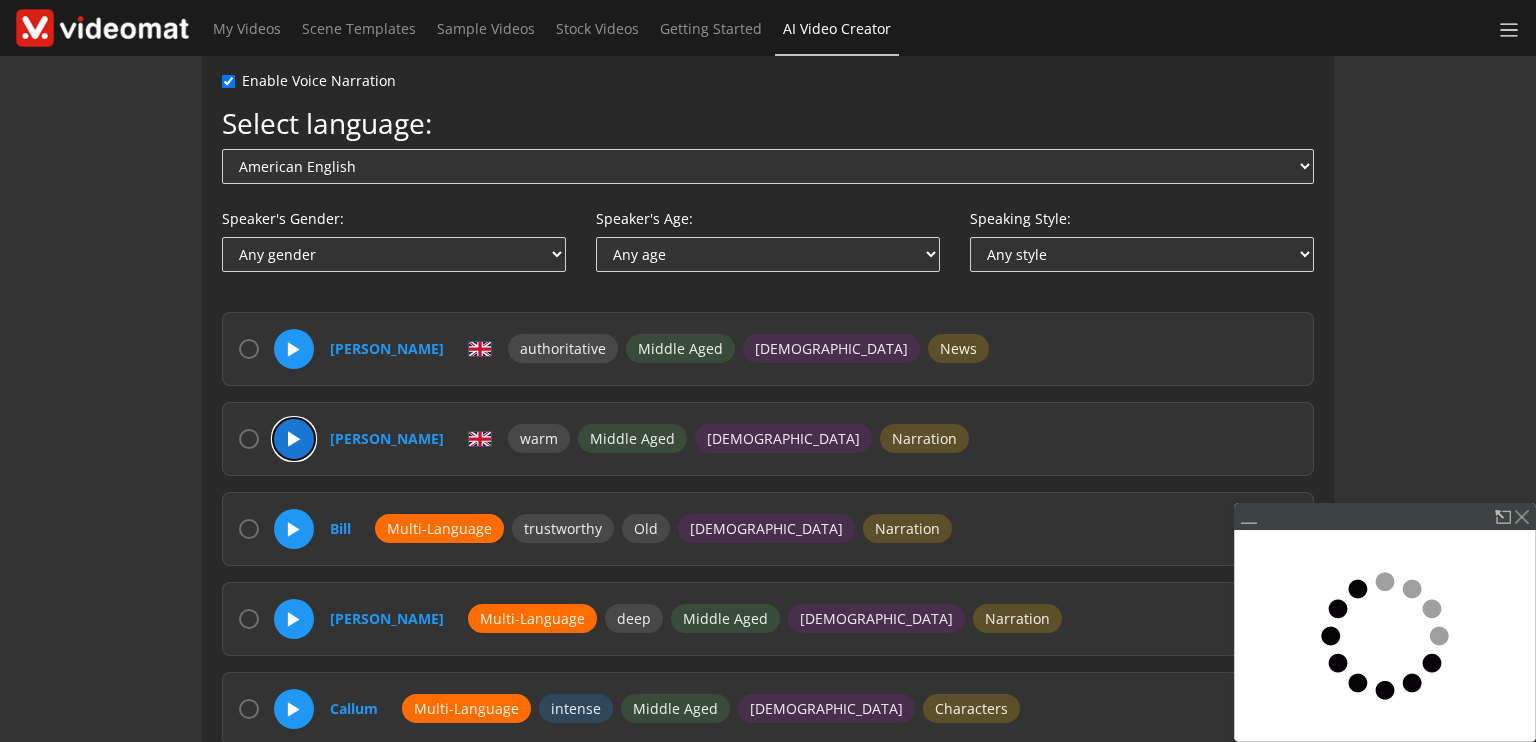 click on "▶" at bounding box center (294, 439) 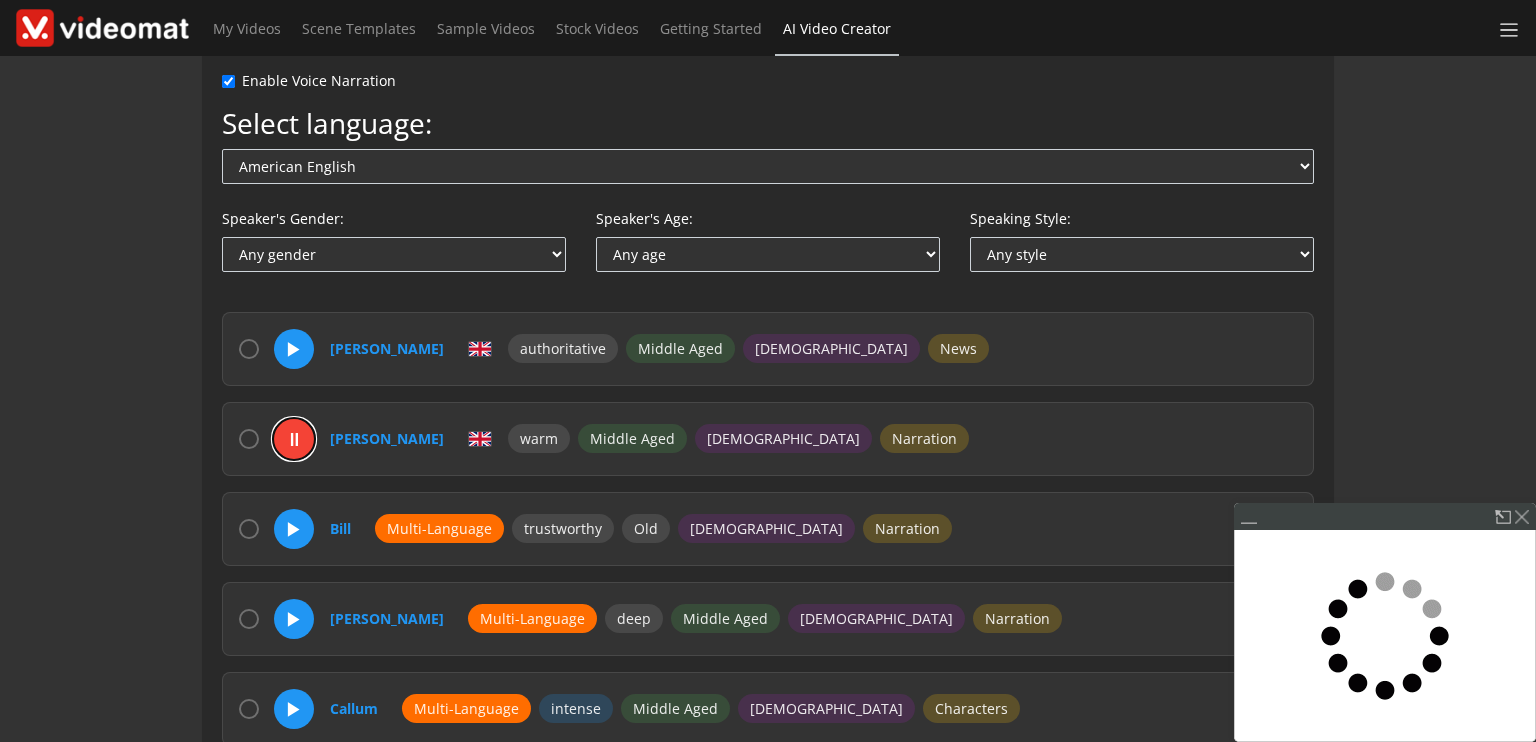 click on "⏸" at bounding box center [294, 439] 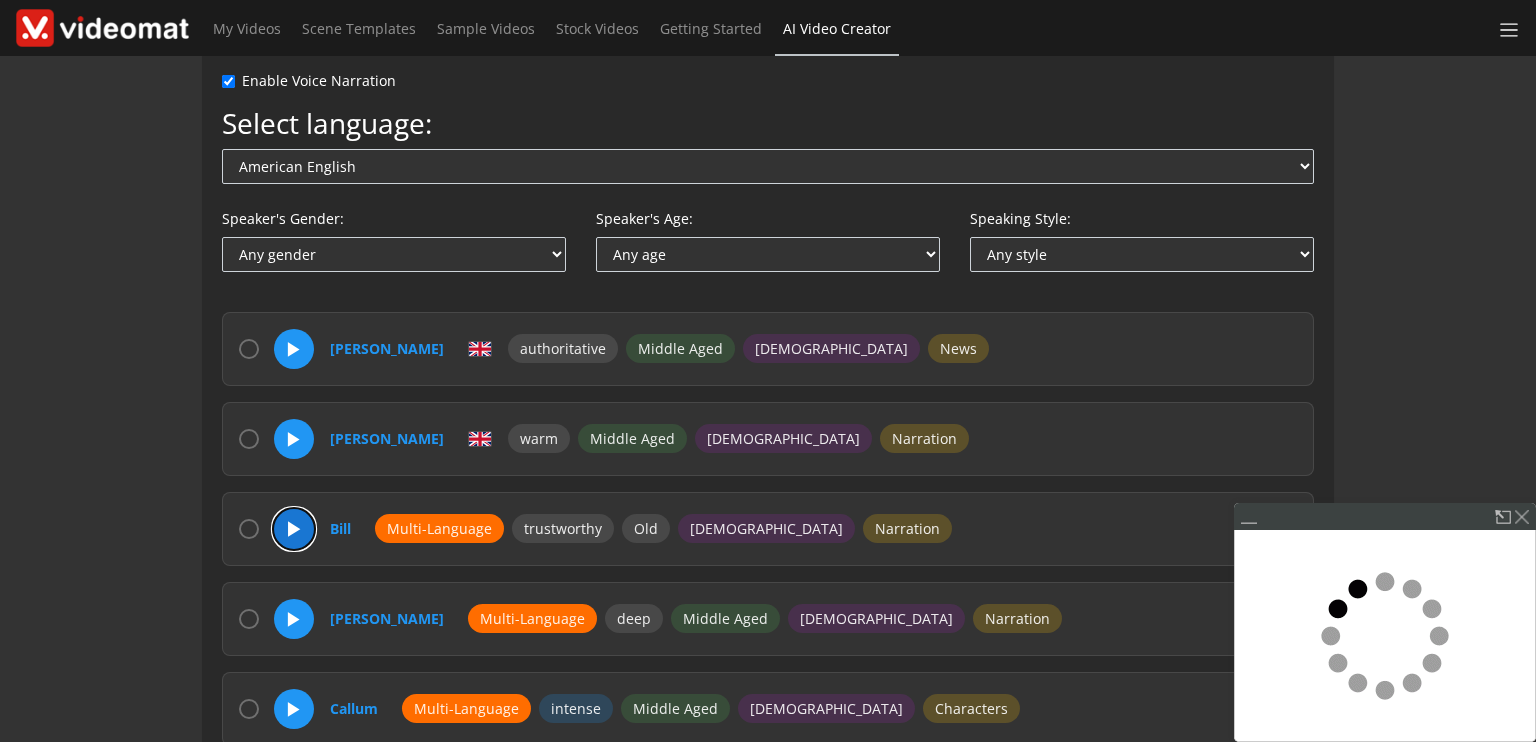 click on "▶" at bounding box center (294, 529) 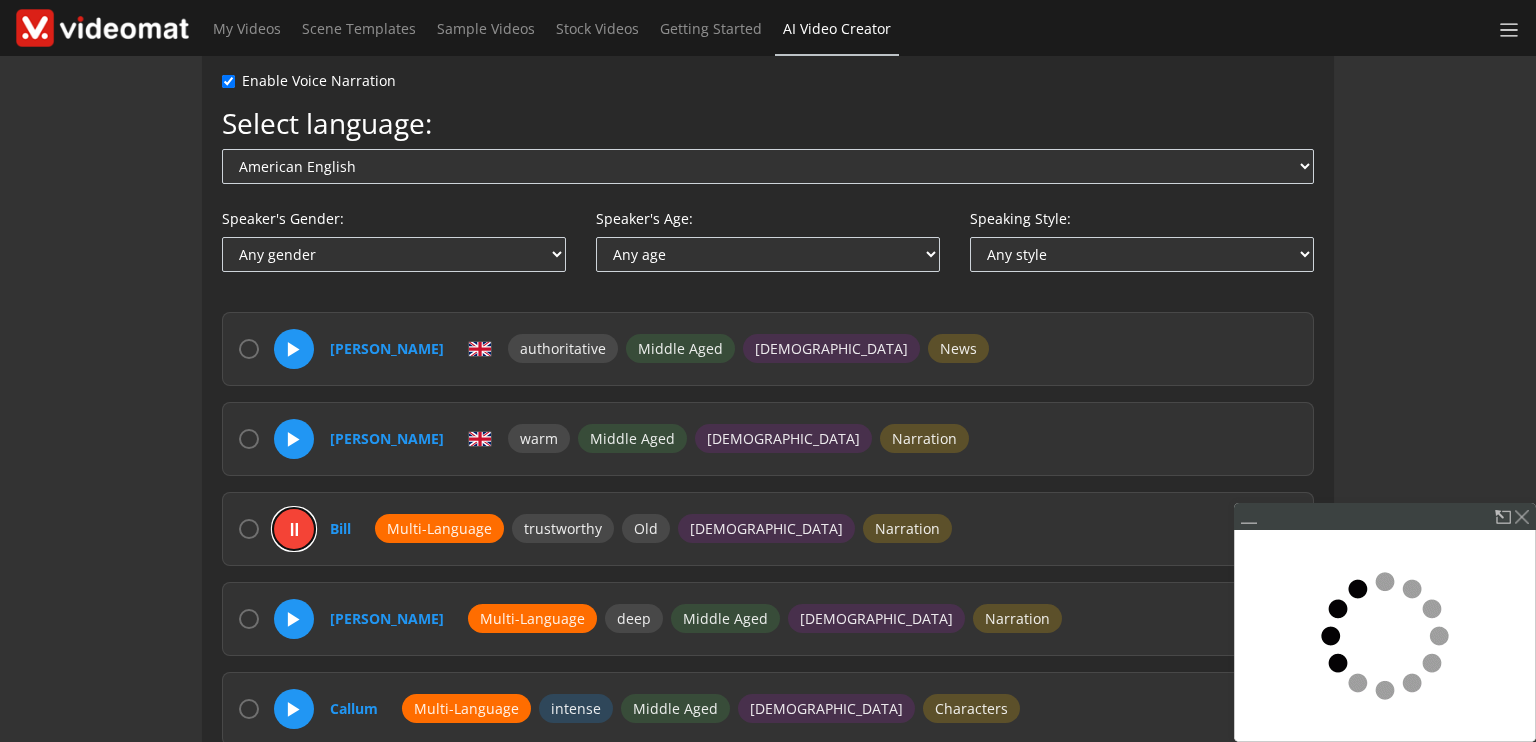 click on "⏸" at bounding box center [294, 529] 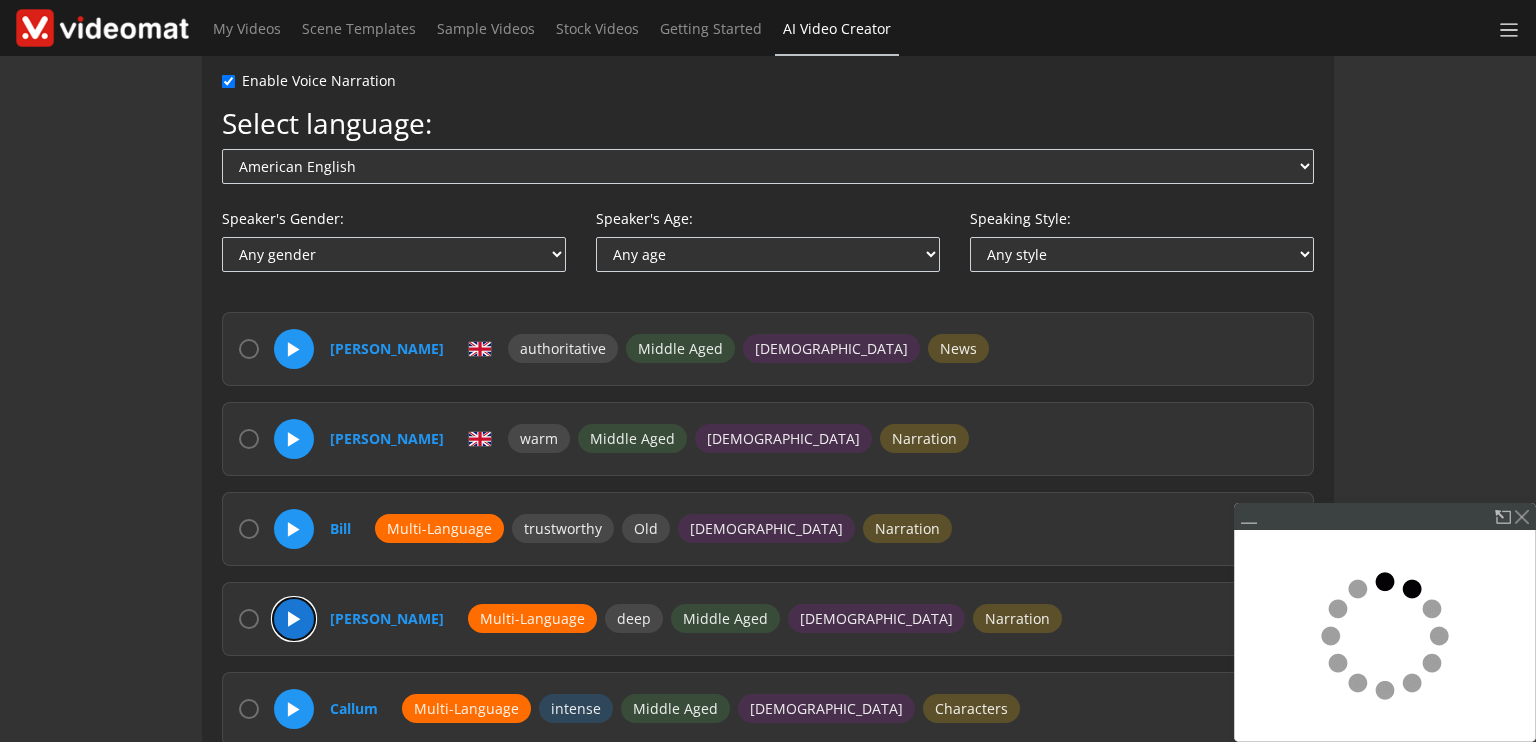 click on "▶" at bounding box center (294, 619) 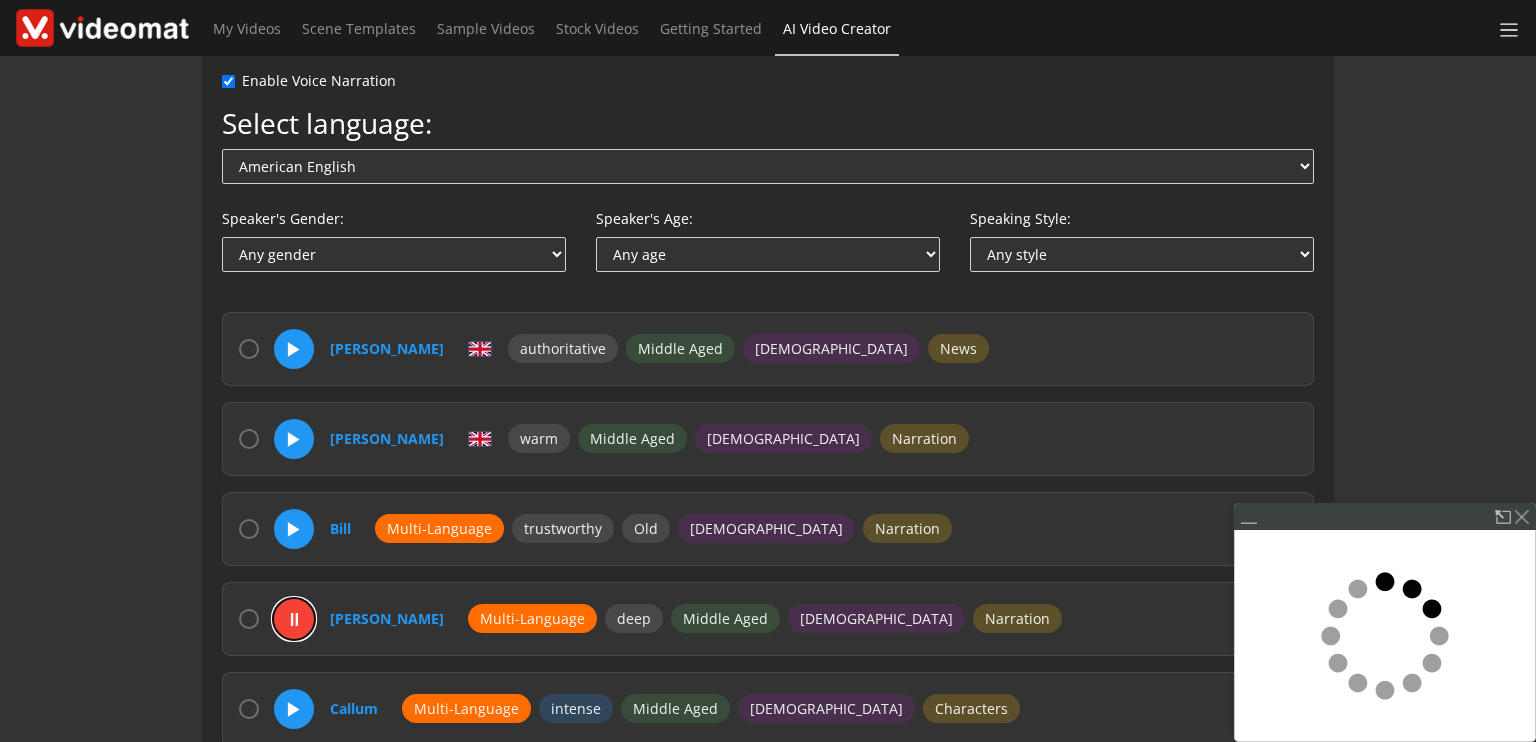 click on "⏸" at bounding box center (294, 619) 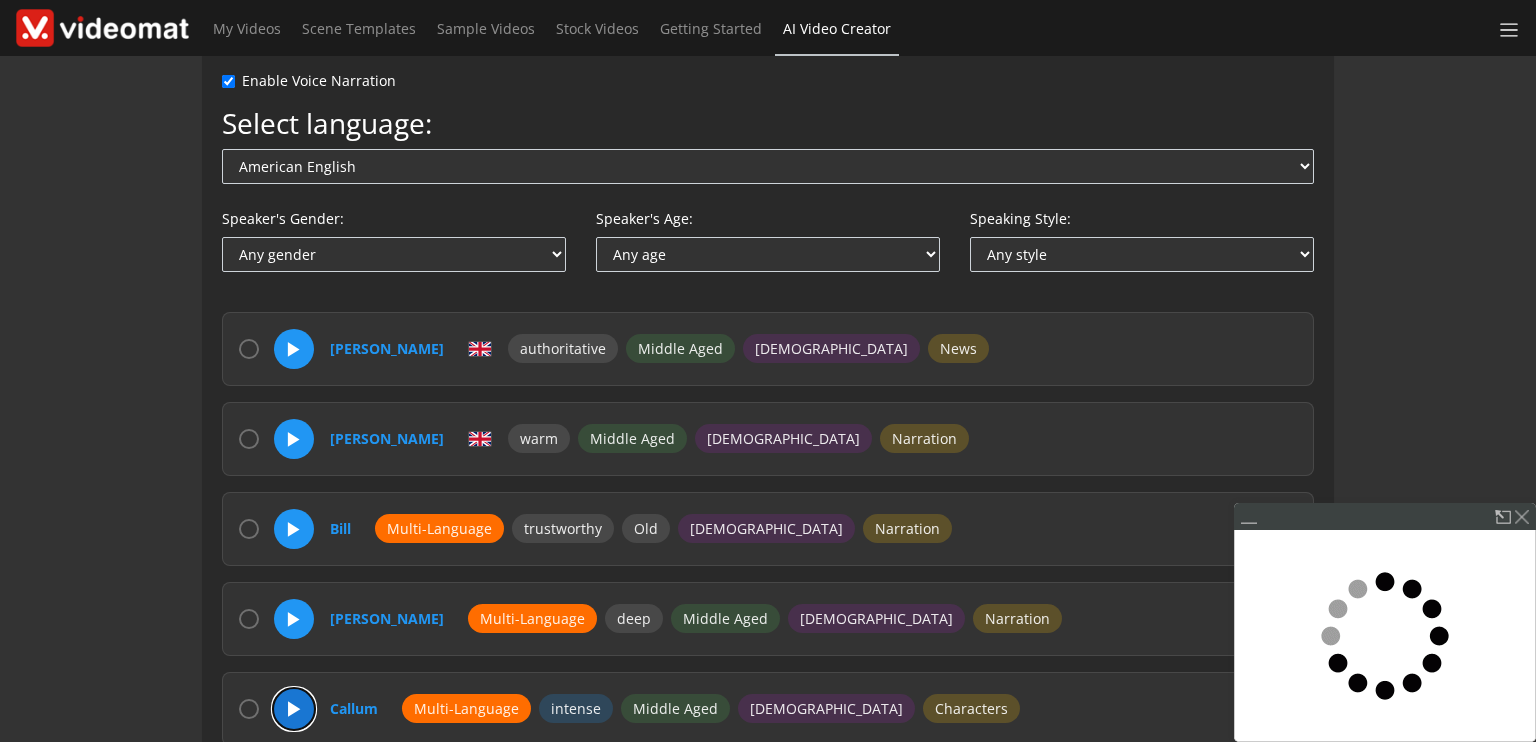 click on "▶" at bounding box center (294, 709) 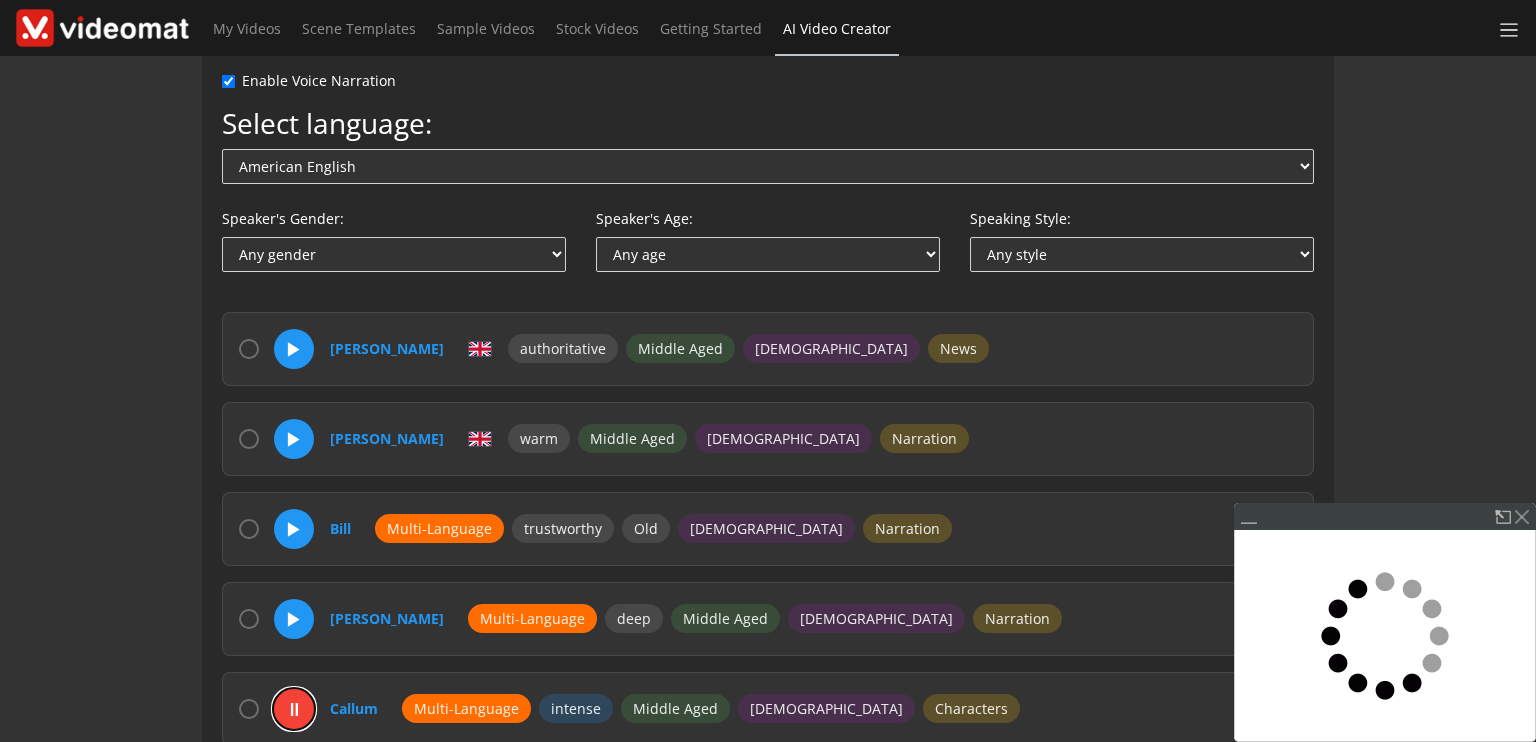 click on "⏸" at bounding box center [294, 709] 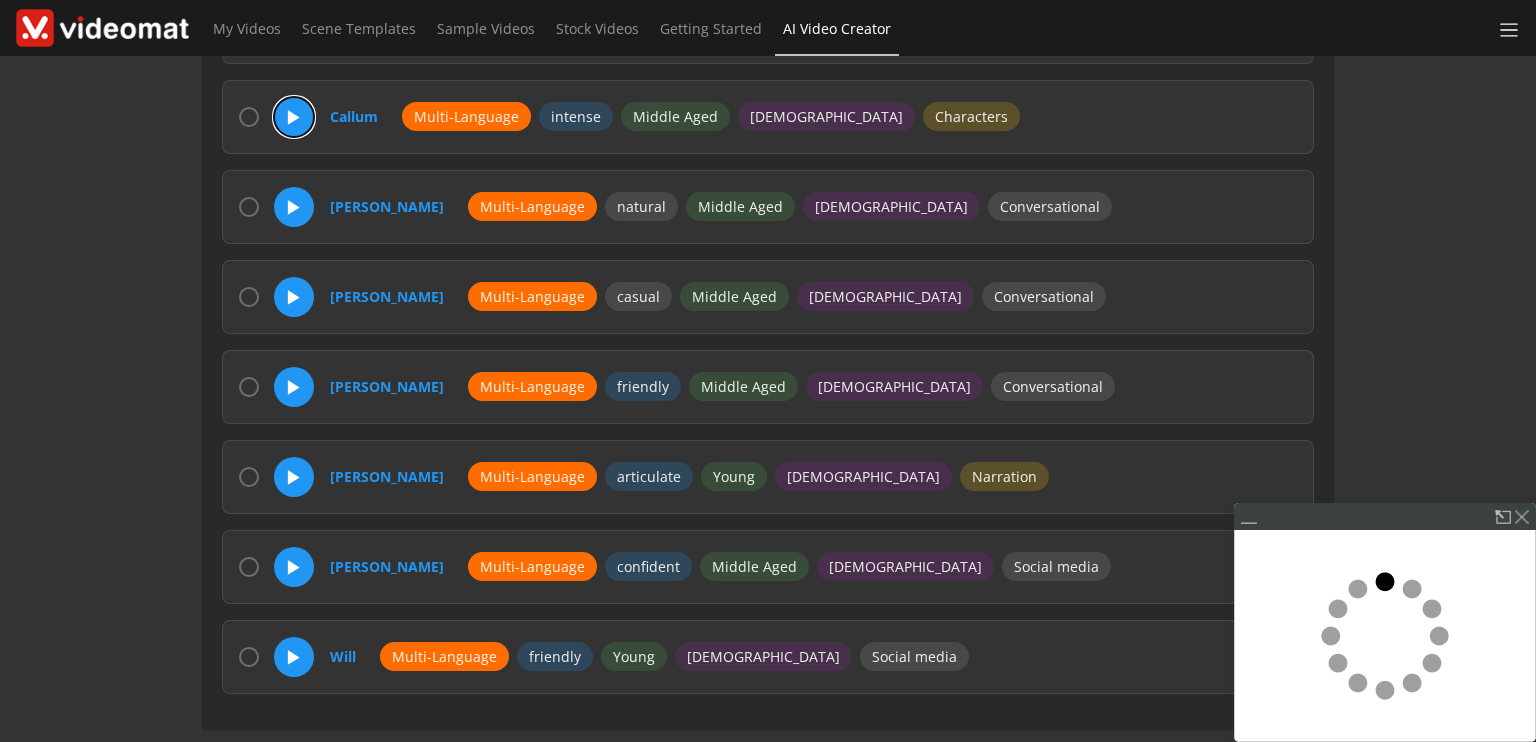 scroll, scrollTop: 1072, scrollLeft: 0, axis: vertical 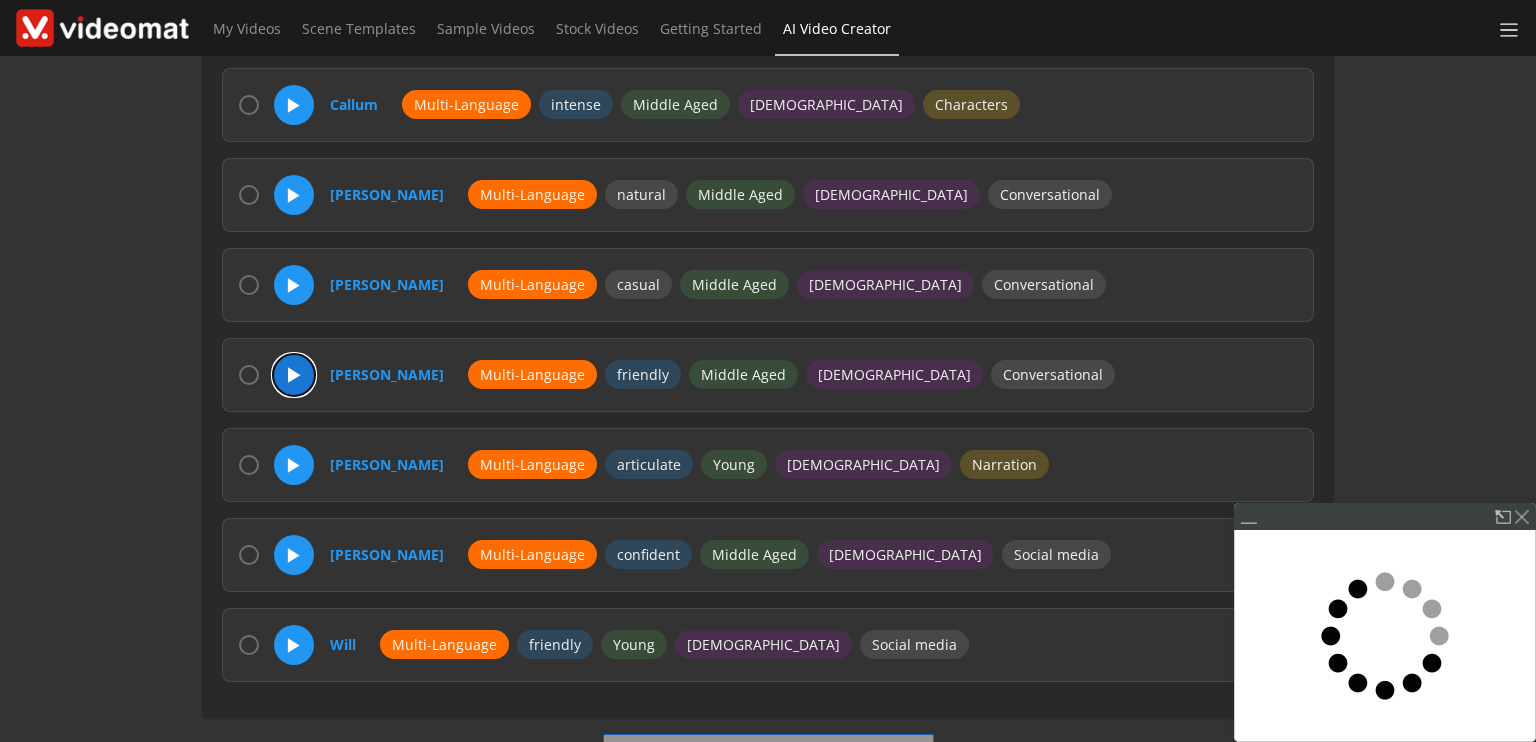 click on "▶" at bounding box center (294, 375) 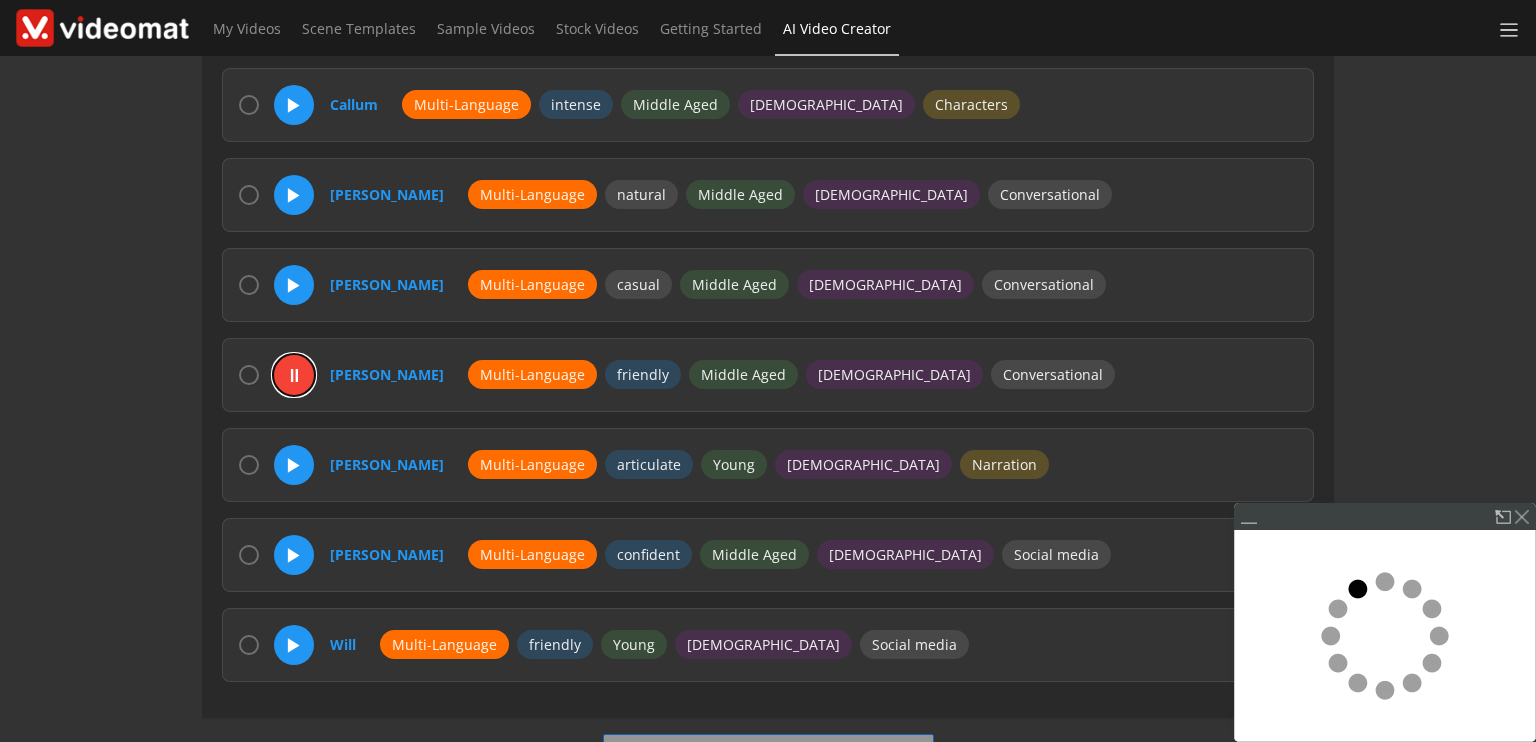 click on "⏸" at bounding box center (294, 375) 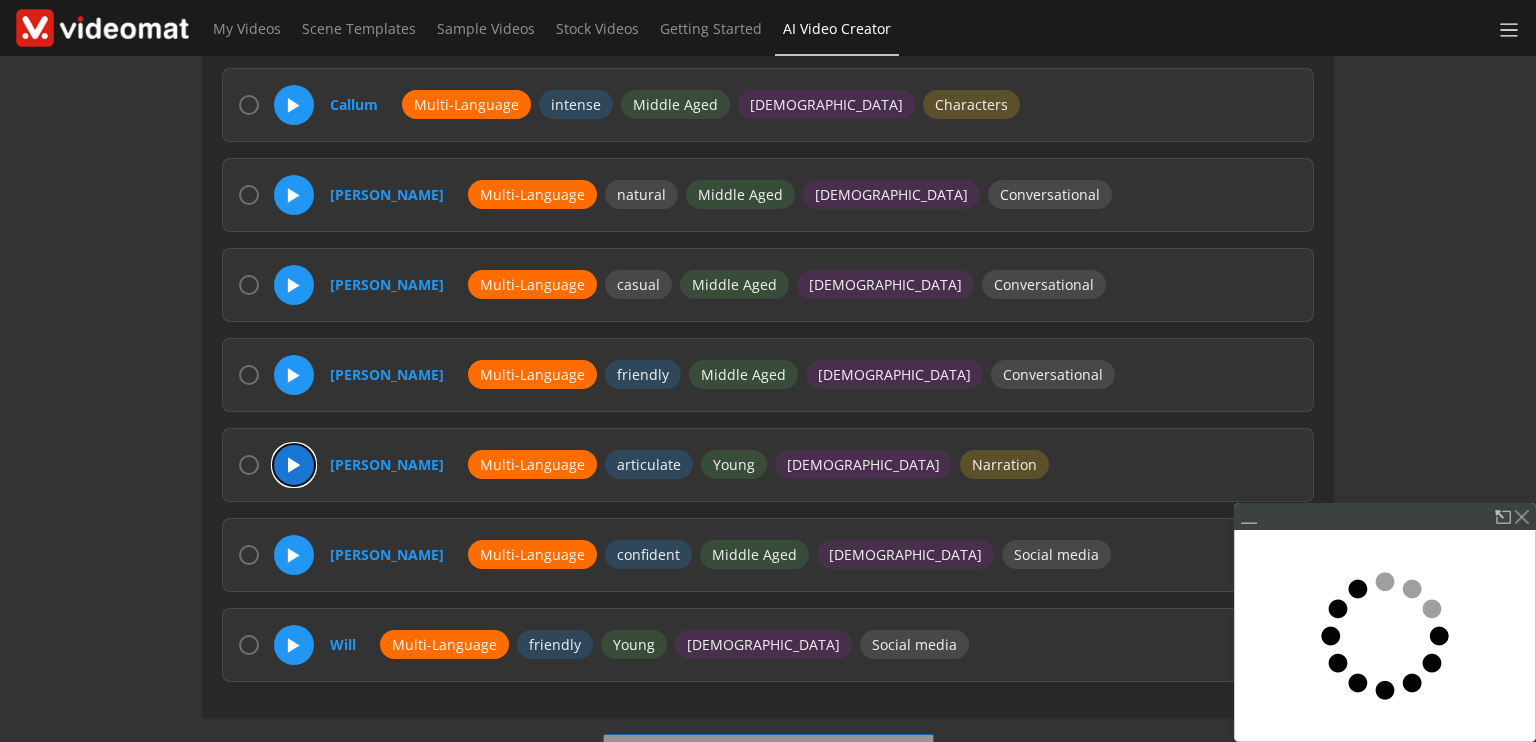 click on "▶" at bounding box center [294, 465] 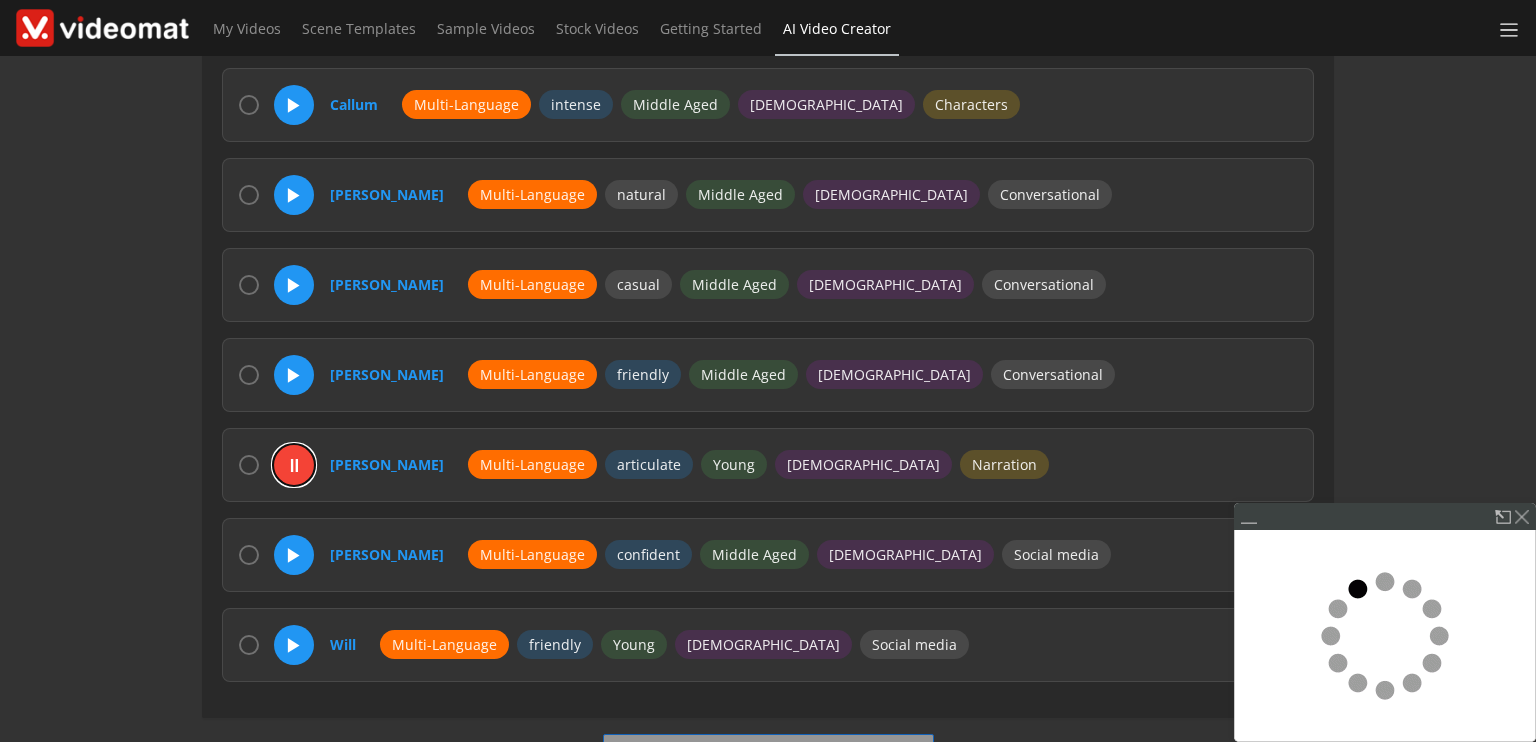 click on "⏸" at bounding box center (294, 465) 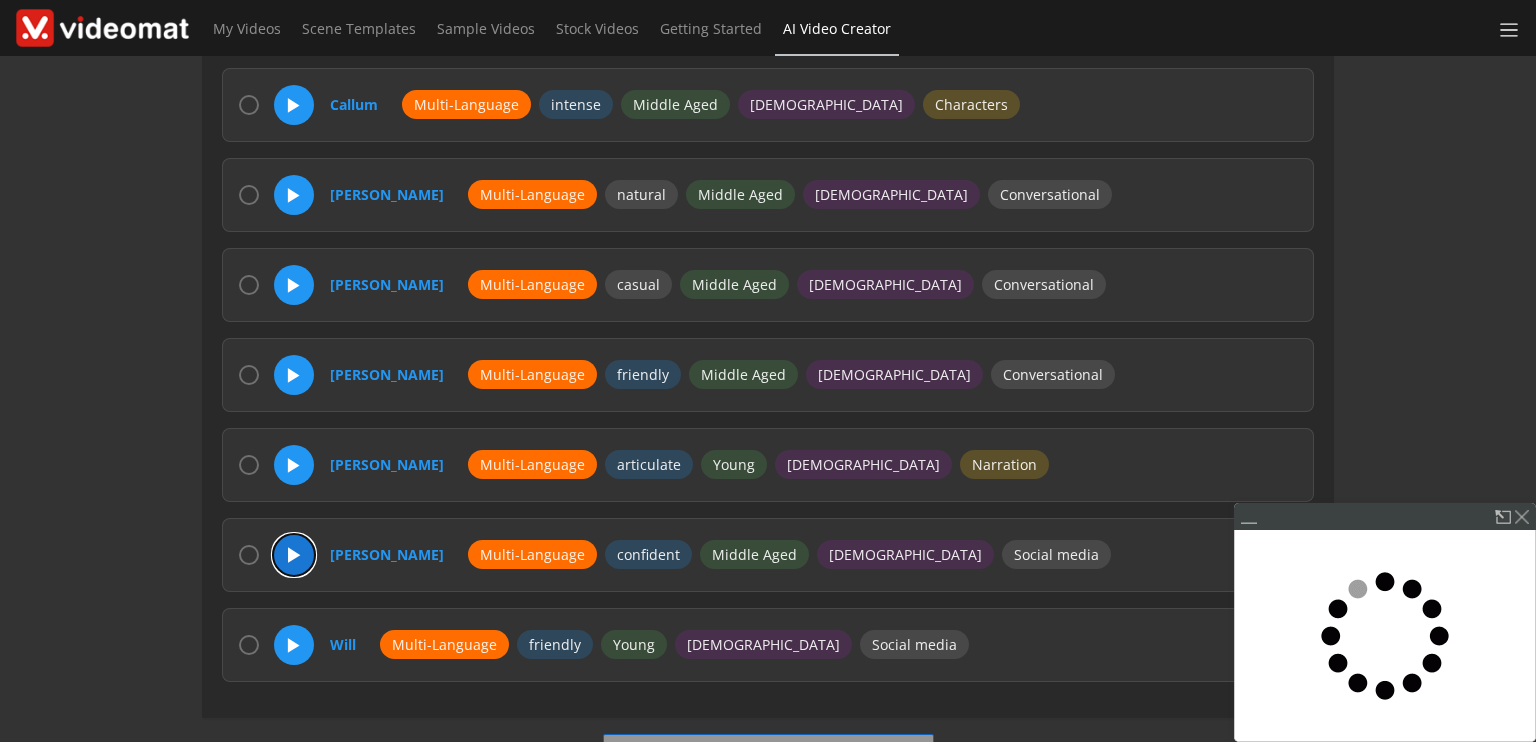 click on "▶" at bounding box center (294, 555) 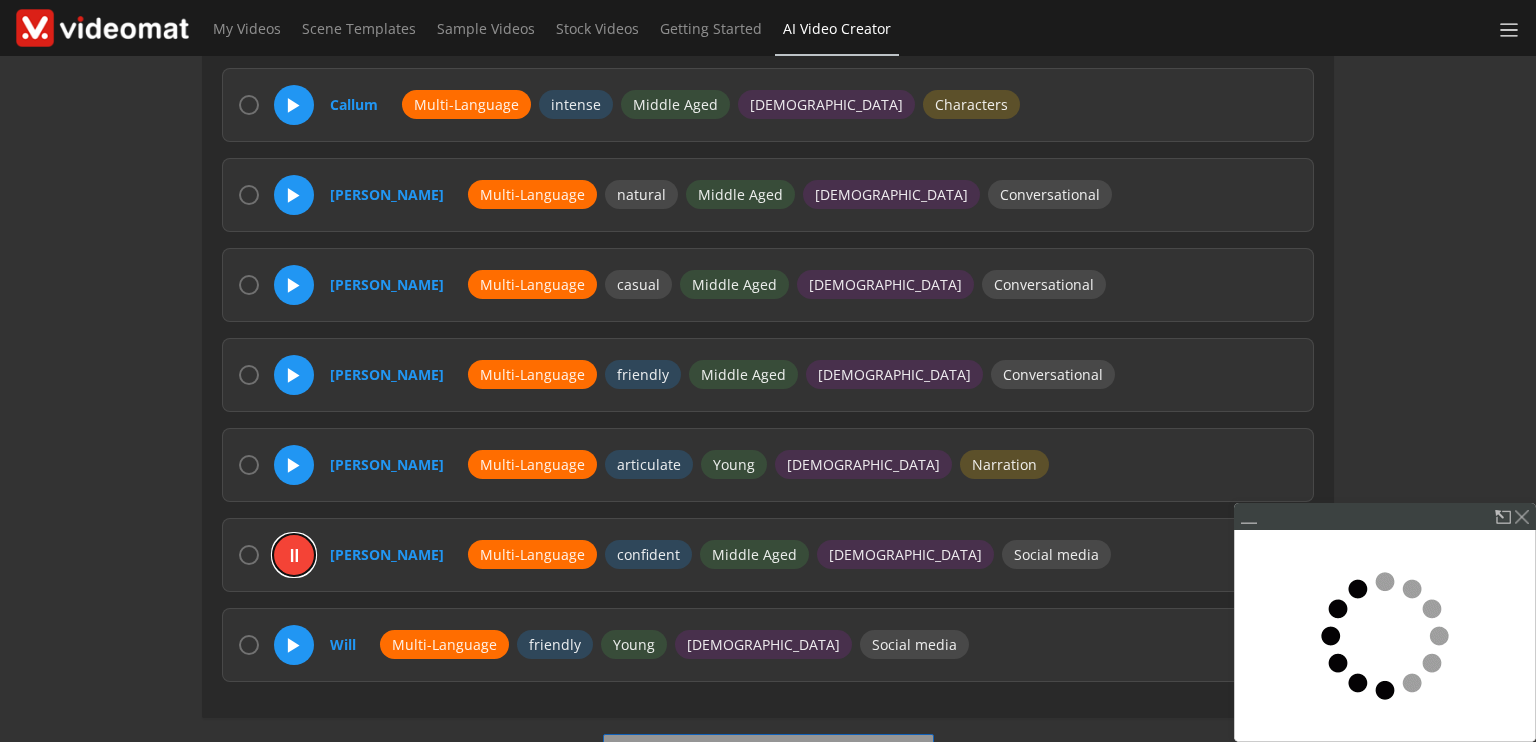 click on "⏸" at bounding box center [294, 555] 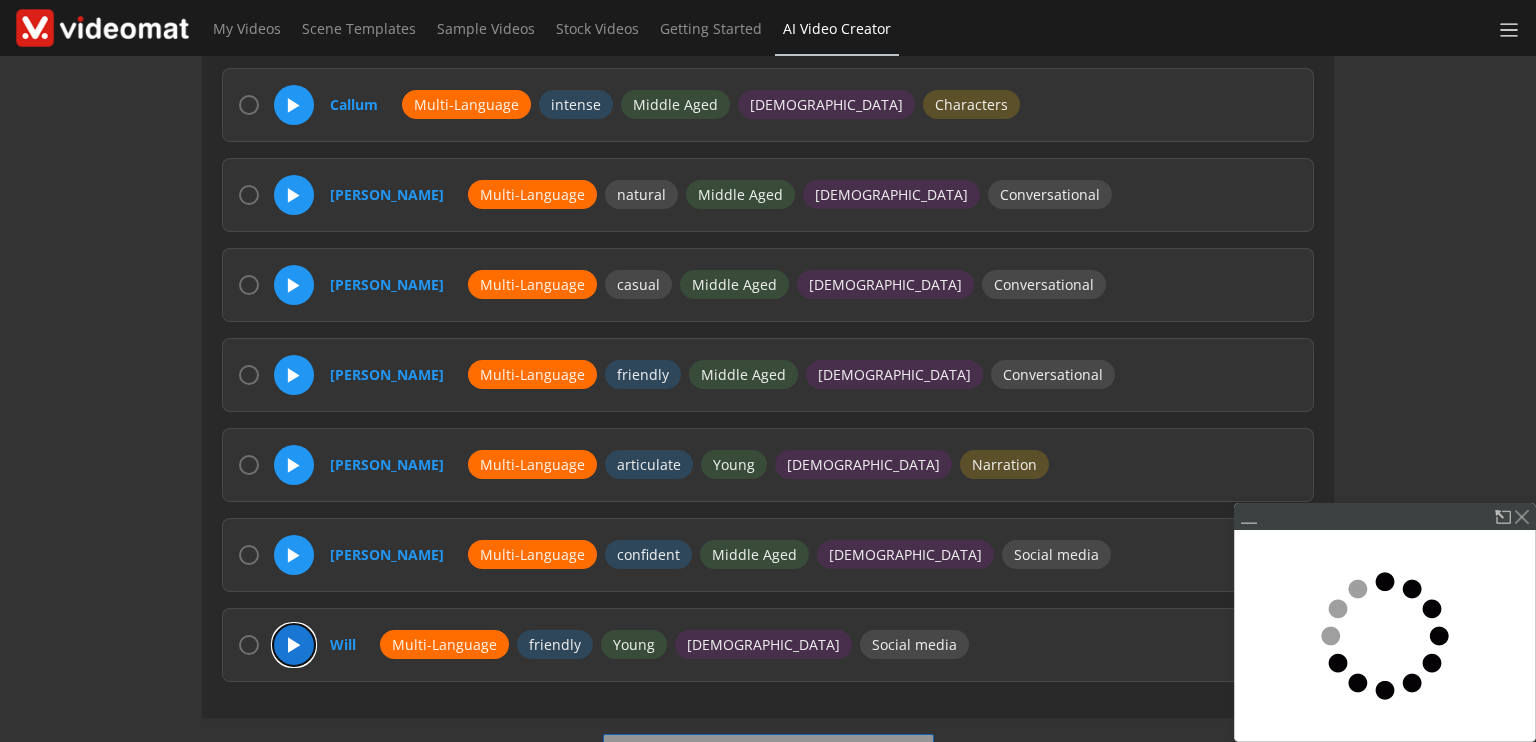 click on "▶" at bounding box center [294, 645] 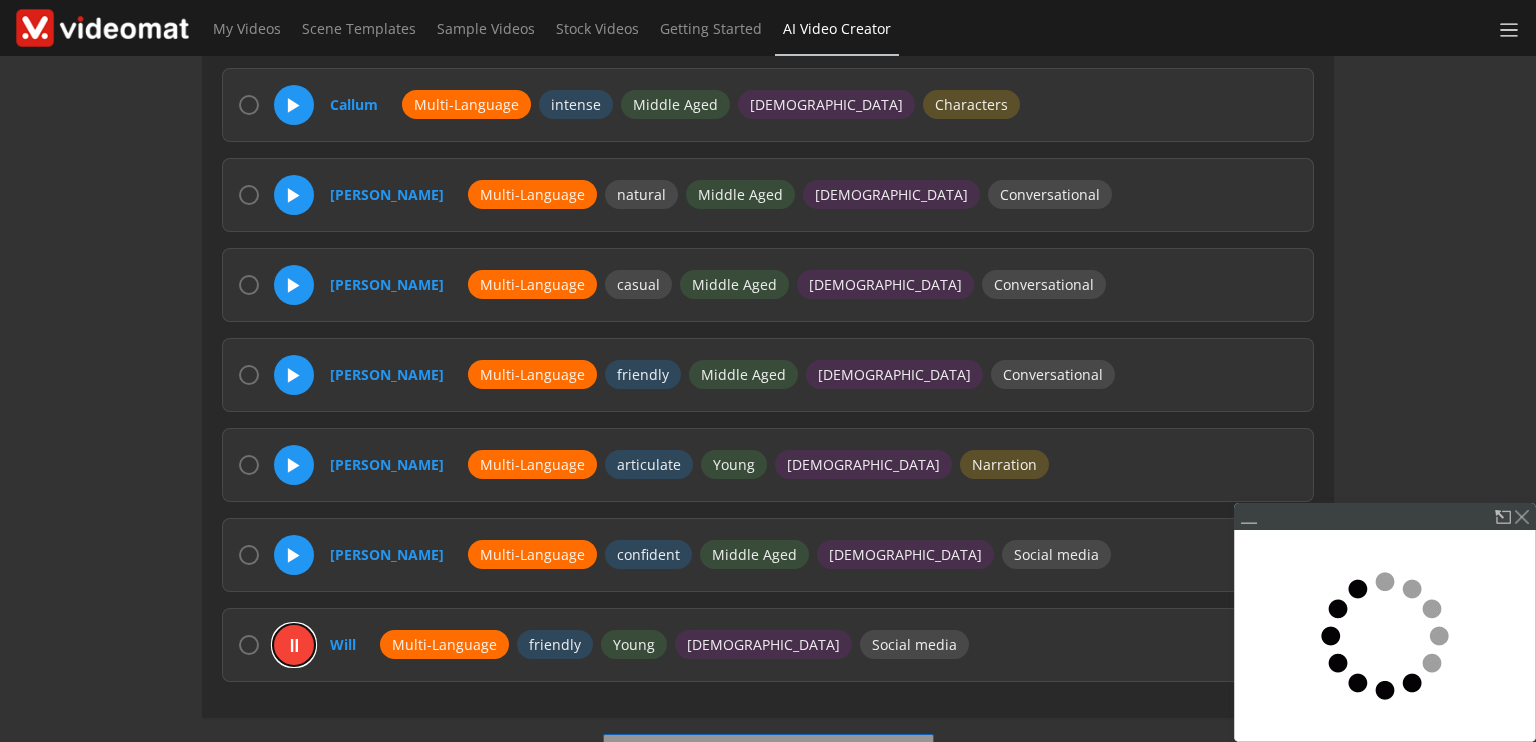 click on "⏸" at bounding box center (294, 645) 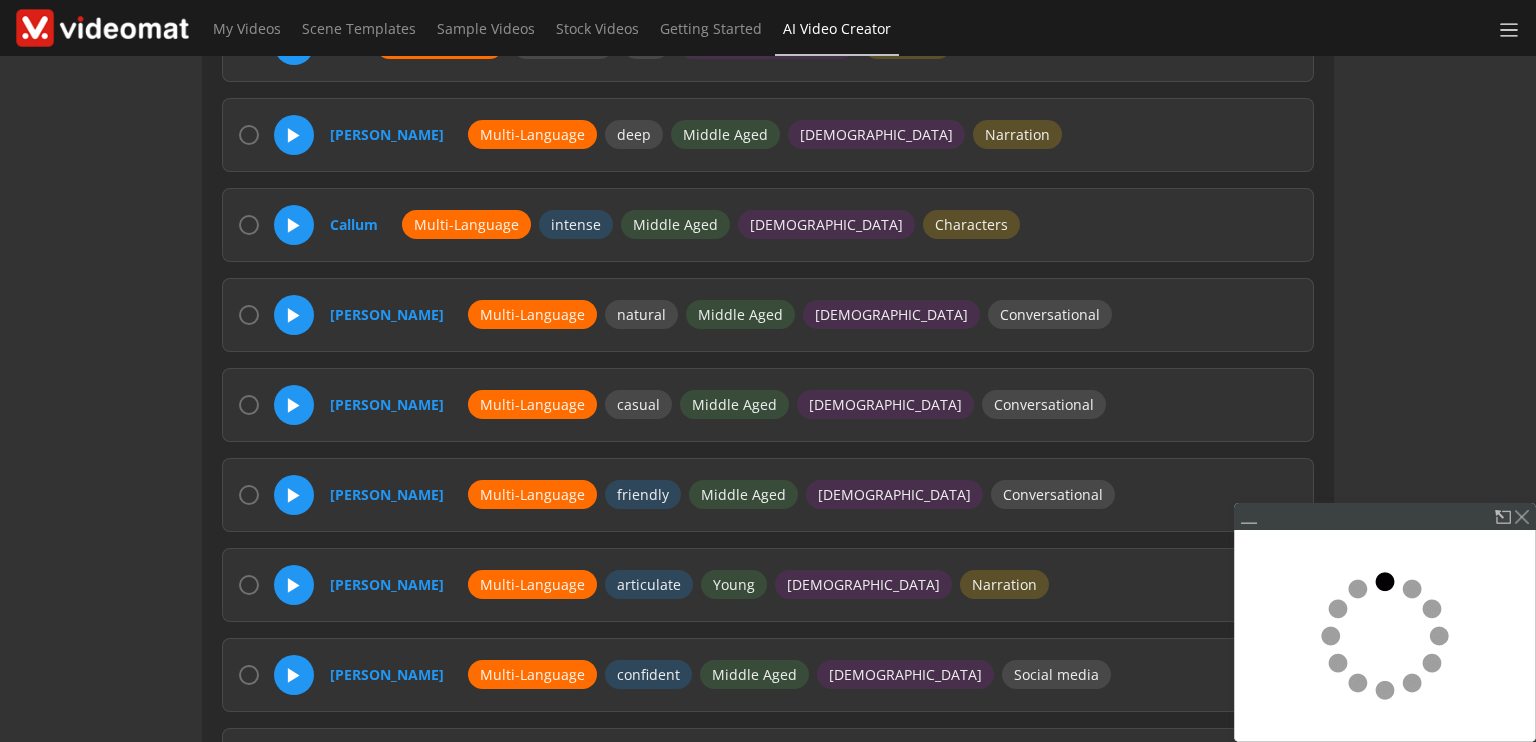 scroll, scrollTop: 995, scrollLeft: 0, axis: vertical 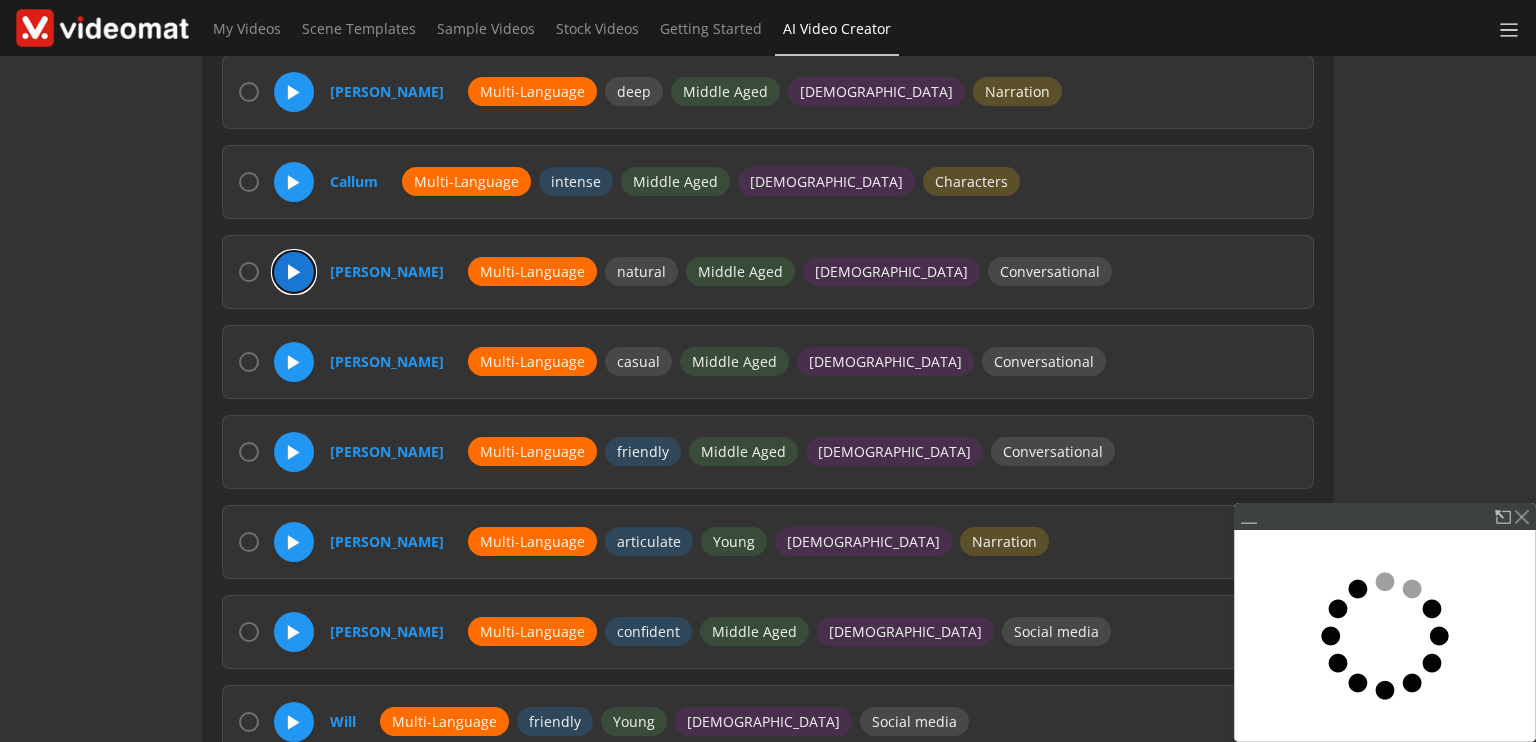 click on "▶" at bounding box center (294, 272) 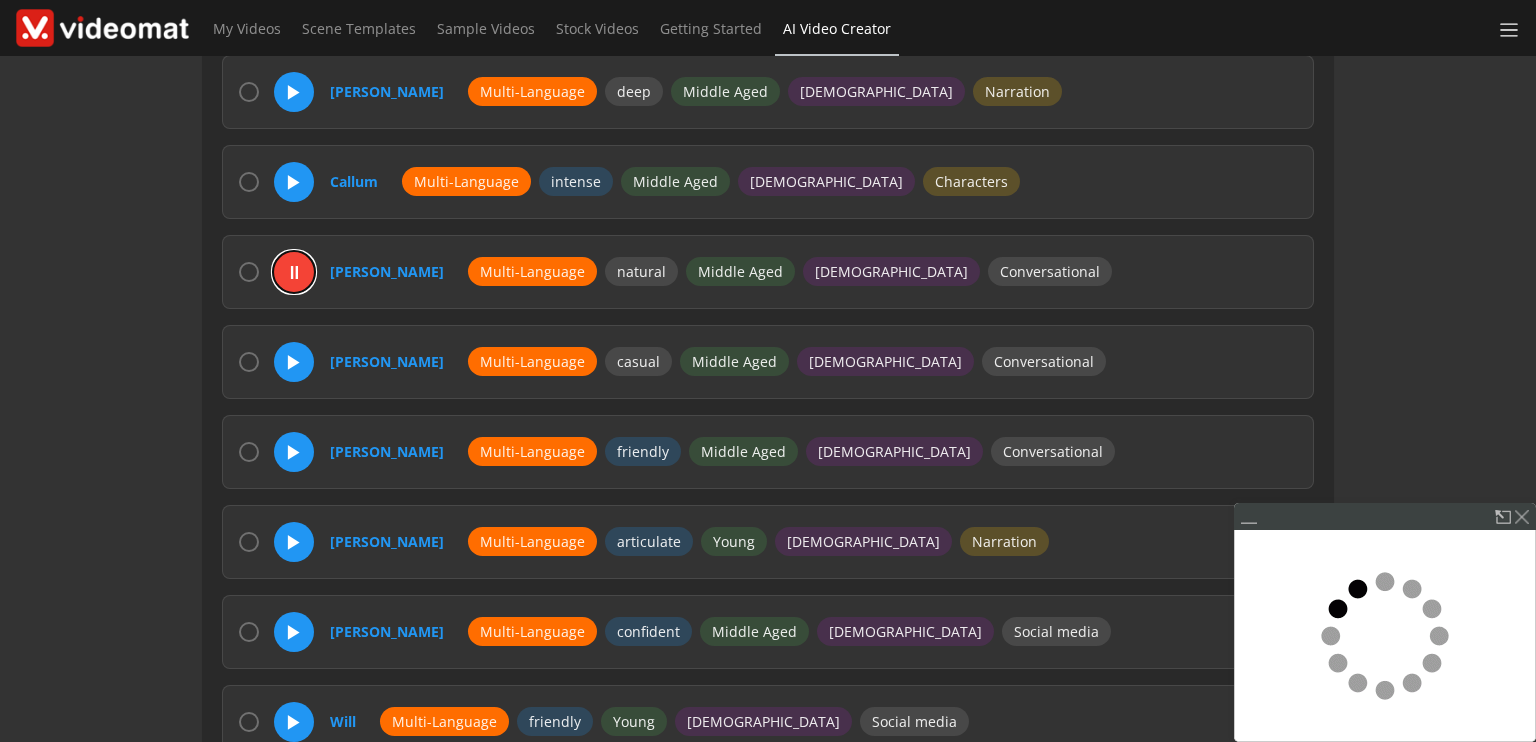 click on "⏸" at bounding box center [294, 272] 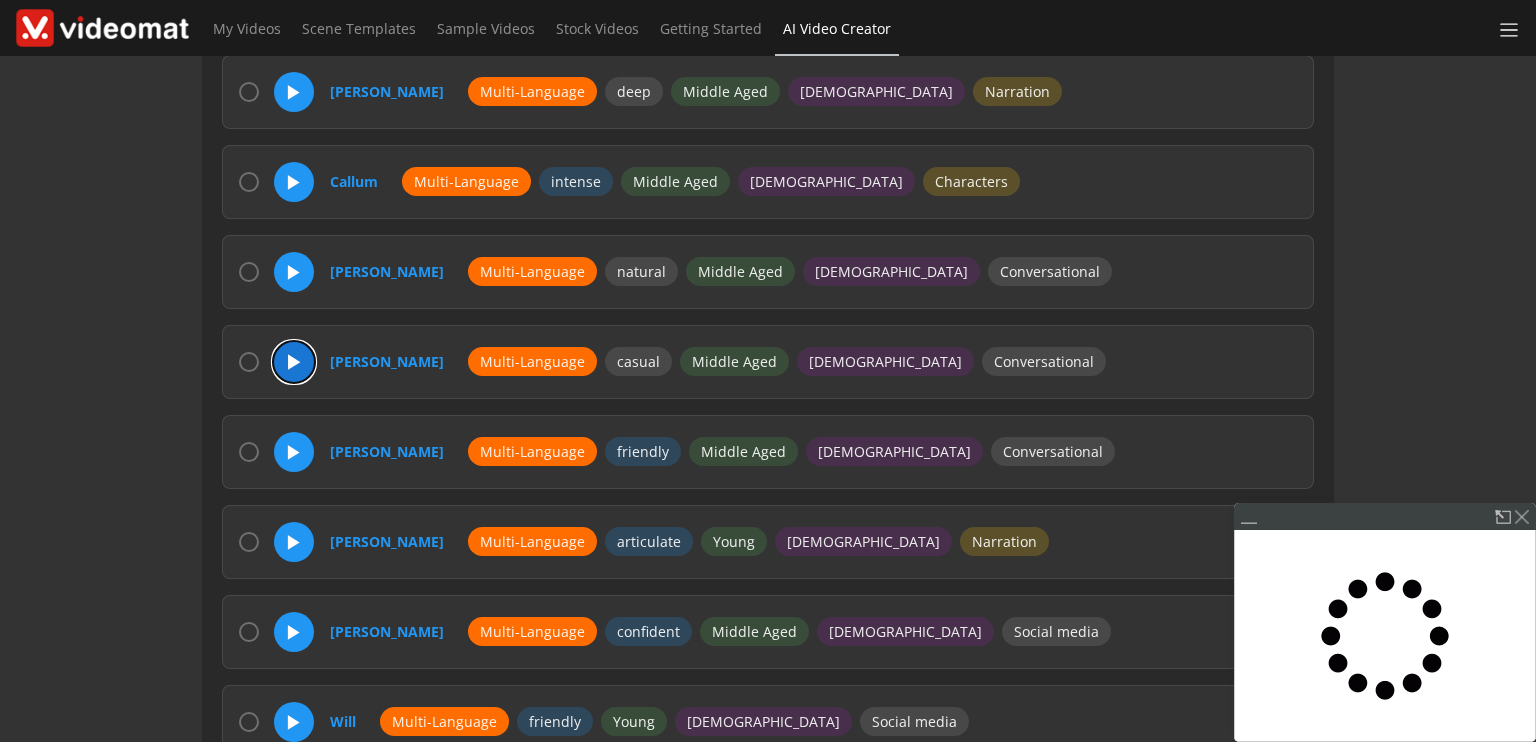 click on "▶" at bounding box center (294, 362) 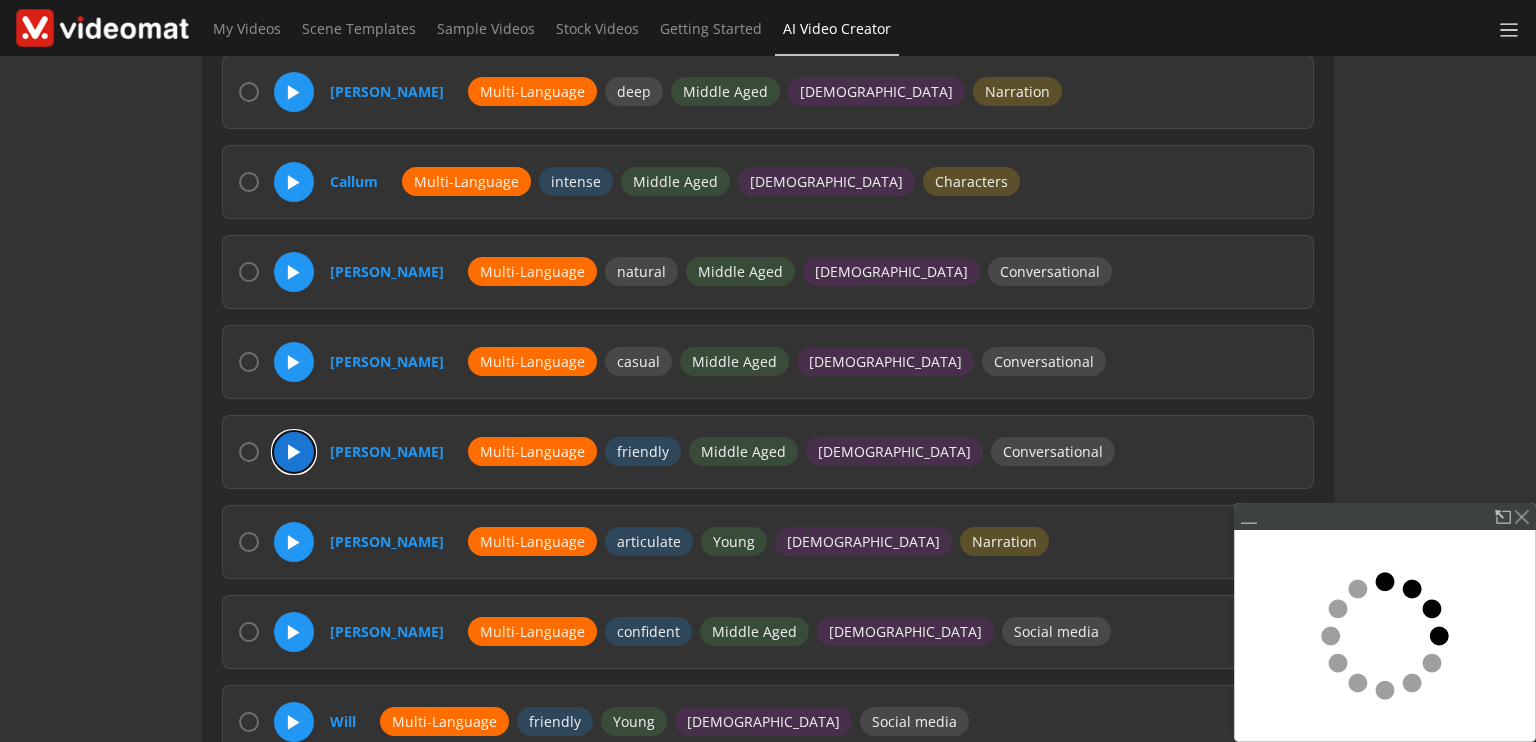 click on "▶" at bounding box center (294, 452) 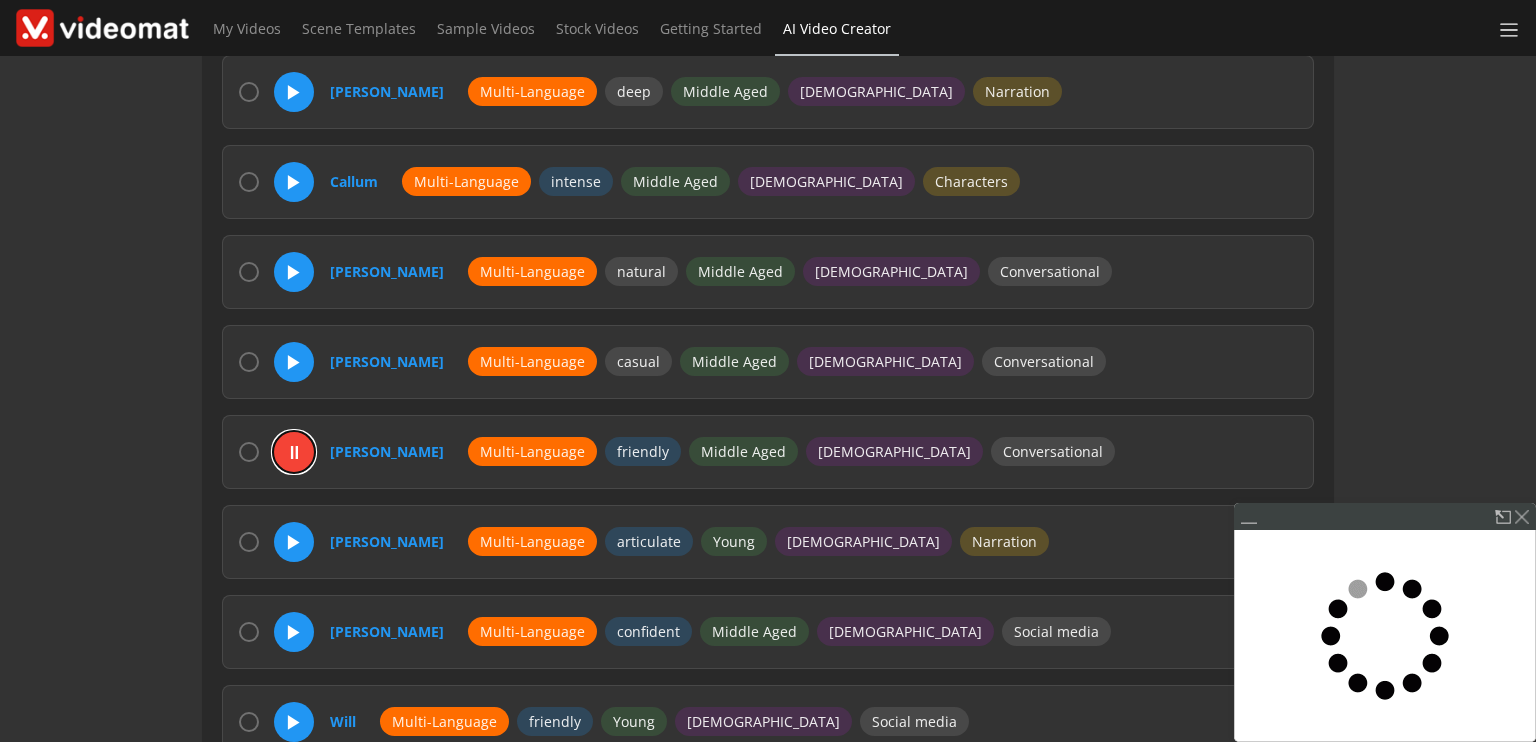 click on "⏸" at bounding box center (294, 452) 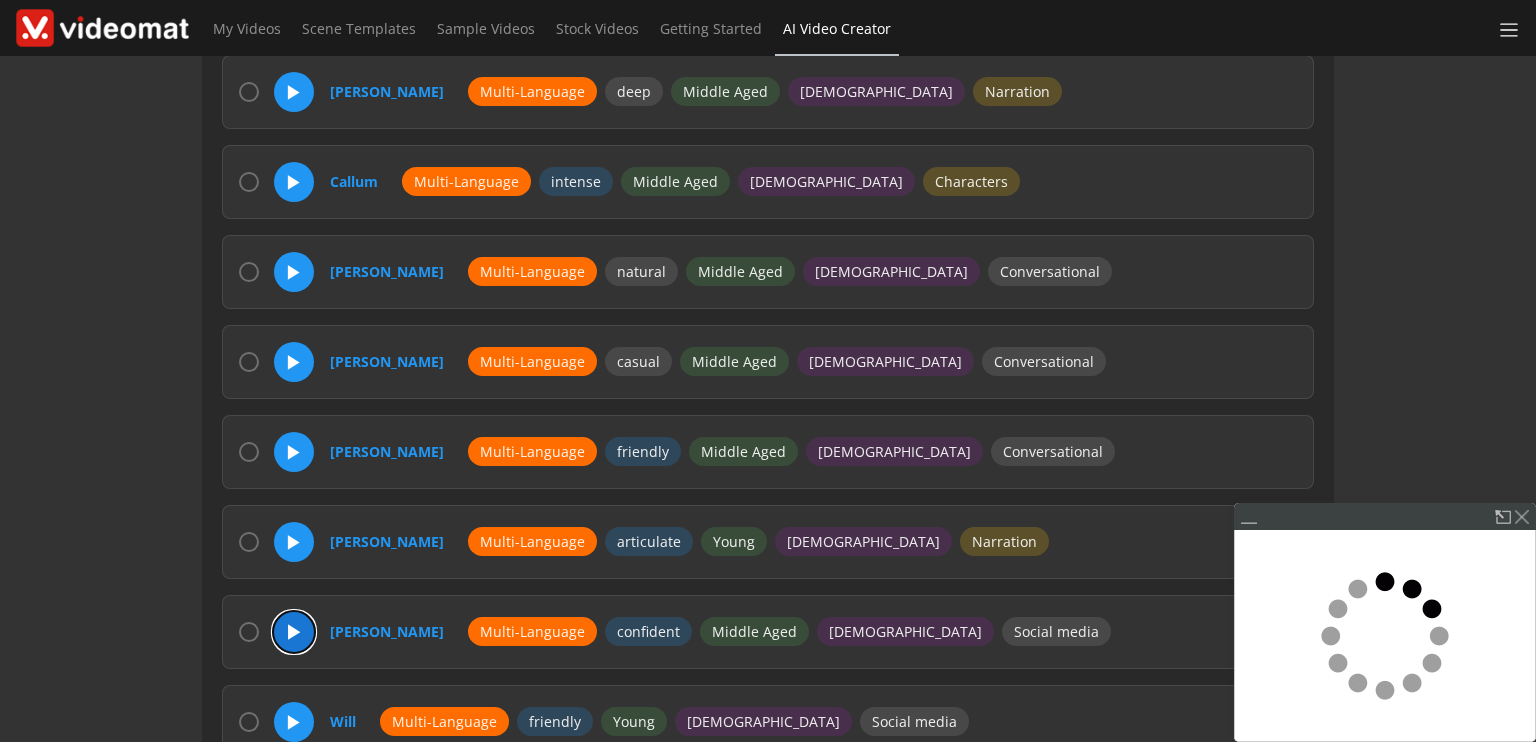 click on "▶" at bounding box center (294, 632) 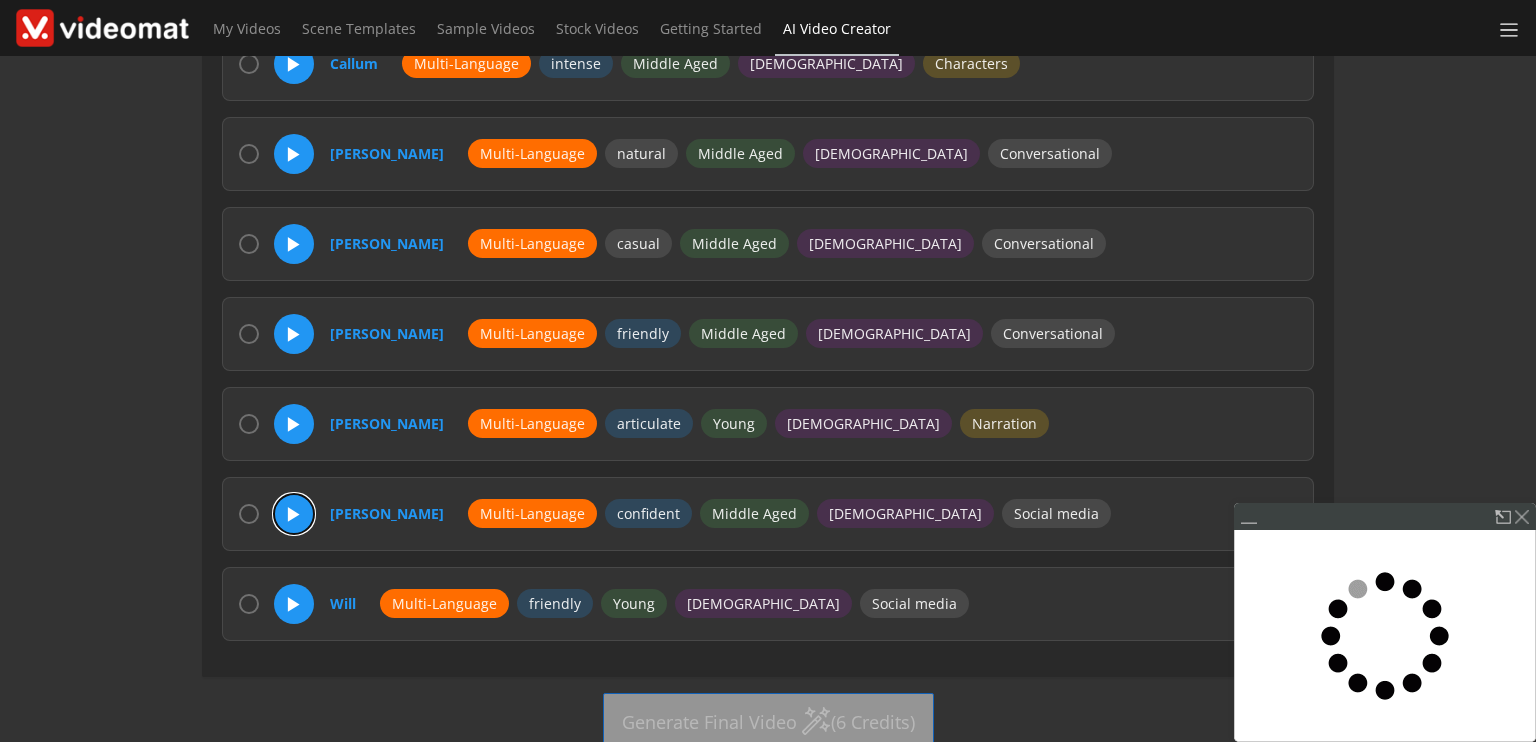 scroll, scrollTop: 1131, scrollLeft: 0, axis: vertical 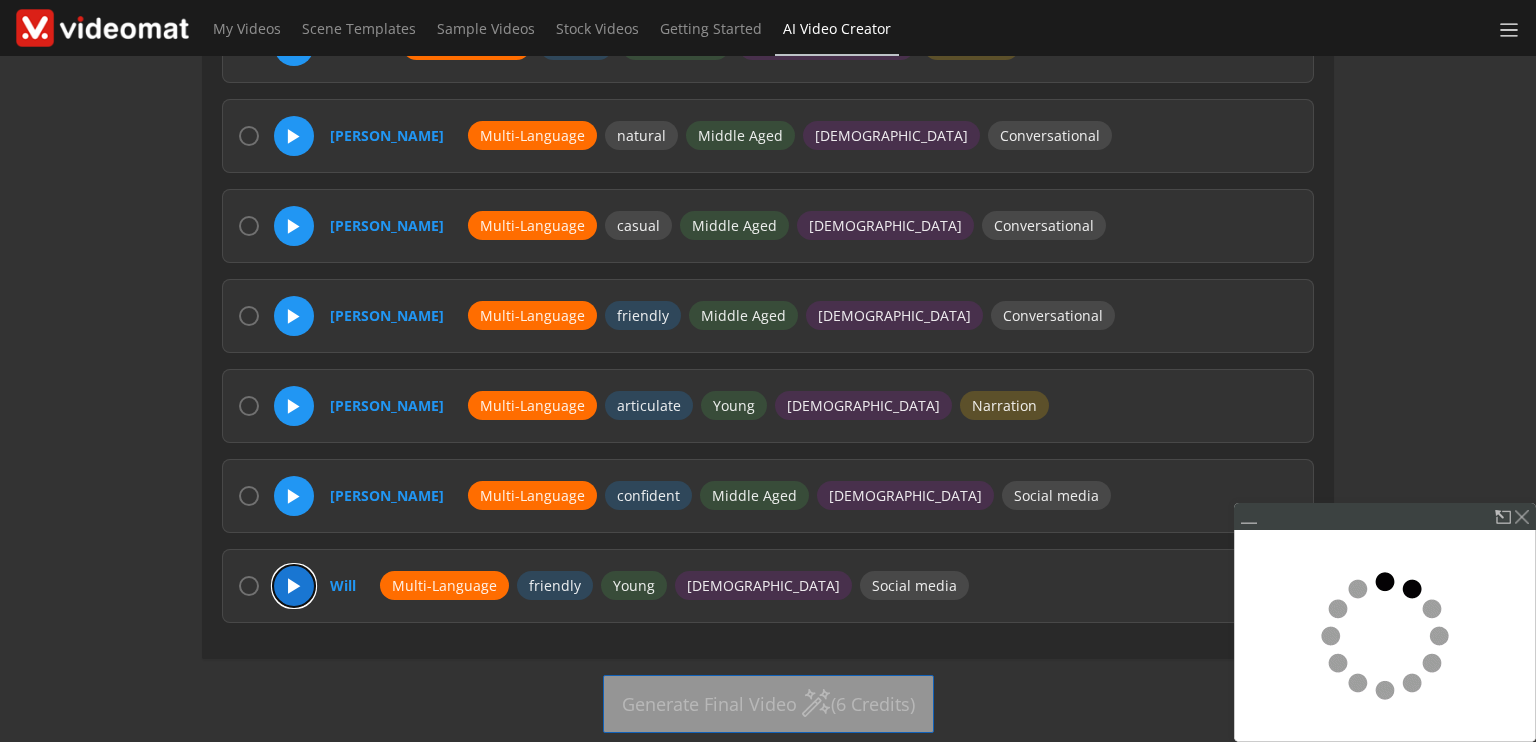 click on "▶" at bounding box center [294, 586] 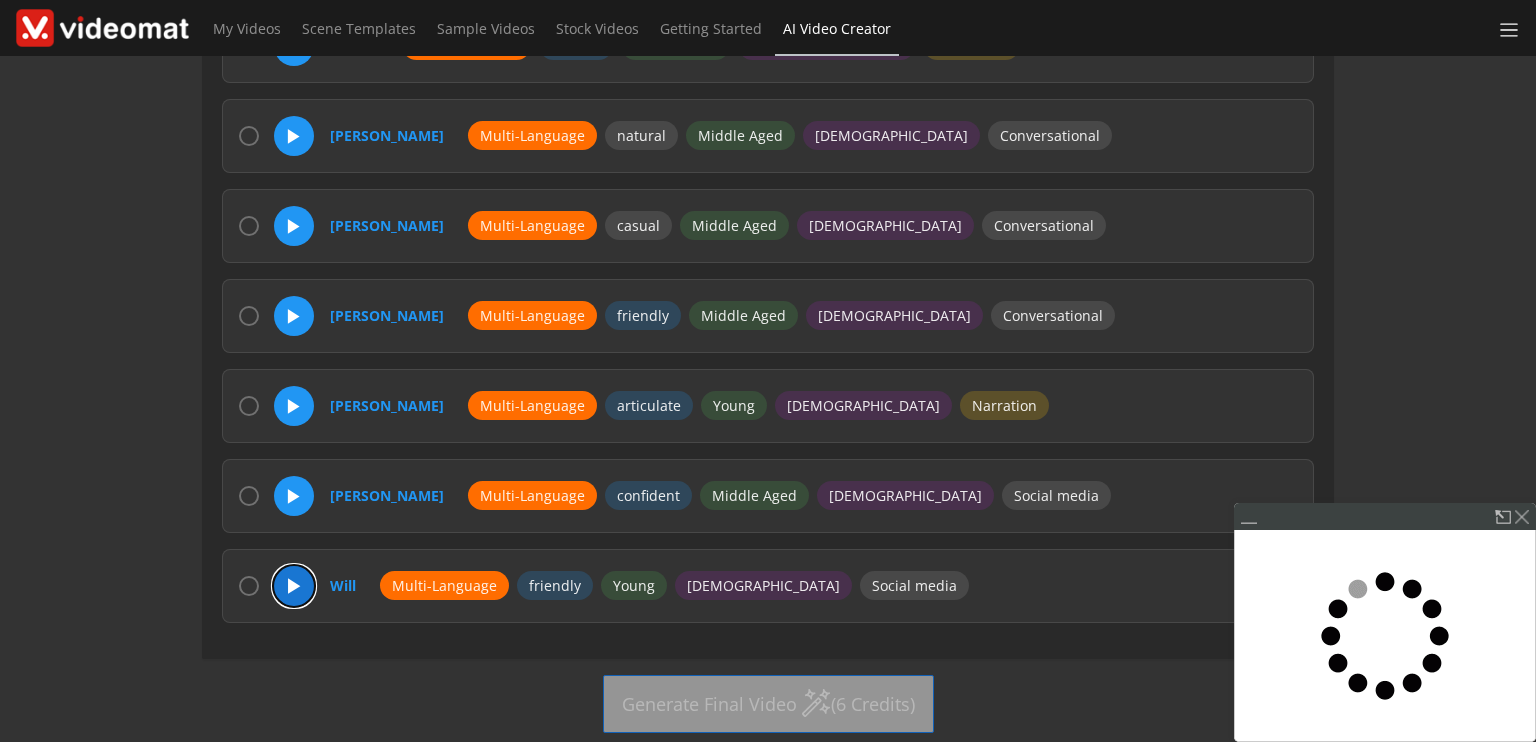 click on "▶" at bounding box center (294, 586) 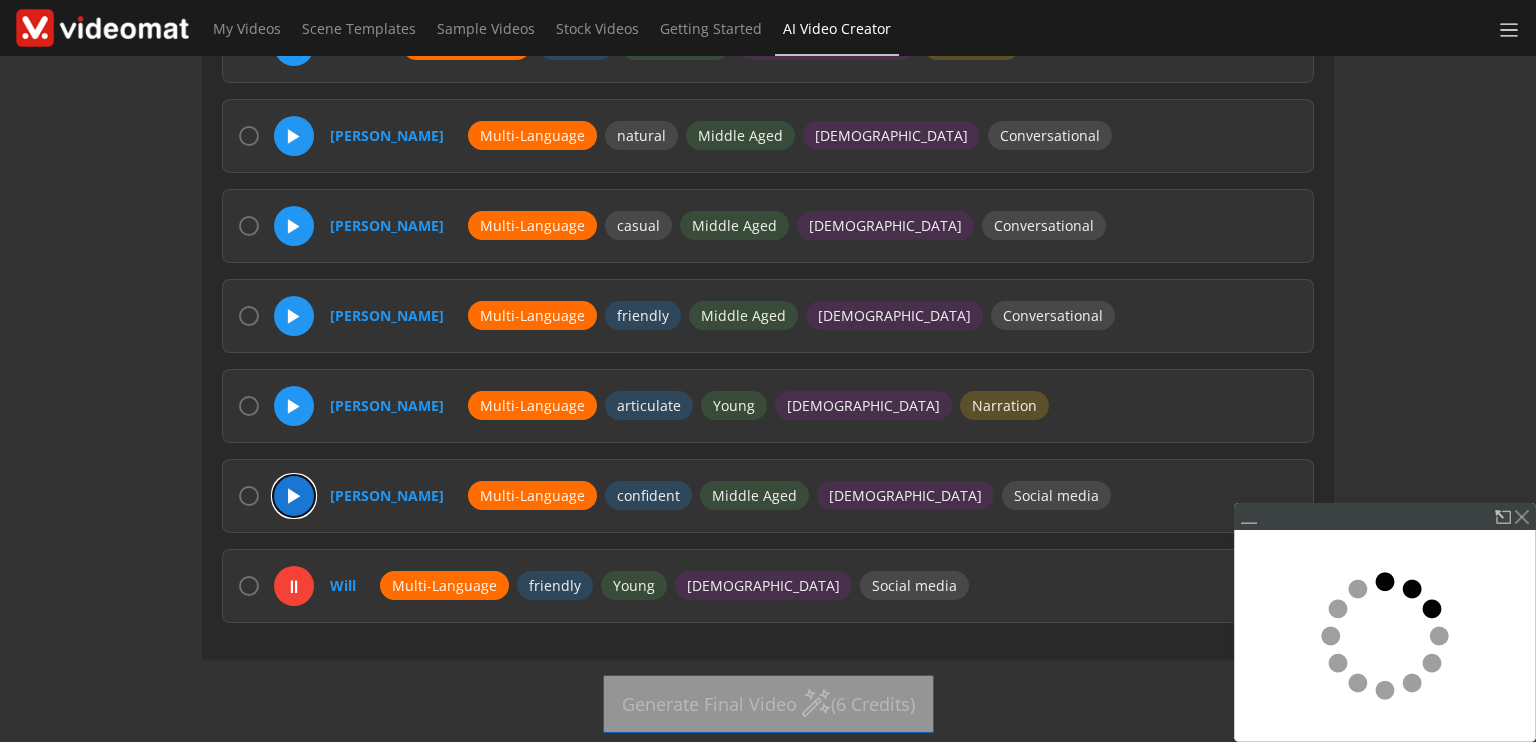 click on "▶" at bounding box center (294, 496) 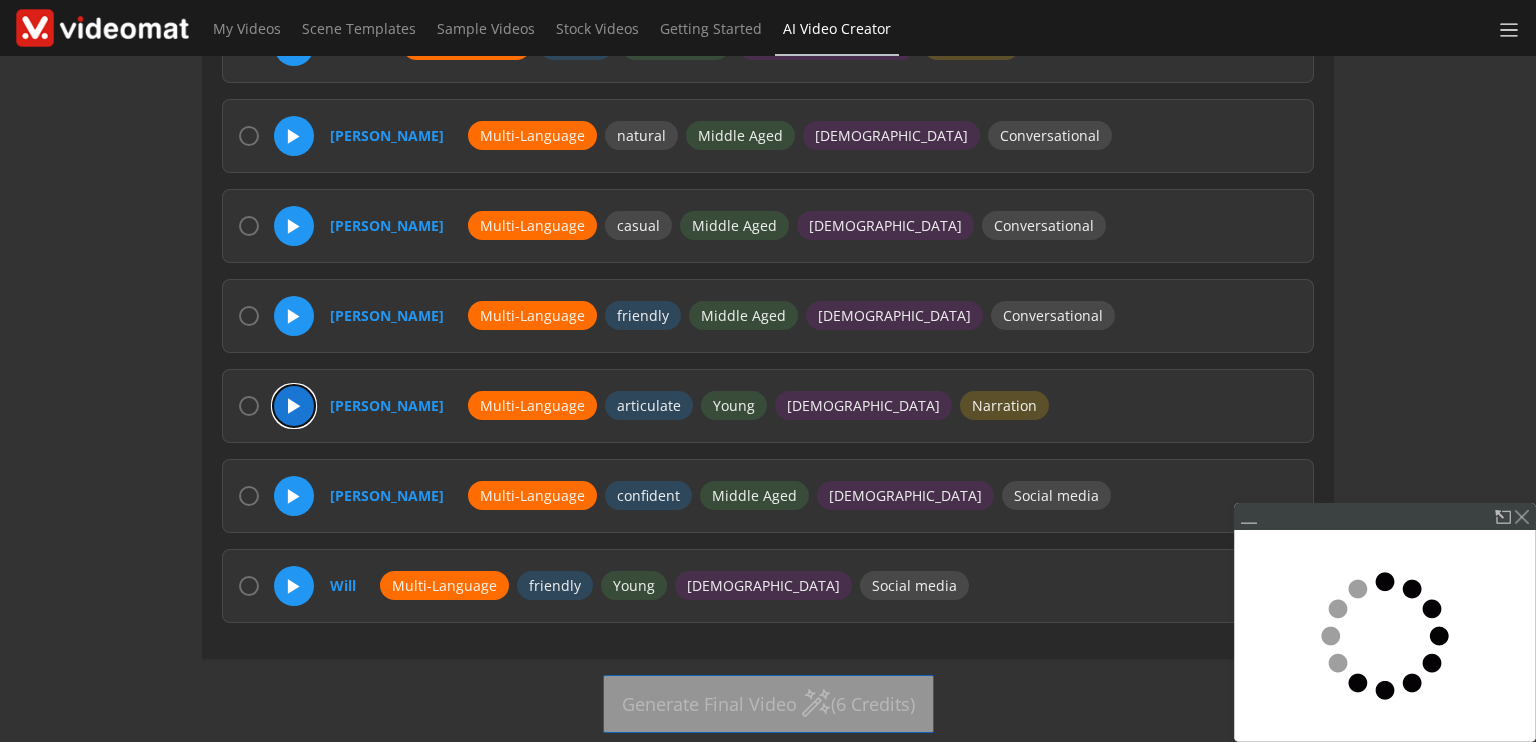 click on "▶" at bounding box center (294, 406) 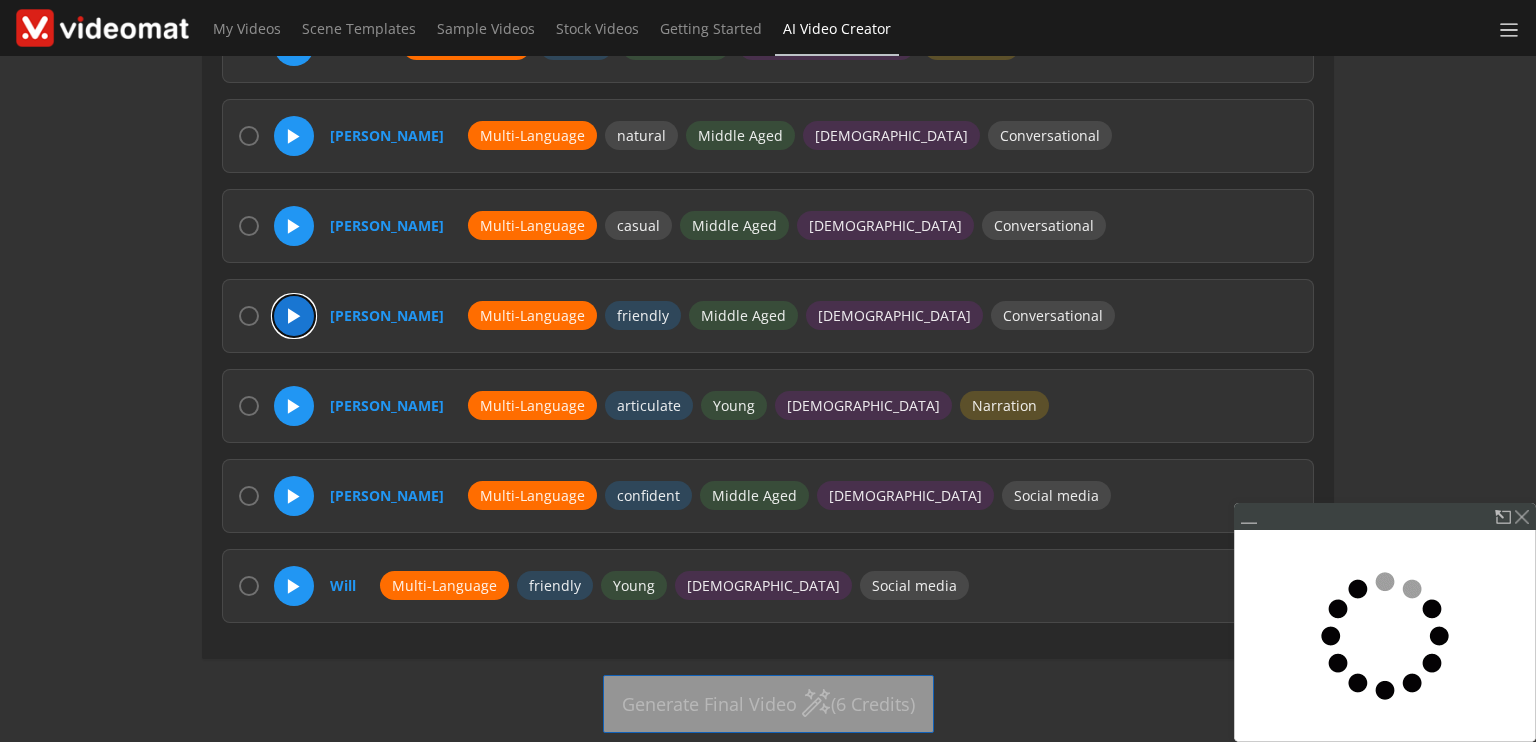 click on "▶" at bounding box center (294, 316) 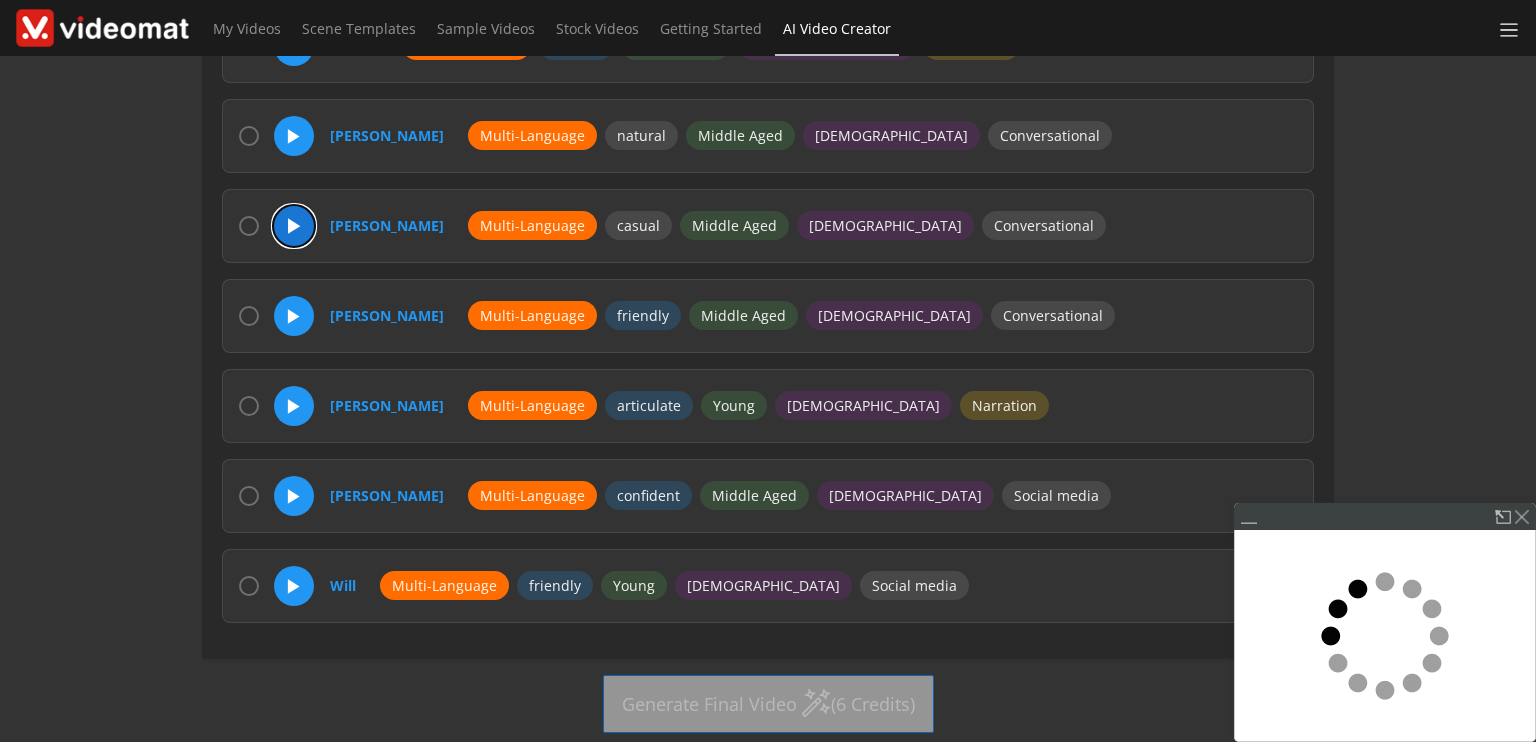 click on "▶" at bounding box center (294, 226) 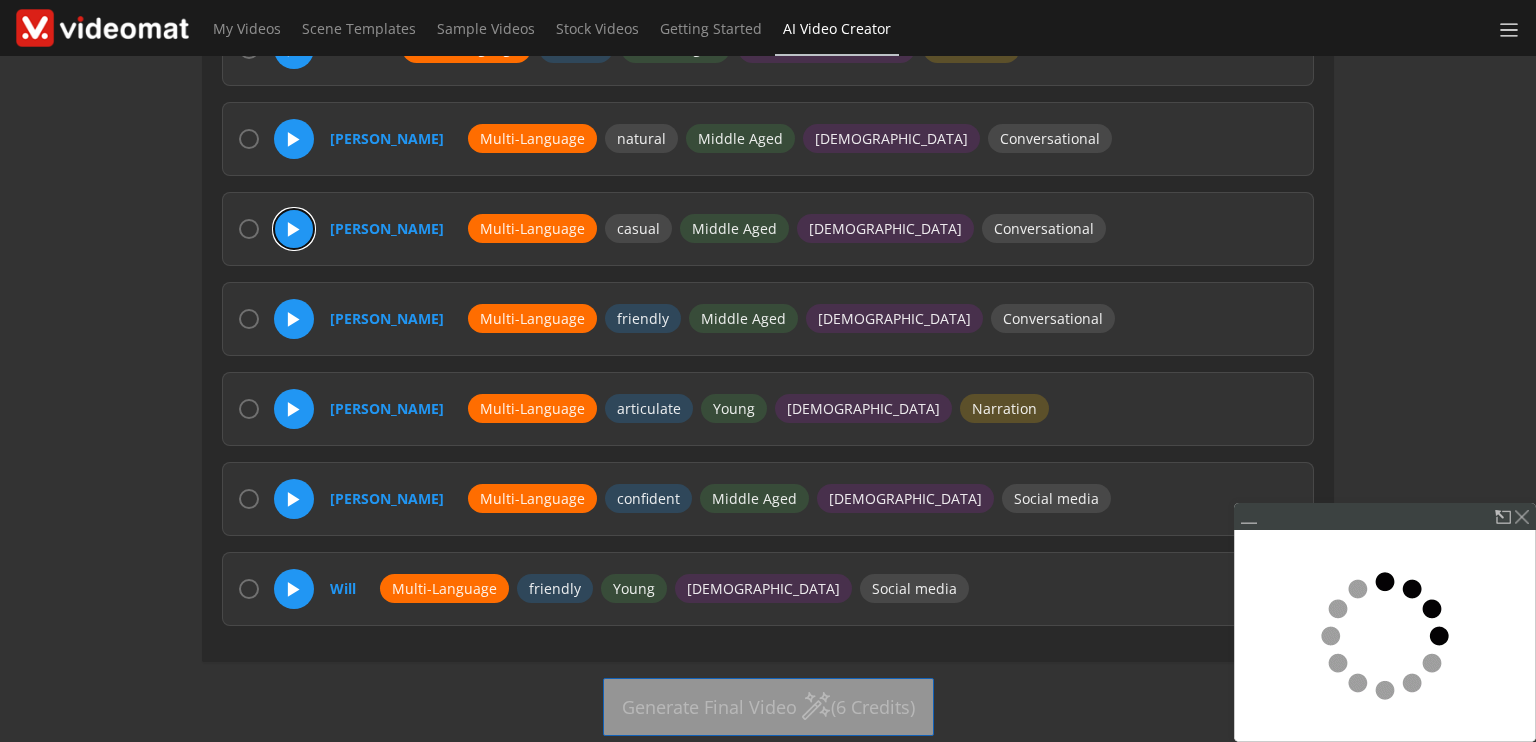 scroll, scrollTop: 1131, scrollLeft: 0, axis: vertical 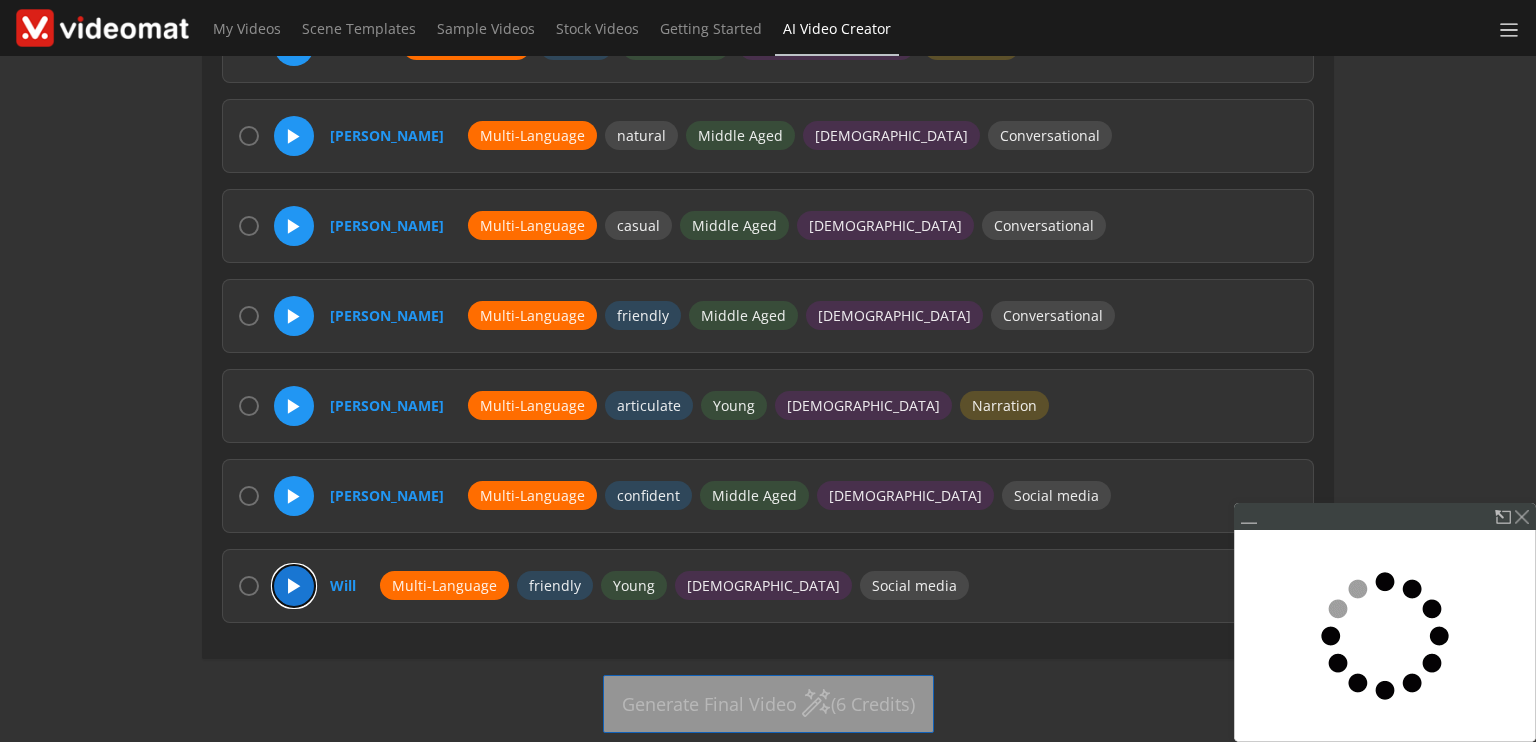 click on "▶" at bounding box center [294, 586] 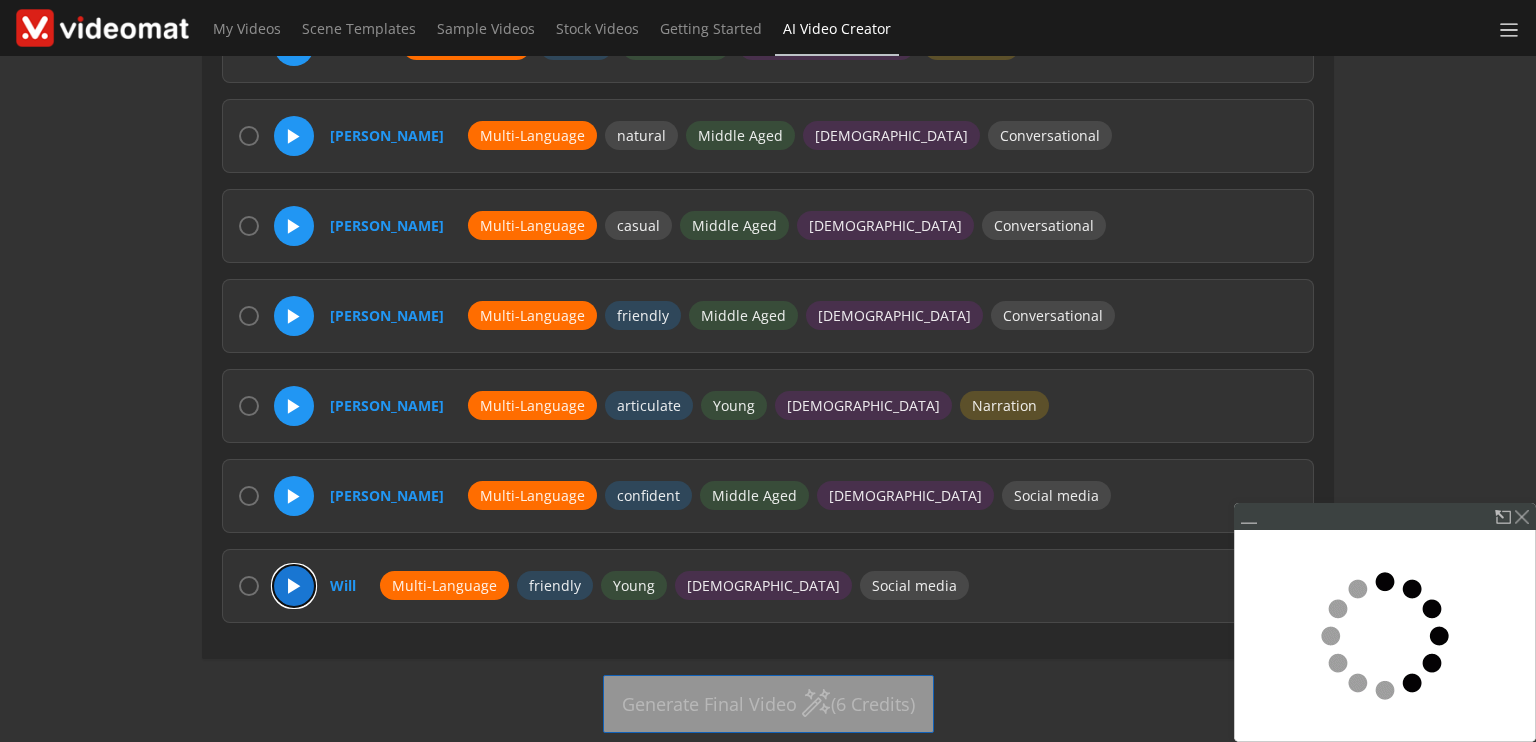 click on "▶" at bounding box center (294, 586) 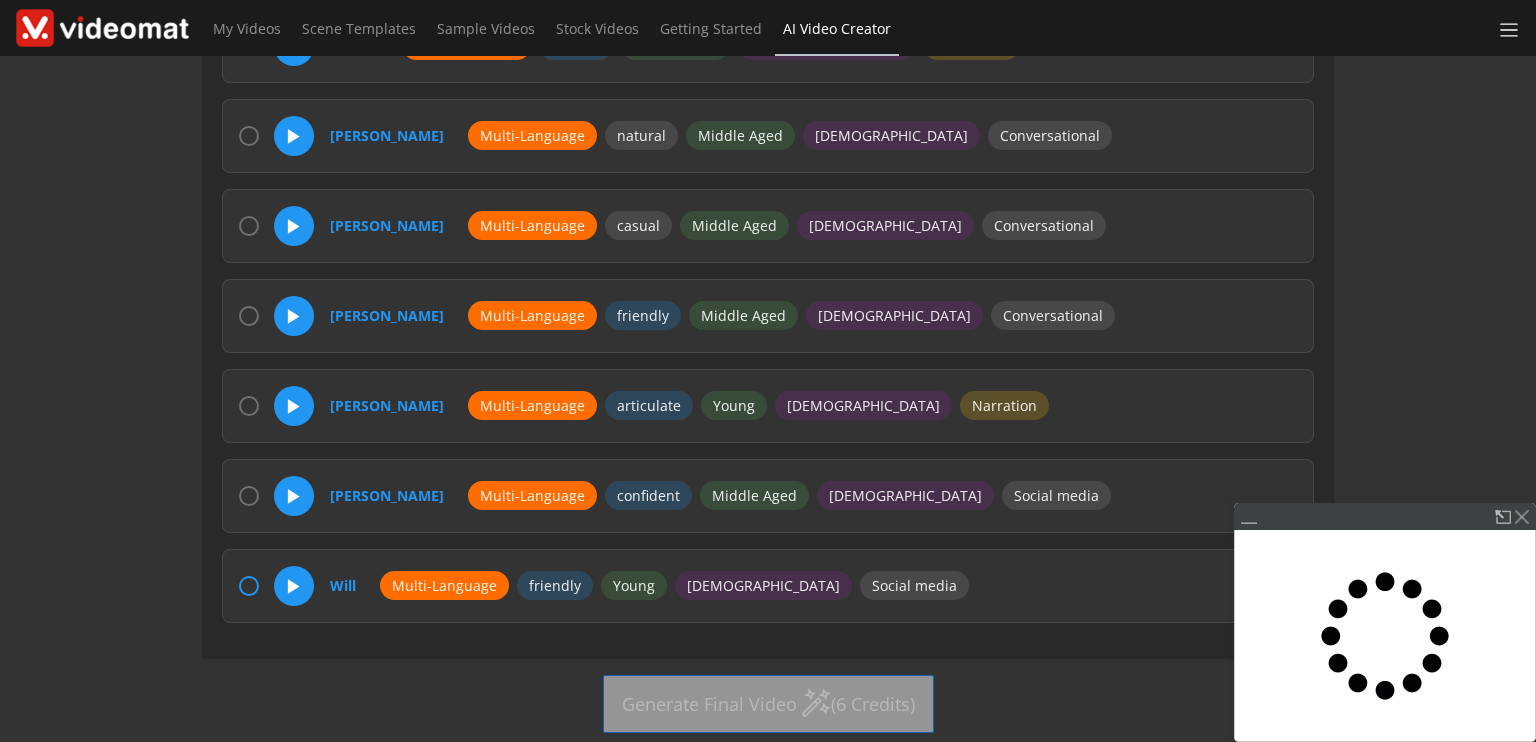 click at bounding box center (249, 586) 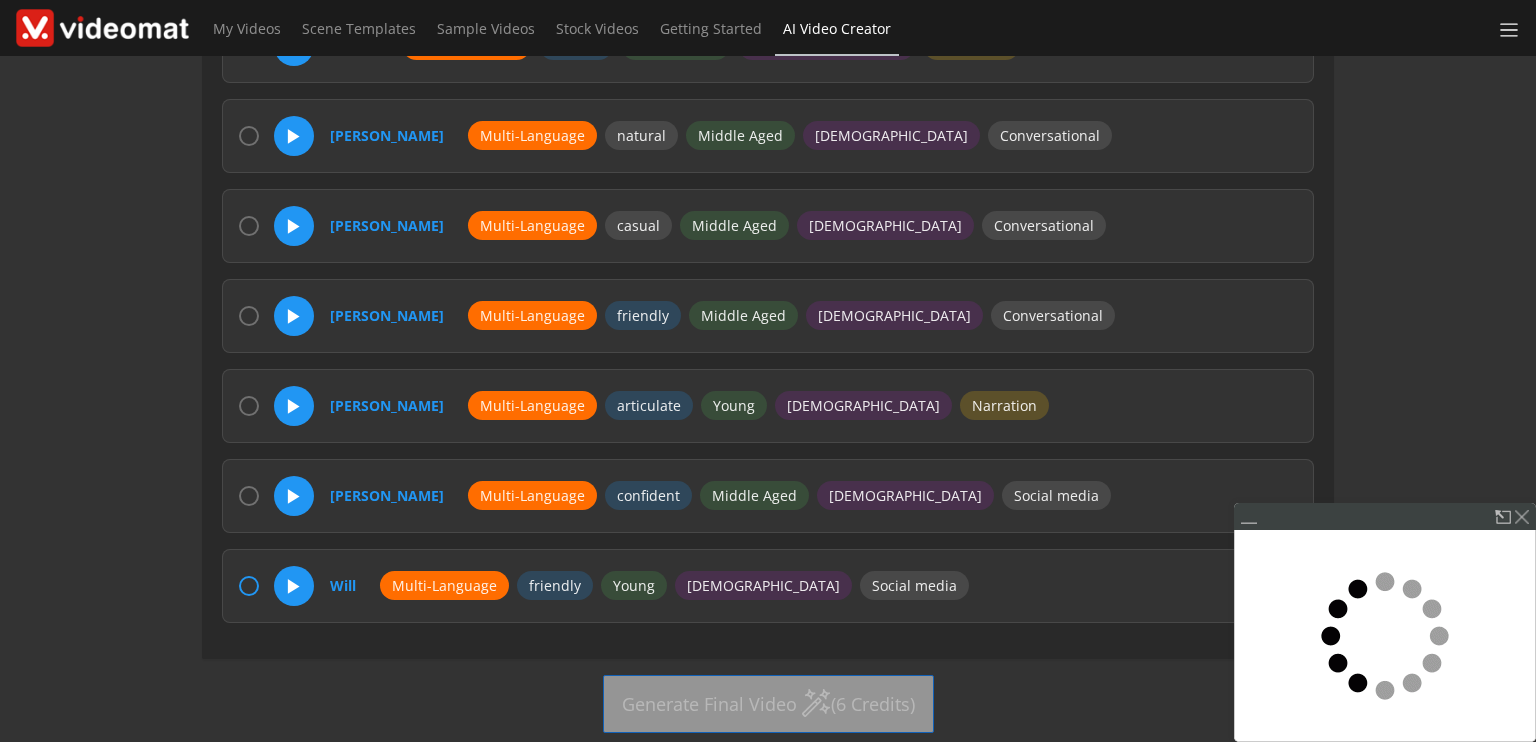 radio on "true" 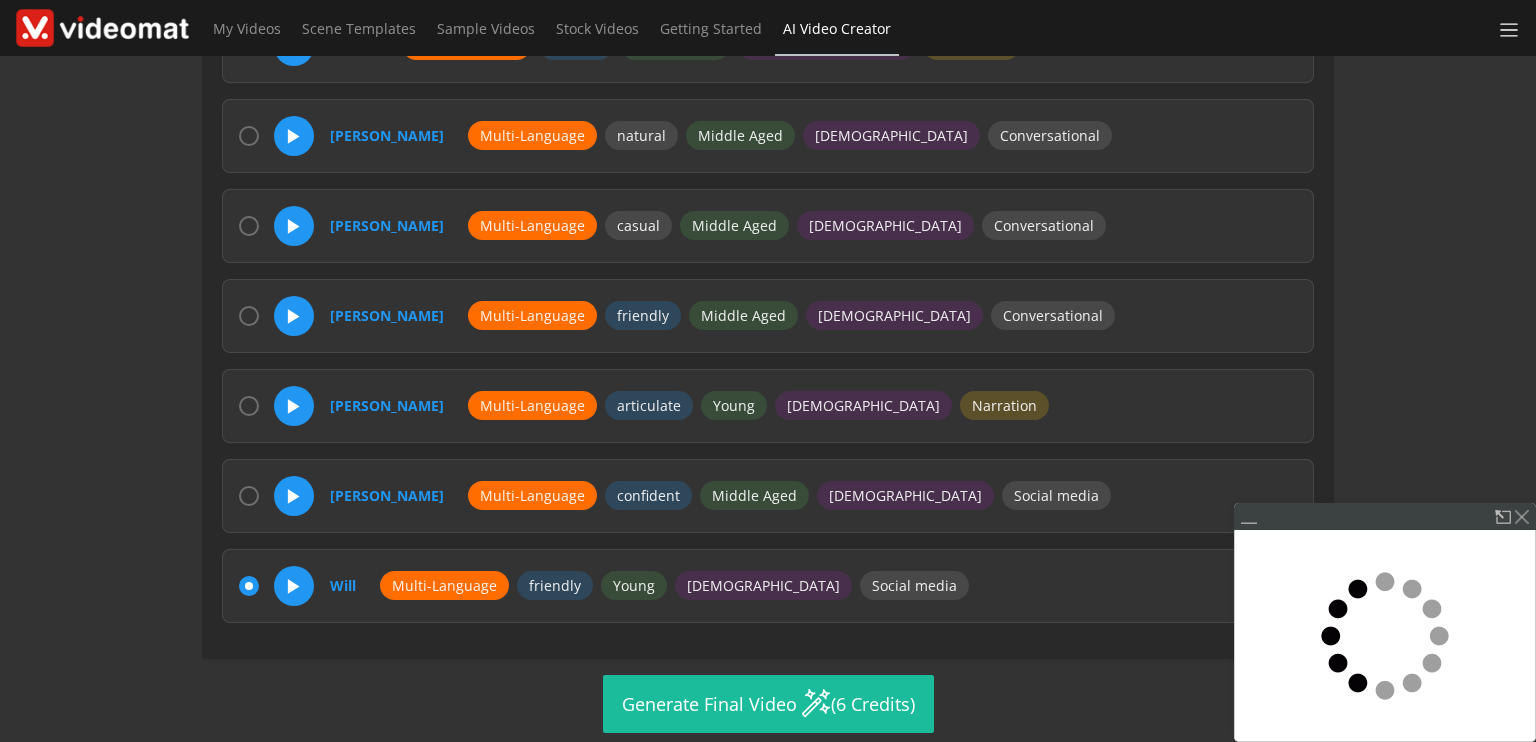 click at bounding box center [1385, 516] 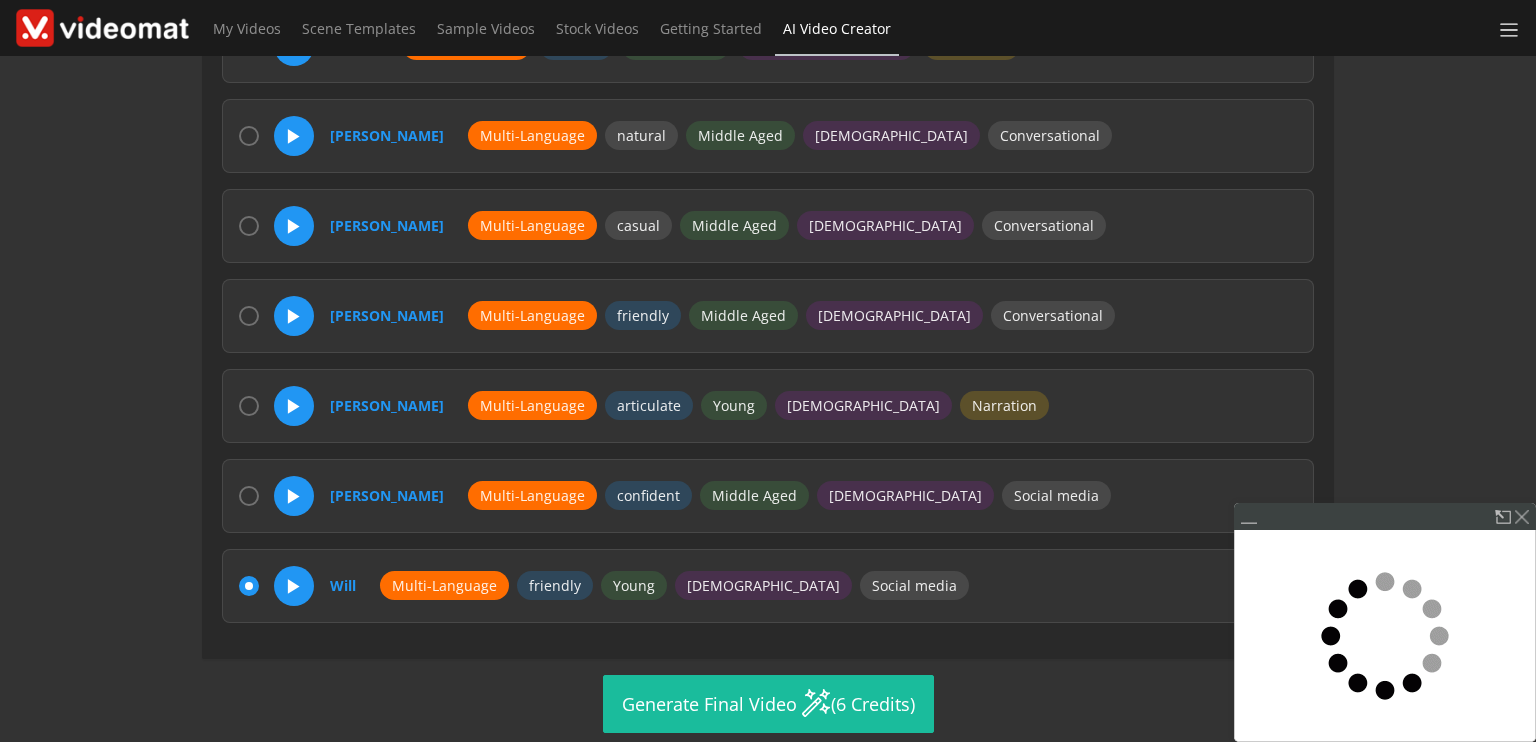 click at bounding box center (1385, 516) 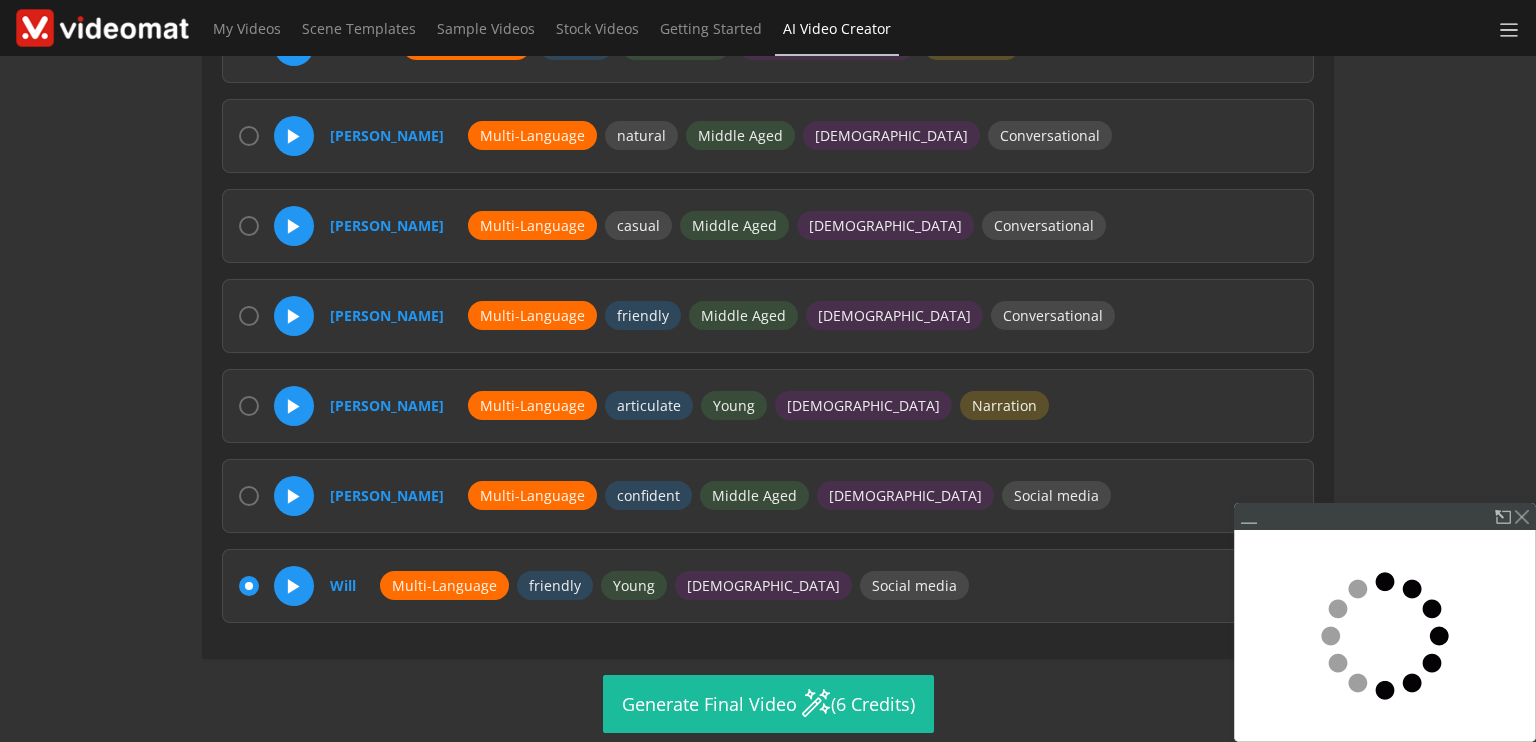drag, startPoint x: 1256, startPoint y: 526, endPoint x: 1317, endPoint y: 523, distance: 61.073727 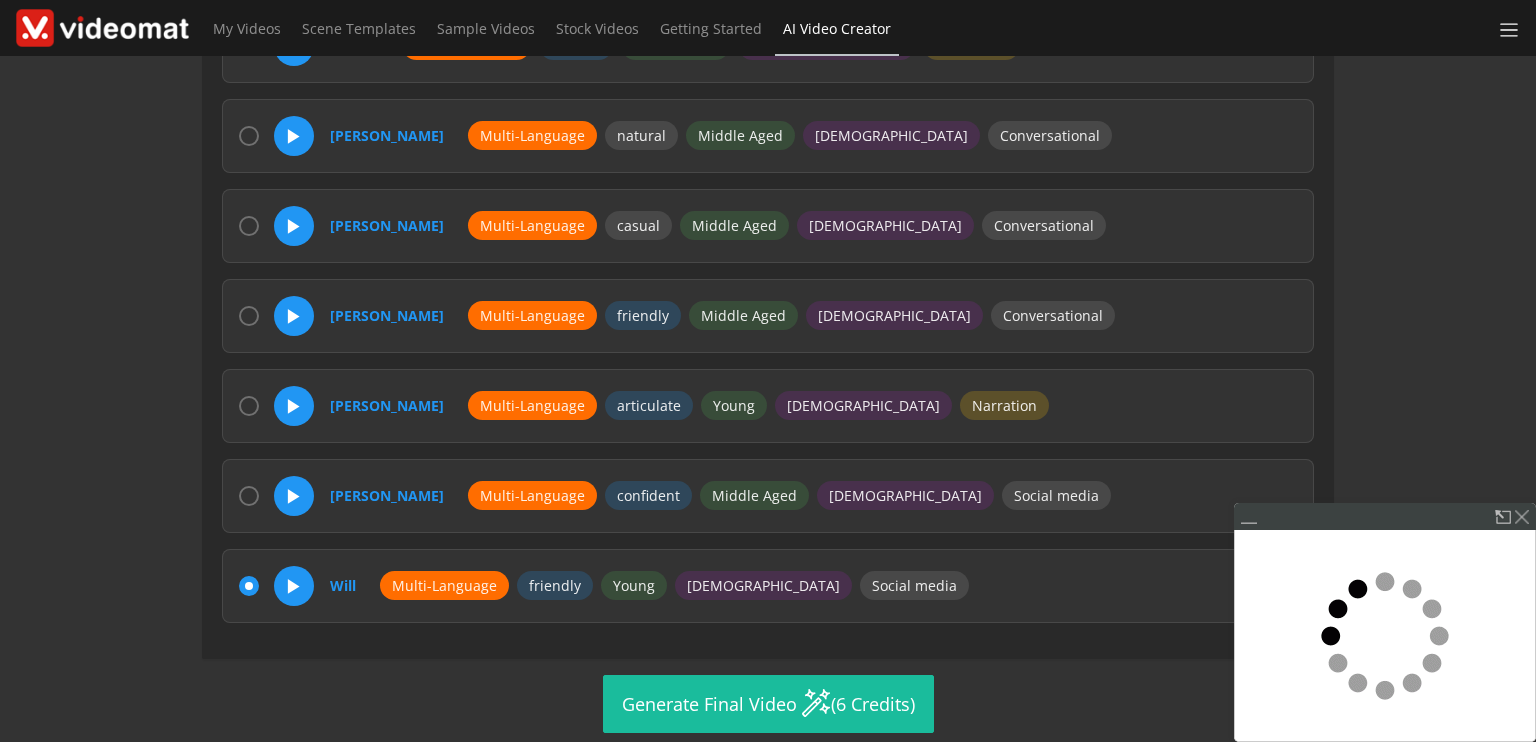 click at bounding box center [1385, 516] 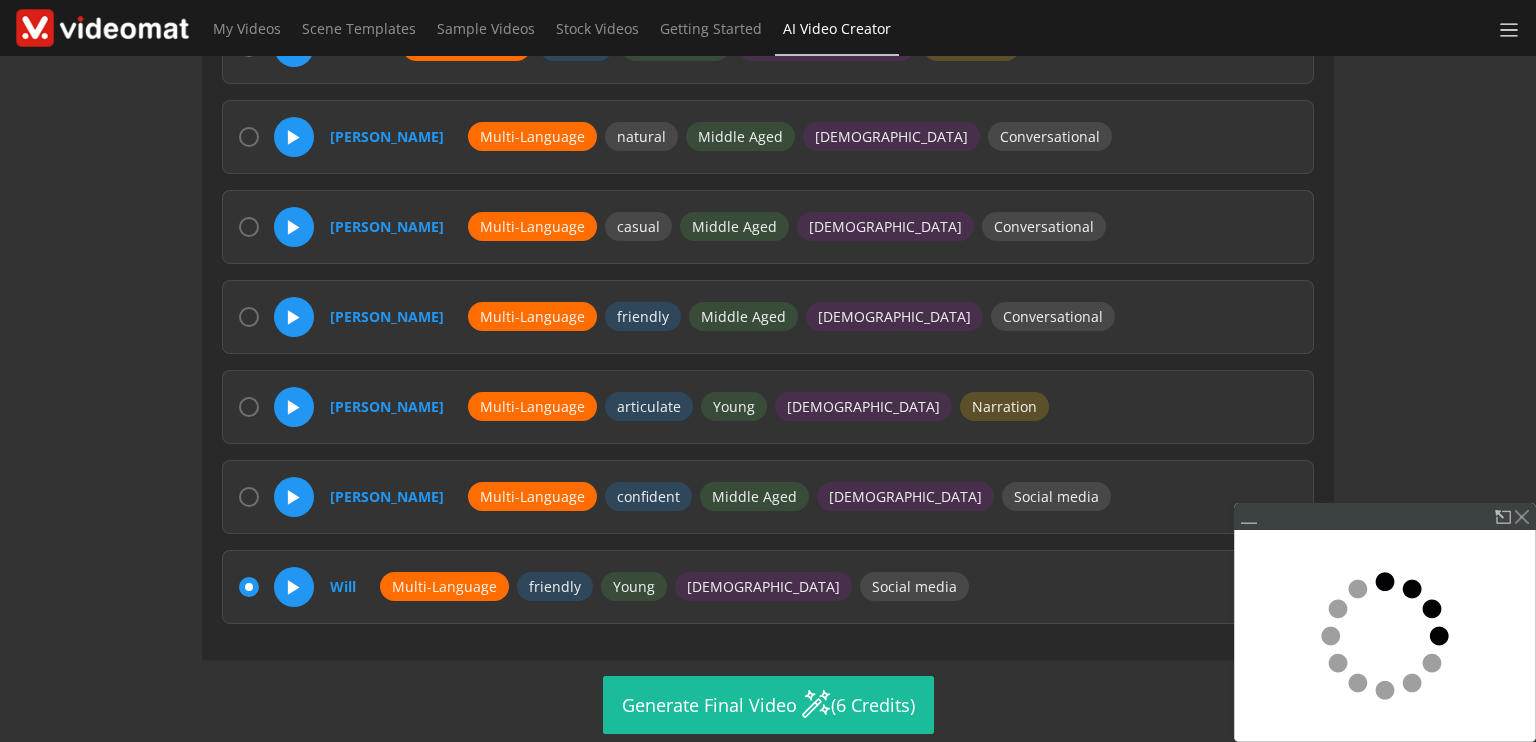 scroll, scrollTop: 1131, scrollLeft: 0, axis: vertical 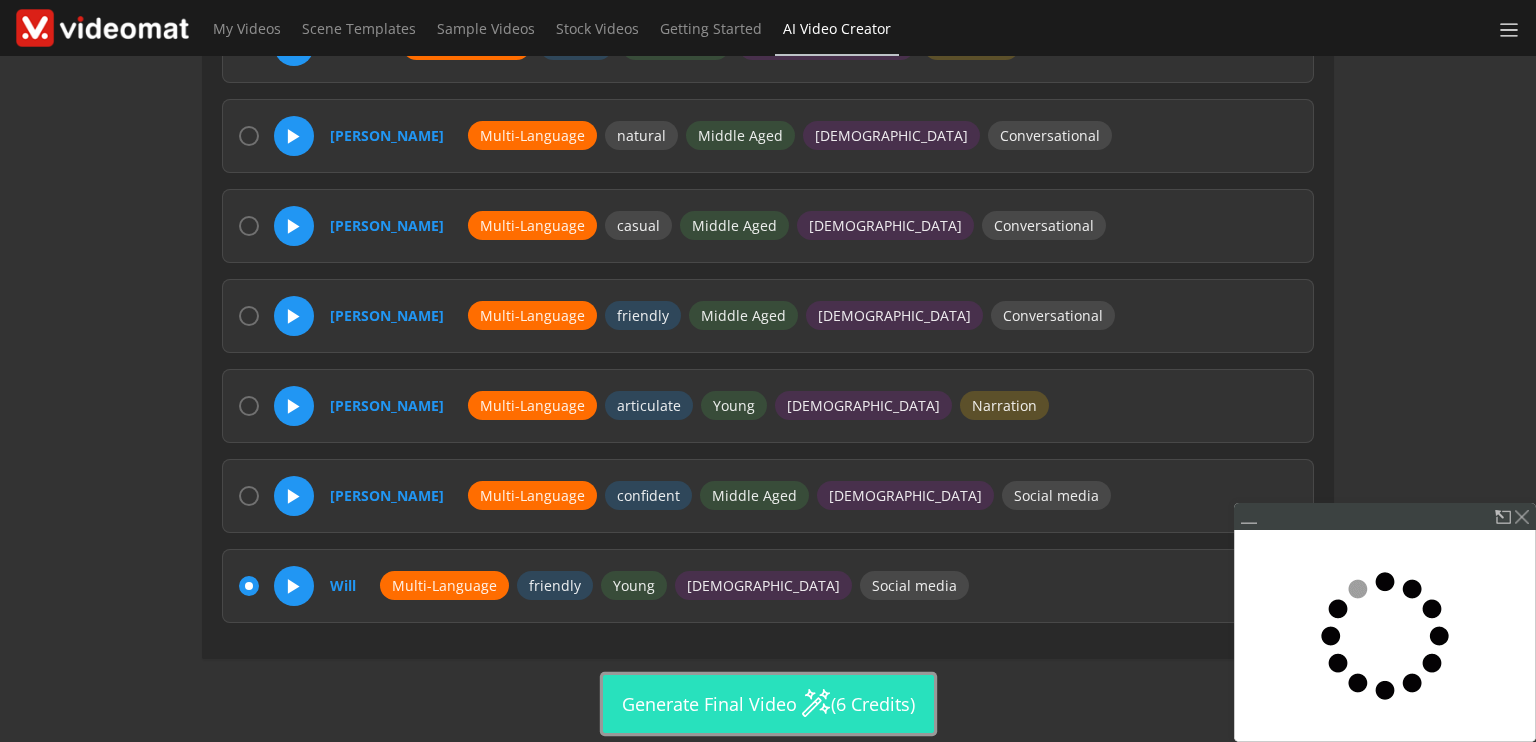 click on "Generate Final
Video
(6 Credits)" at bounding box center [768, 704] 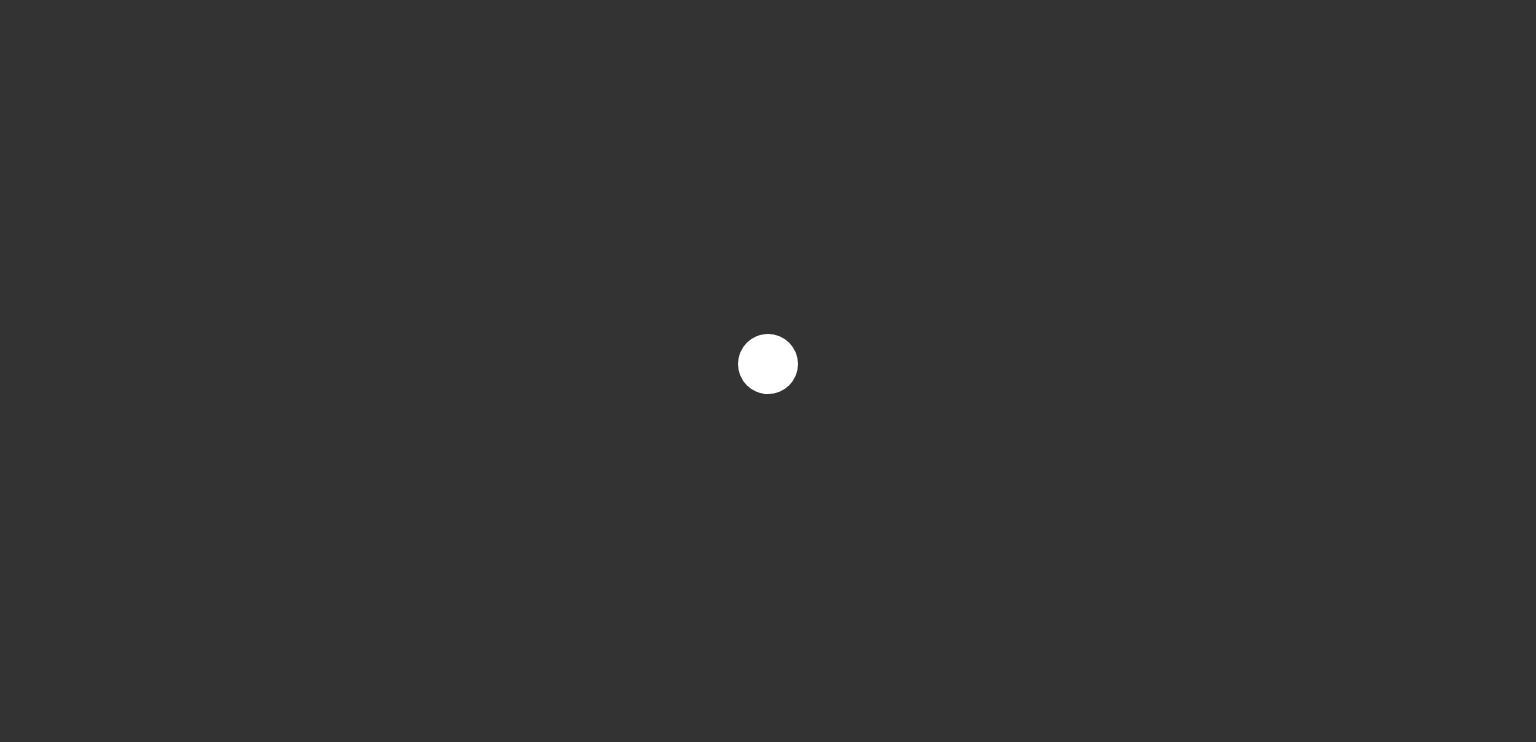 scroll, scrollTop: 0, scrollLeft: 0, axis: both 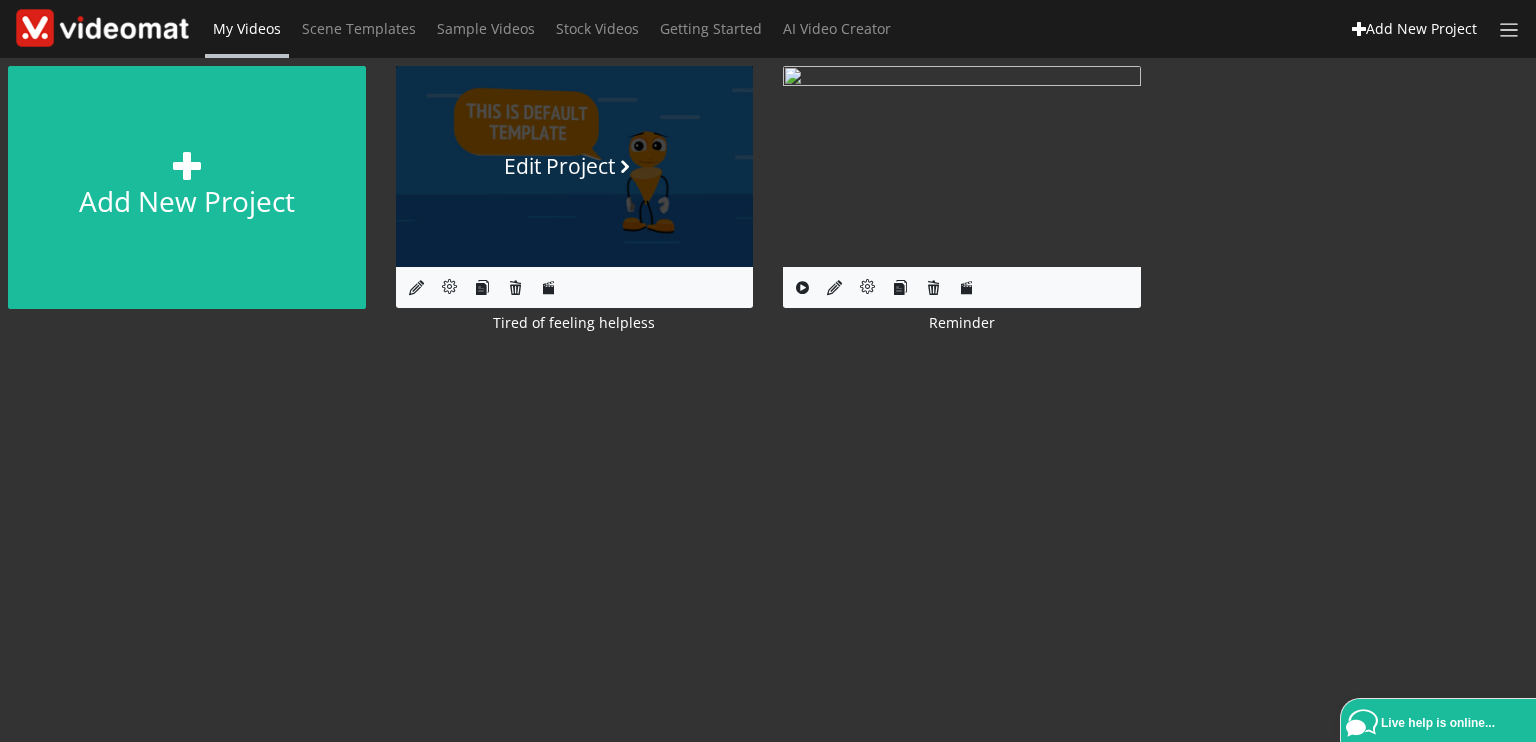 click on "Edit Project" at bounding box center (574, 167) 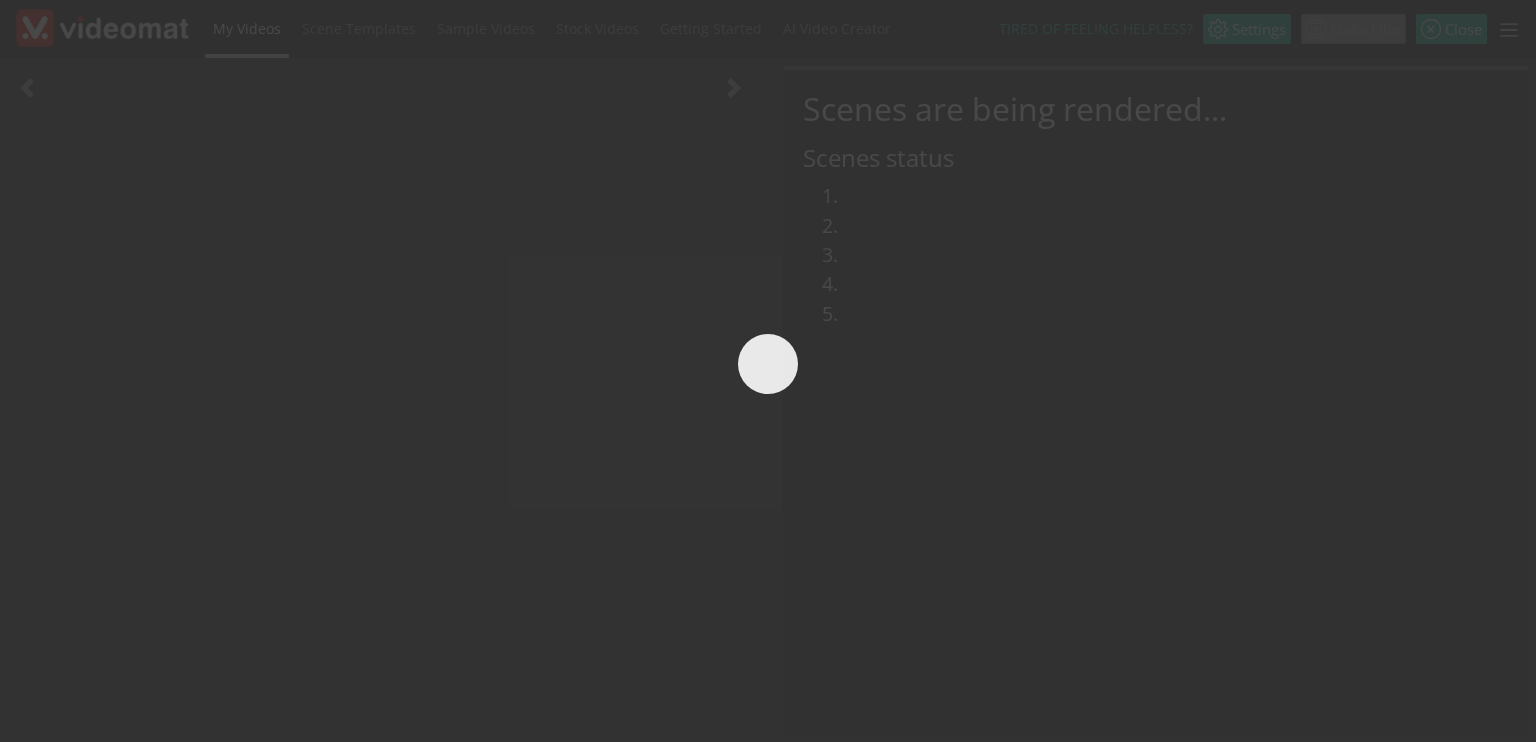 scroll, scrollTop: 0, scrollLeft: 0, axis: both 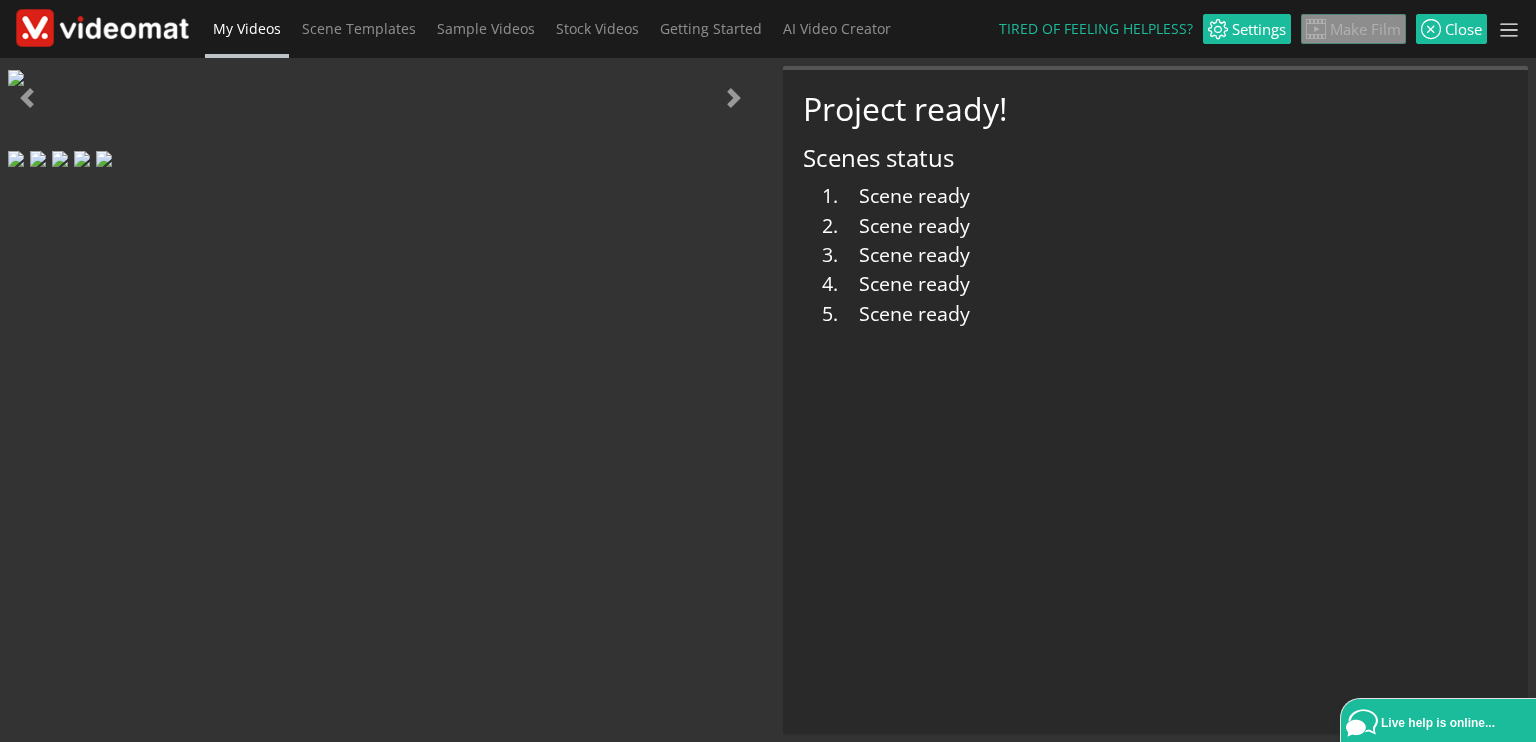 click at bounding box center [16, 159] 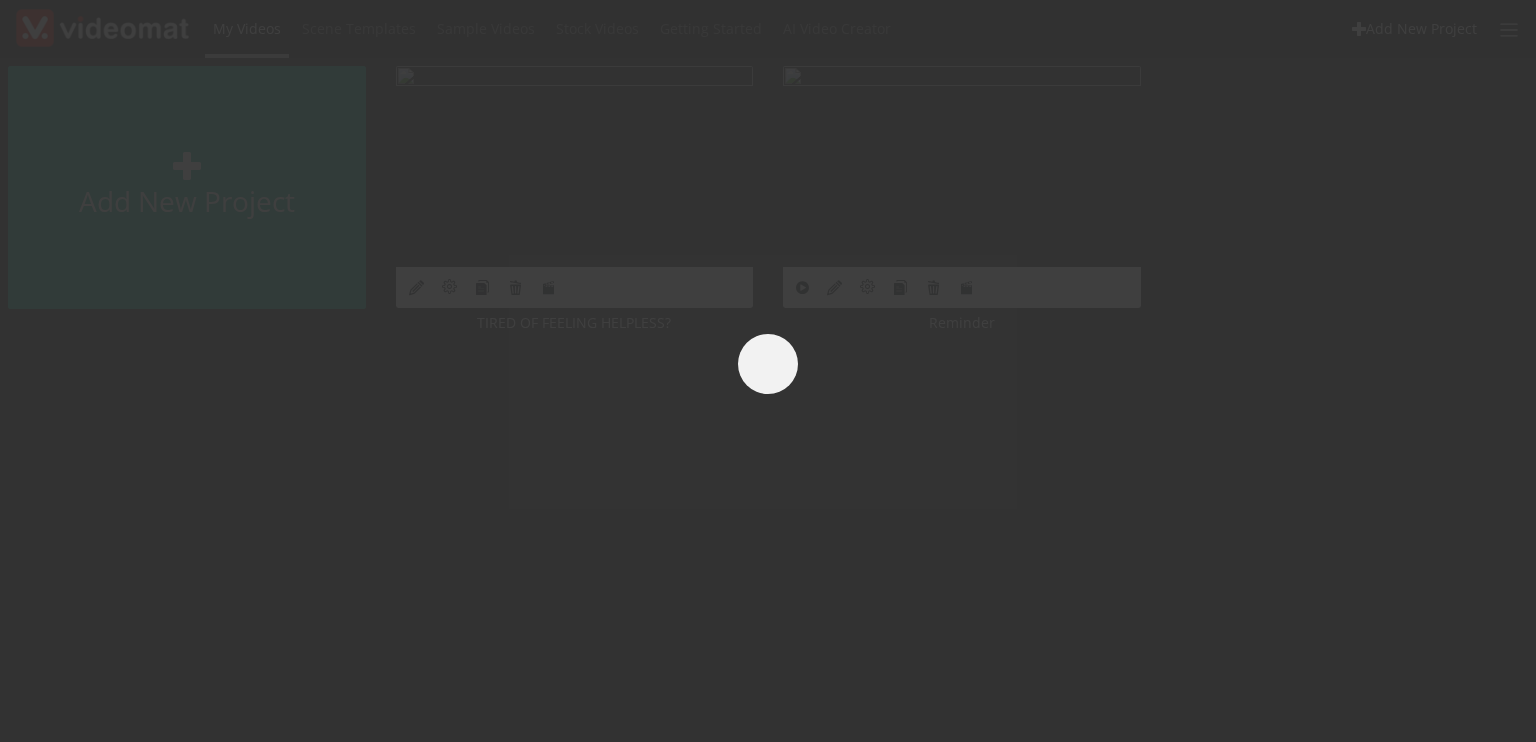 scroll, scrollTop: 0, scrollLeft: 0, axis: both 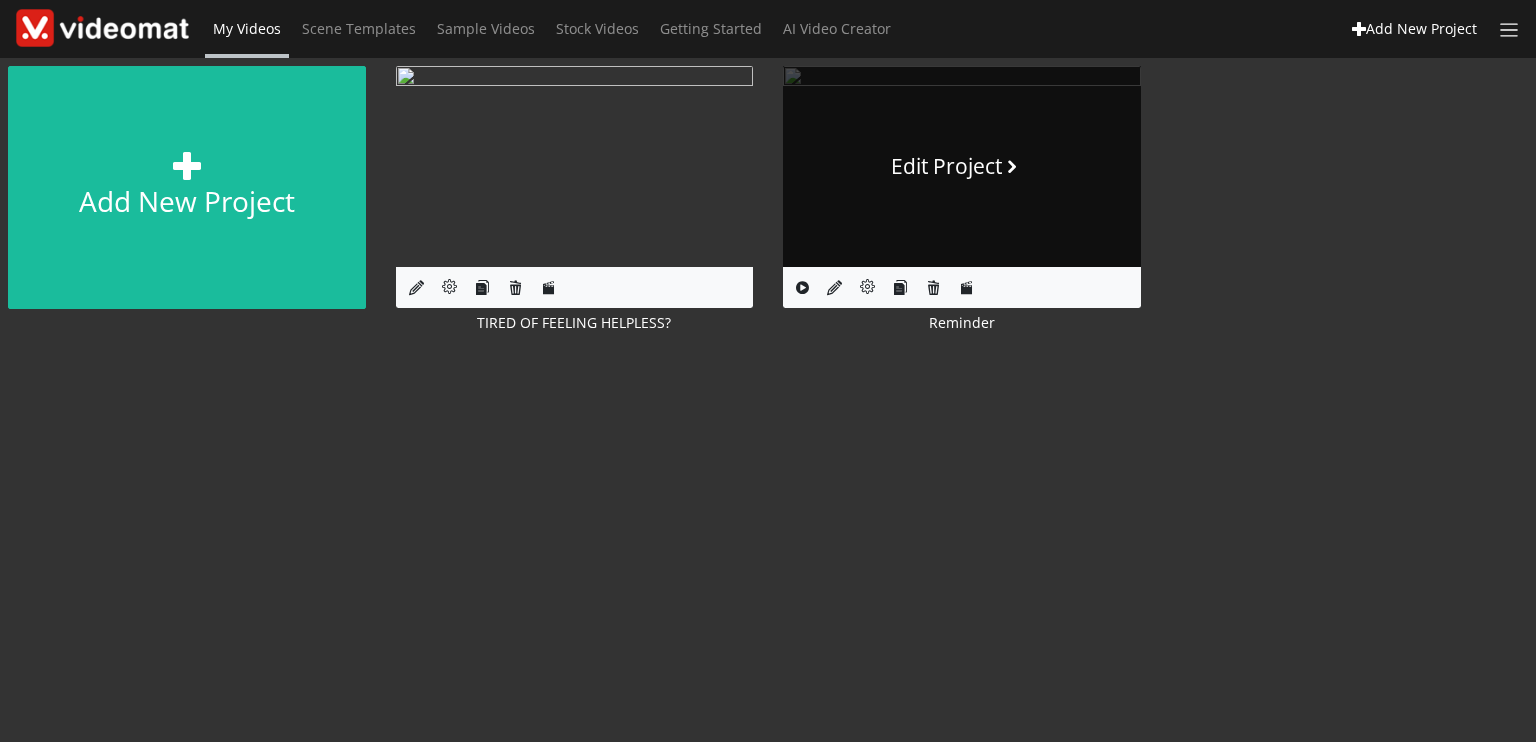 click on "Edit Project" at bounding box center [961, 167] 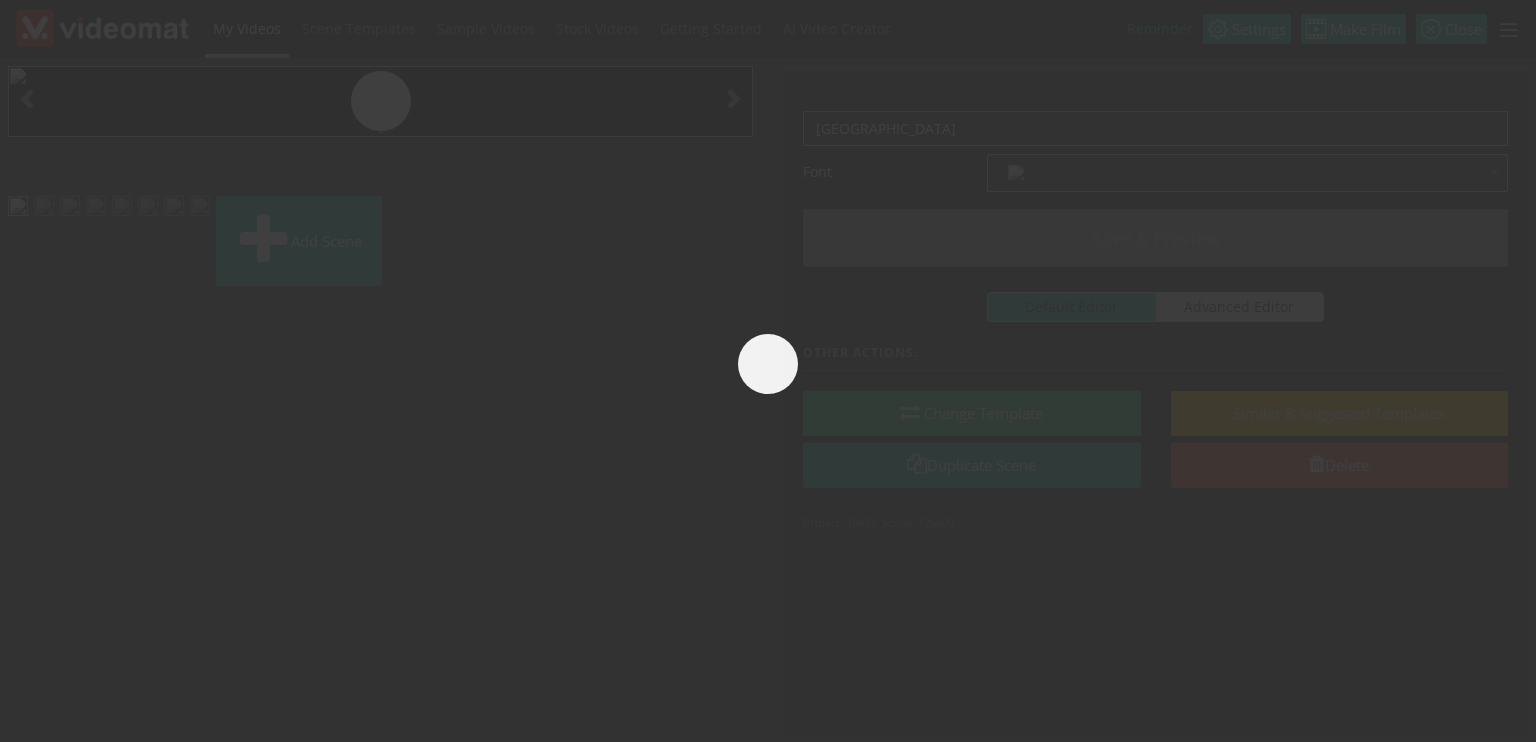 scroll, scrollTop: 0, scrollLeft: 0, axis: both 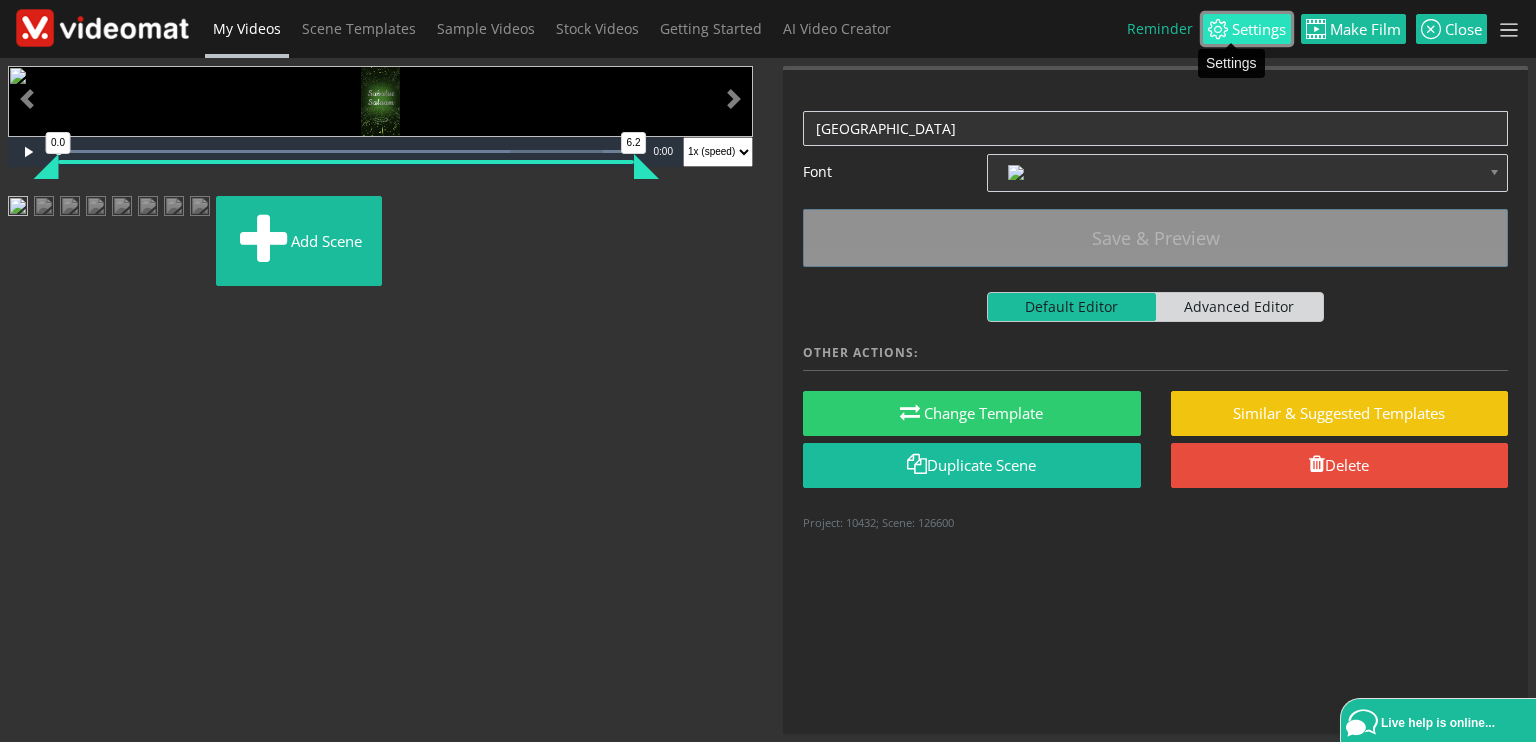 click on "Settings" at bounding box center [1257, 29] 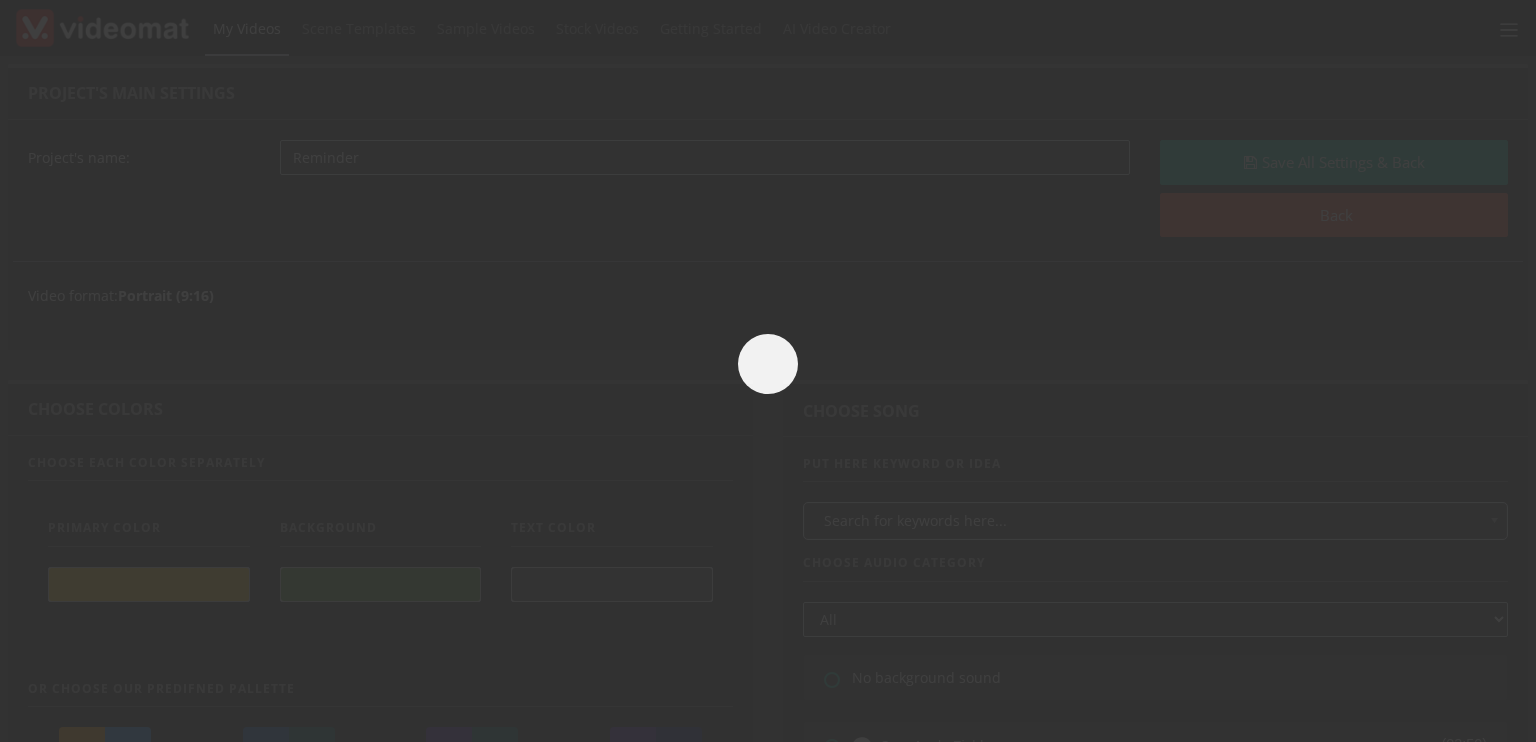 scroll, scrollTop: 0, scrollLeft: 0, axis: both 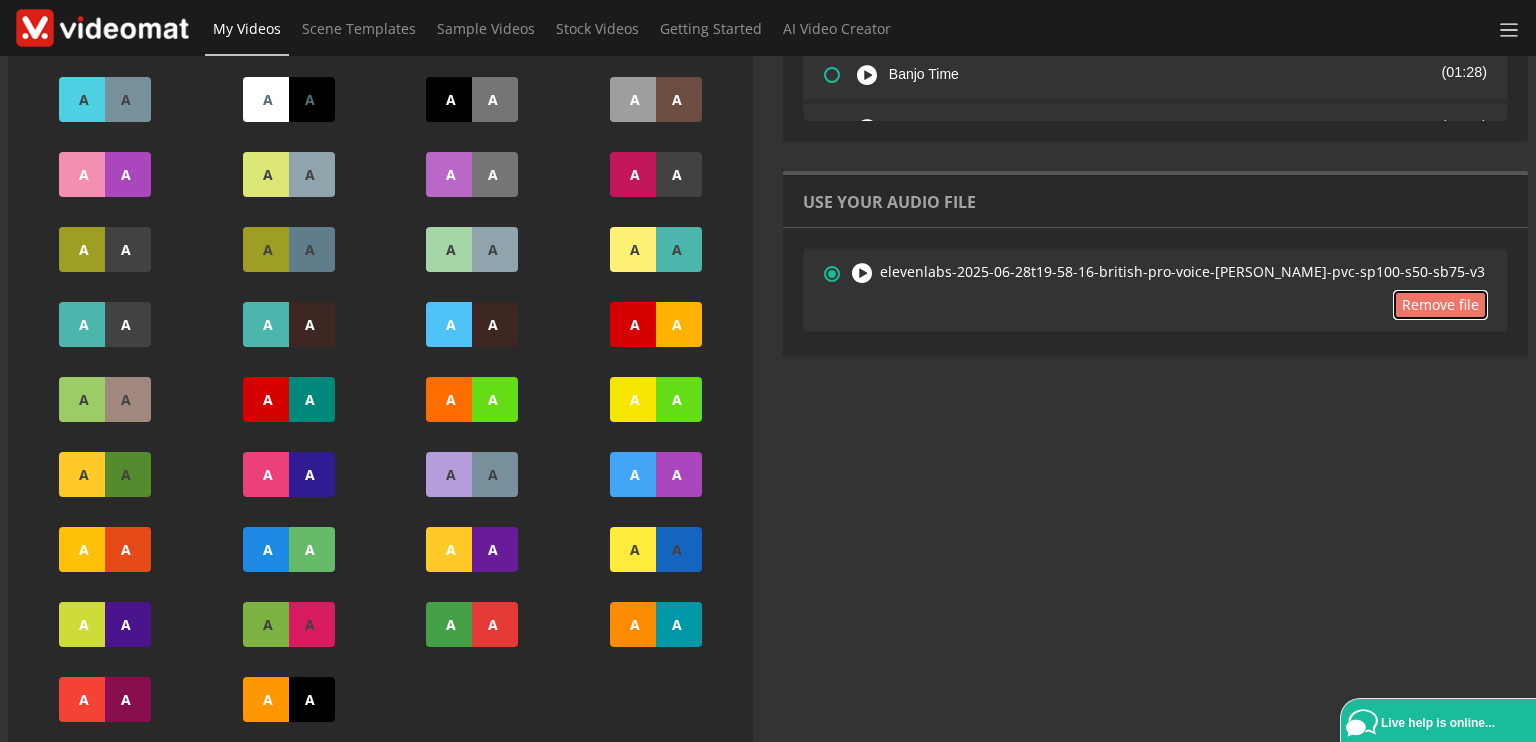 click on "Remove file" at bounding box center [1440, 305] 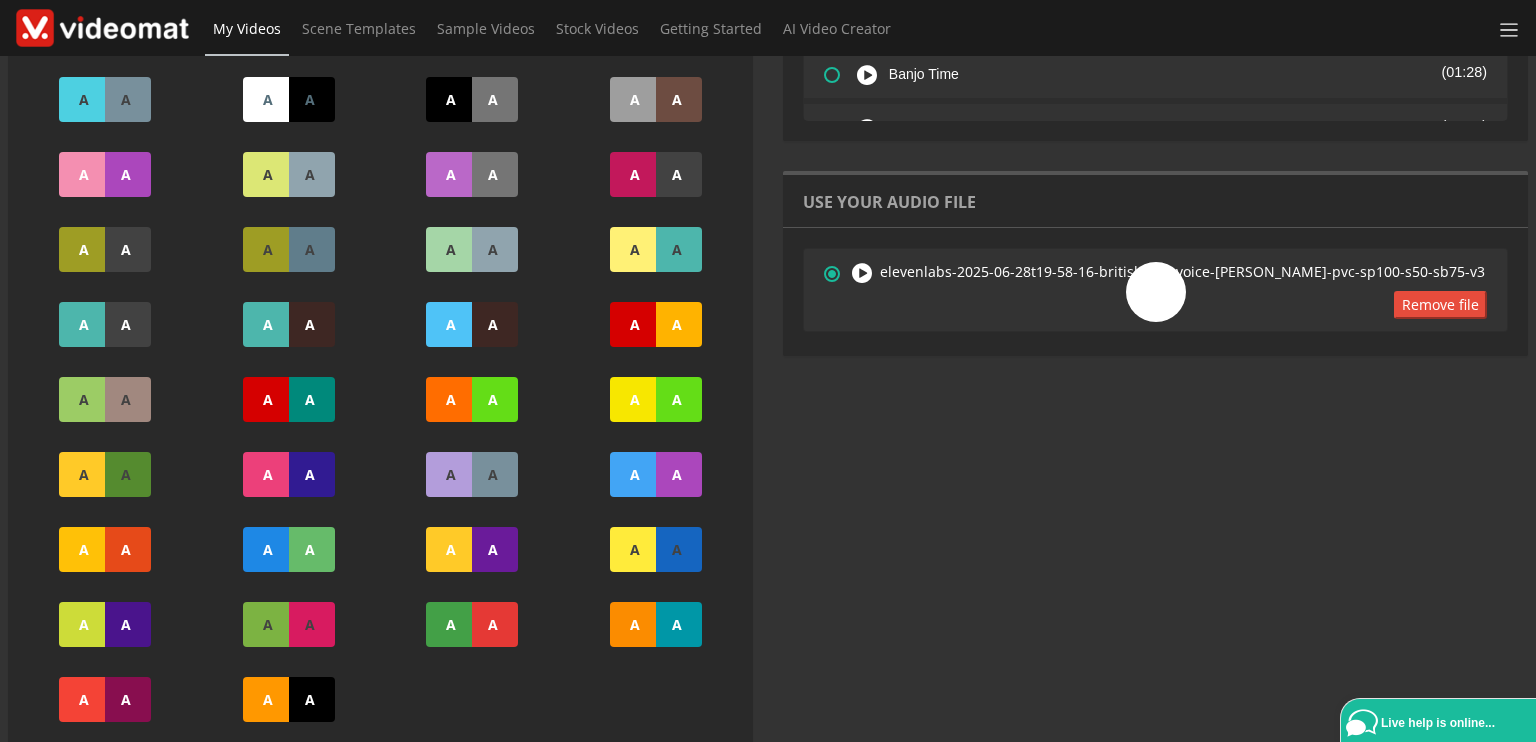 radio on "true" 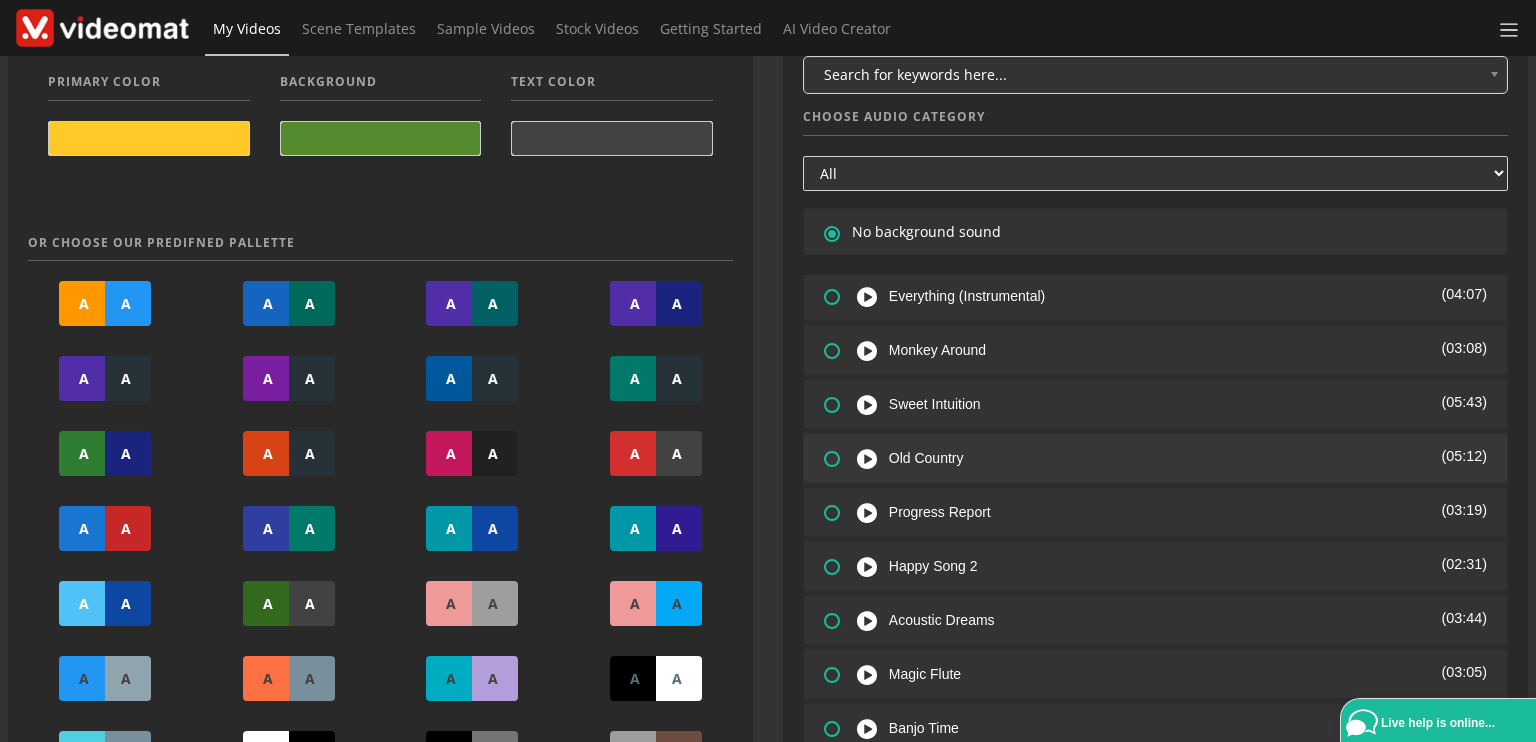 scroll, scrollTop: 400, scrollLeft: 0, axis: vertical 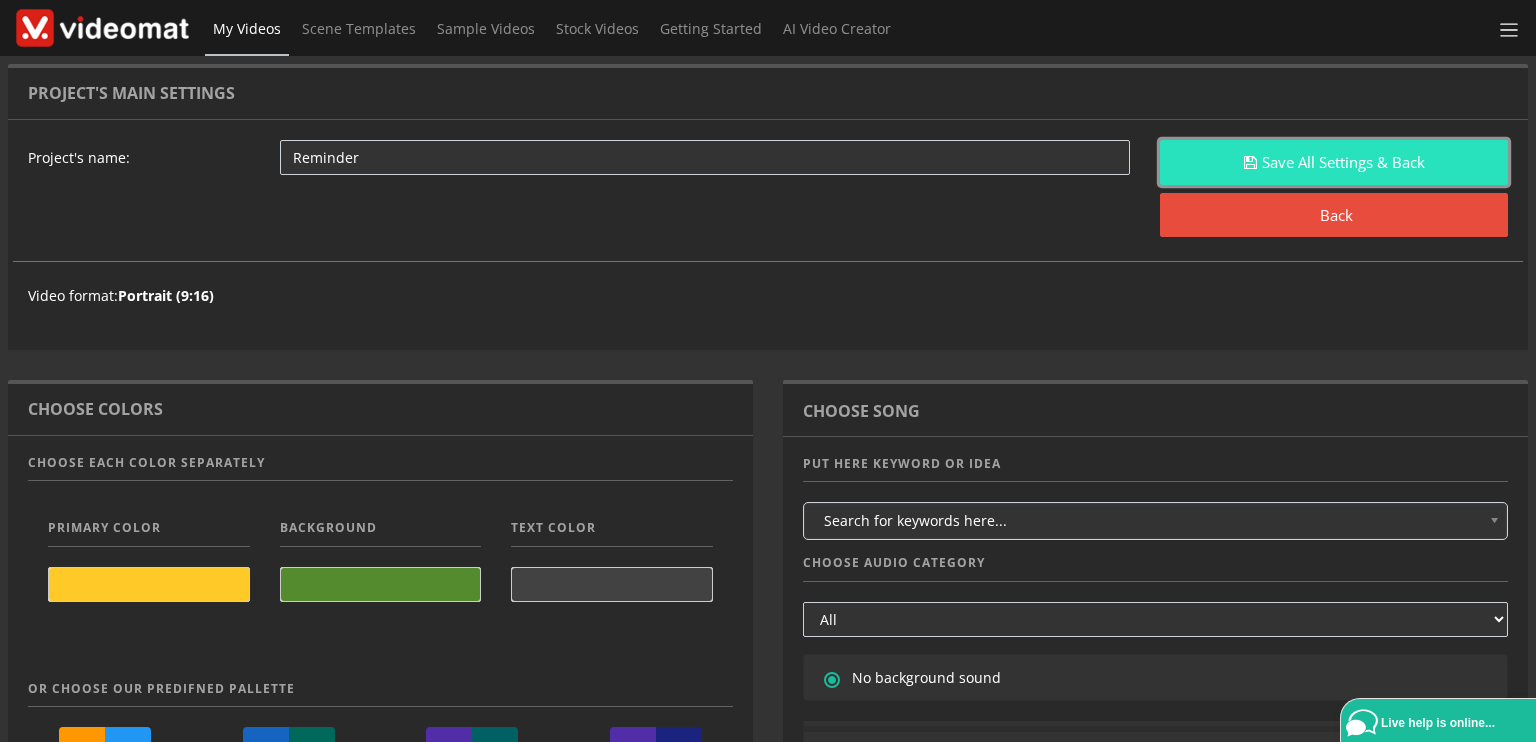 click on "Save All Settings & Back" at bounding box center (1334, 162) 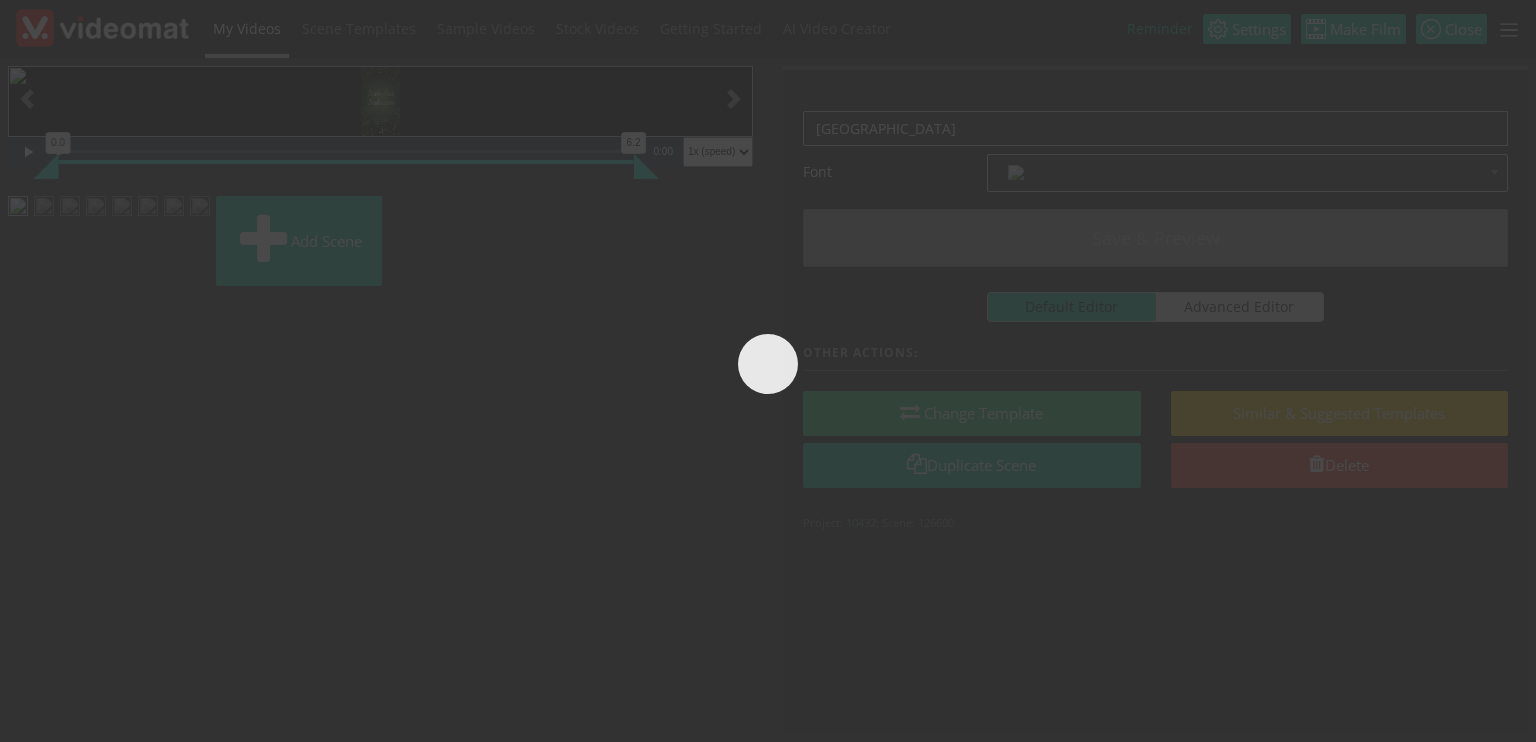 scroll, scrollTop: 0, scrollLeft: 0, axis: both 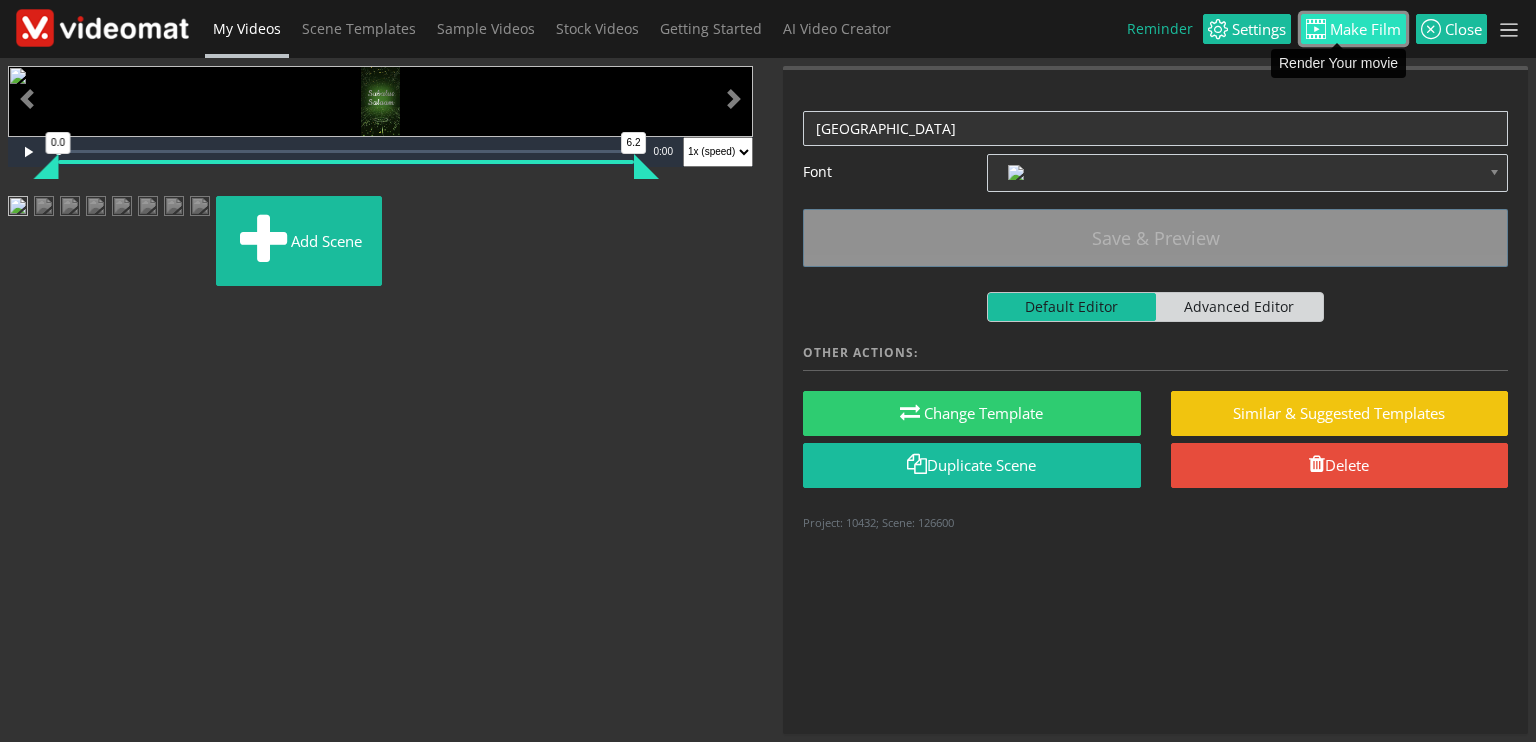 click on "Make Film" at bounding box center (1363, 29) 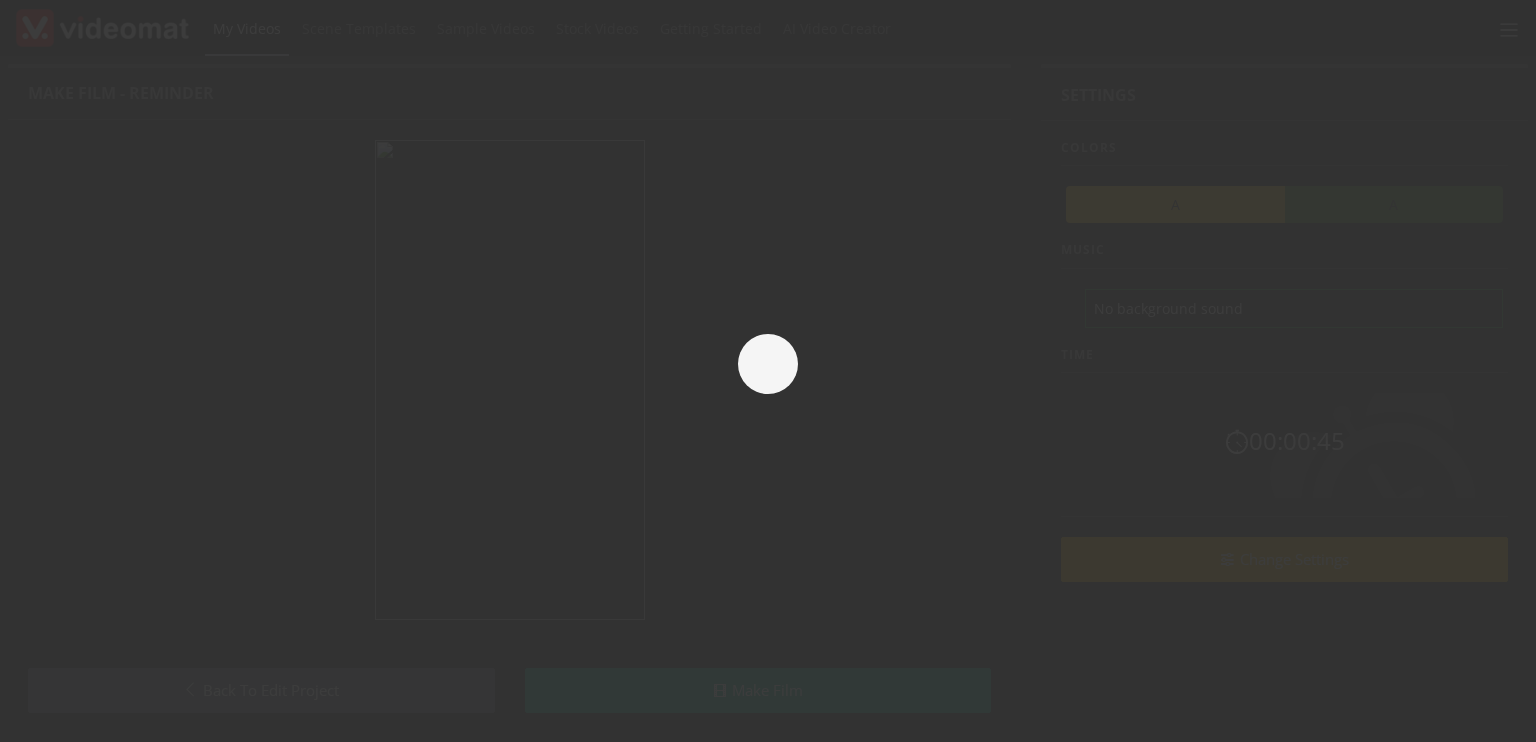 scroll, scrollTop: 0, scrollLeft: 0, axis: both 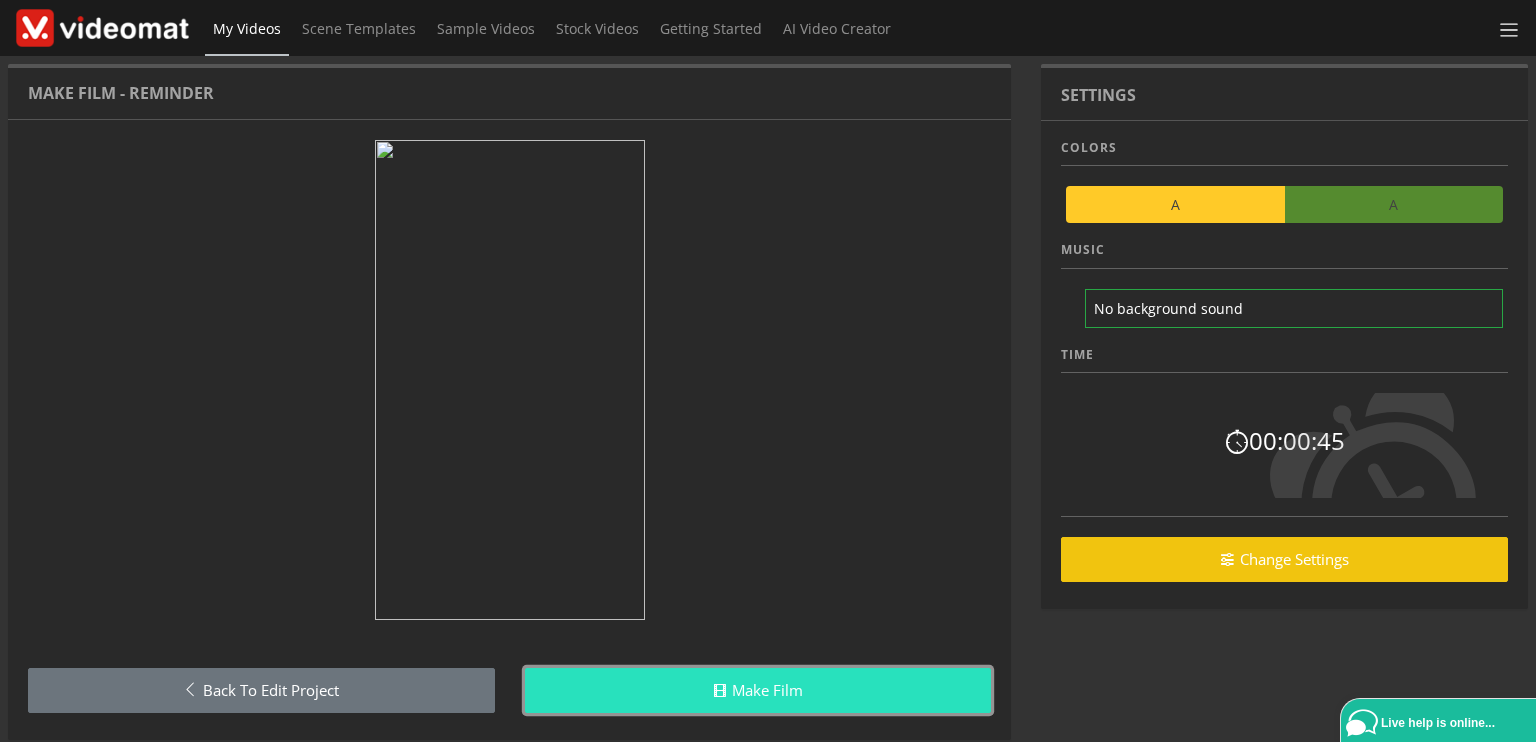 click on "Make Film" at bounding box center [758, 690] 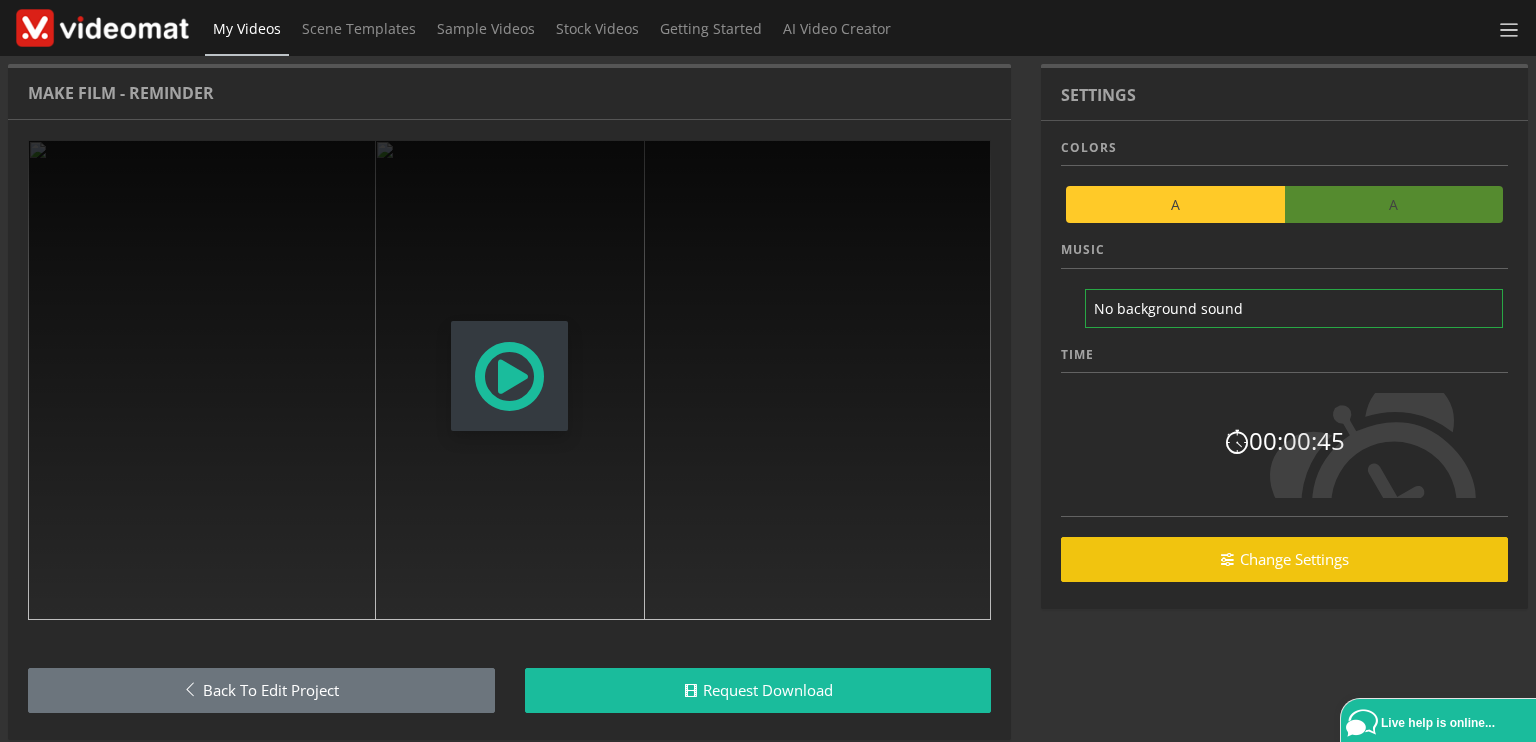 click at bounding box center [509, 376] 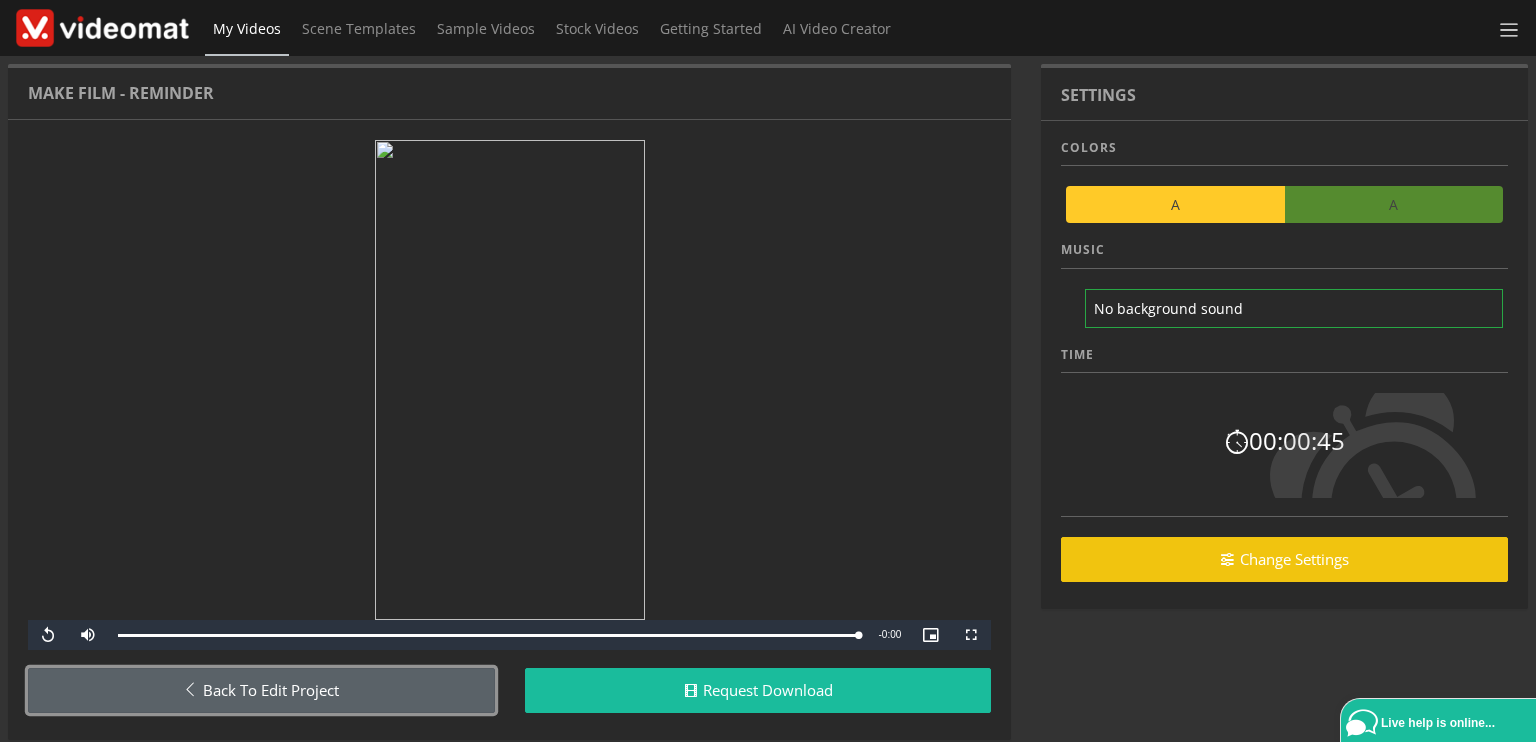 click on "Back to Edit Project" at bounding box center (261, 690) 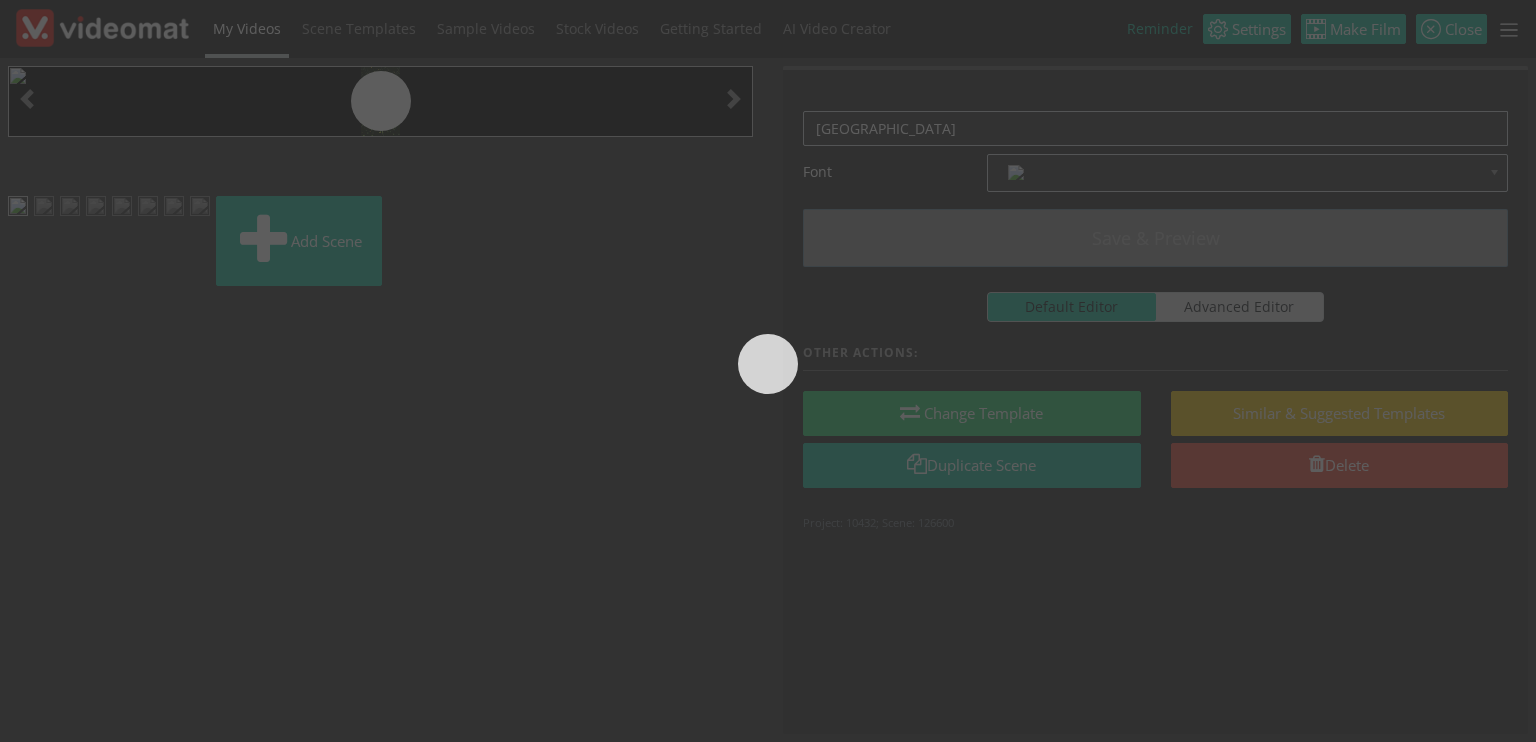 scroll, scrollTop: 0, scrollLeft: 0, axis: both 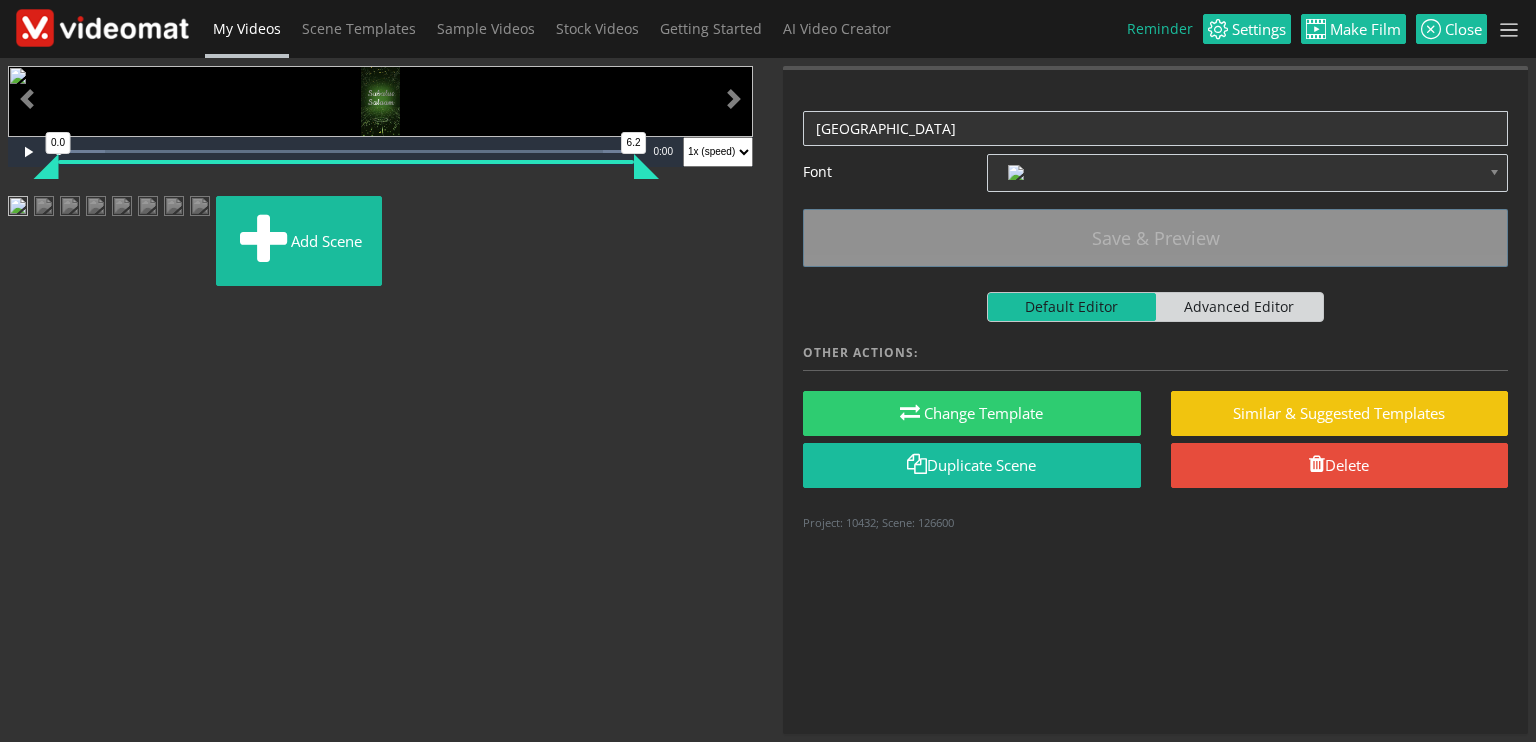 click at bounding box center [122, 214] 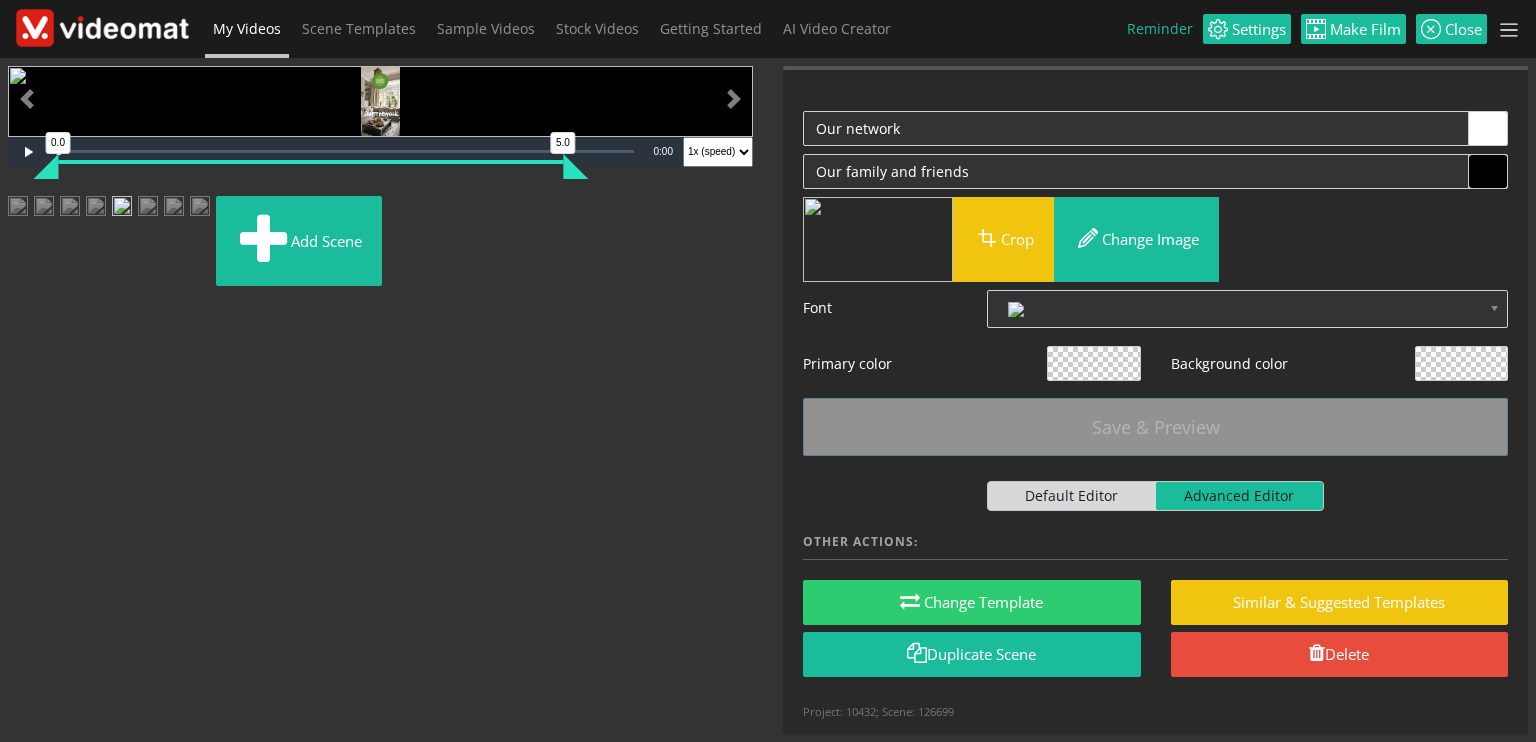 click at bounding box center [148, 214] 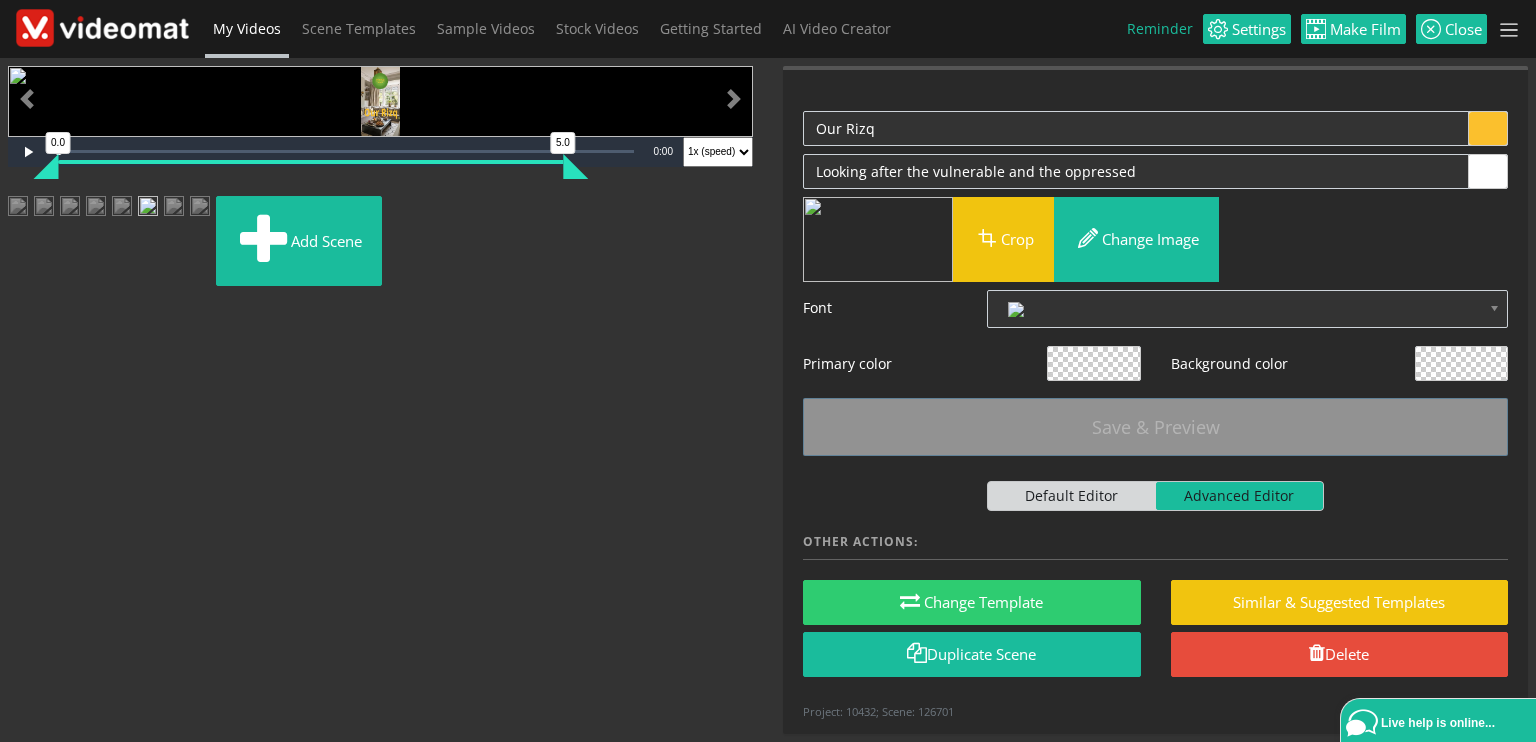 click at bounding box center (122, 214) 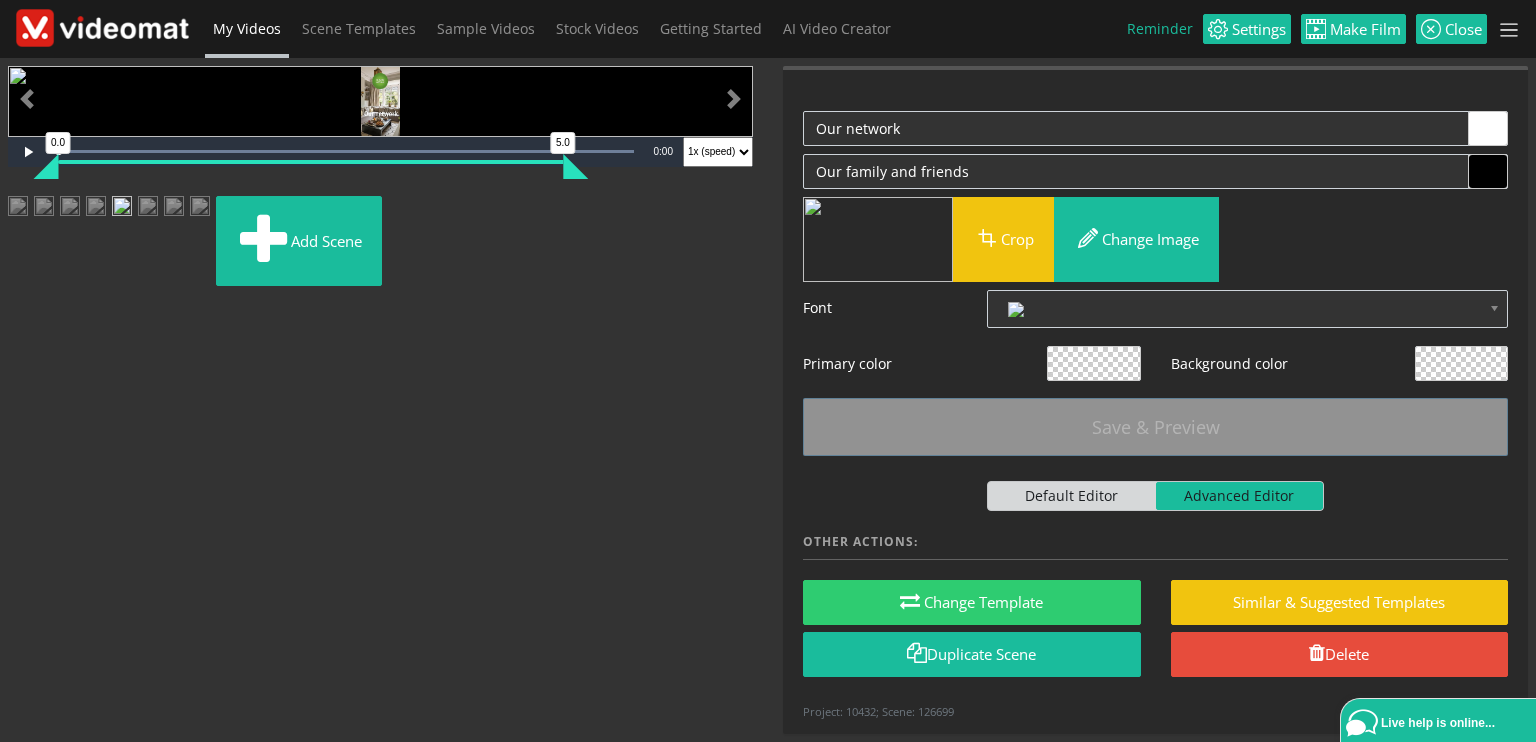 click at bounding box center (96, 214) 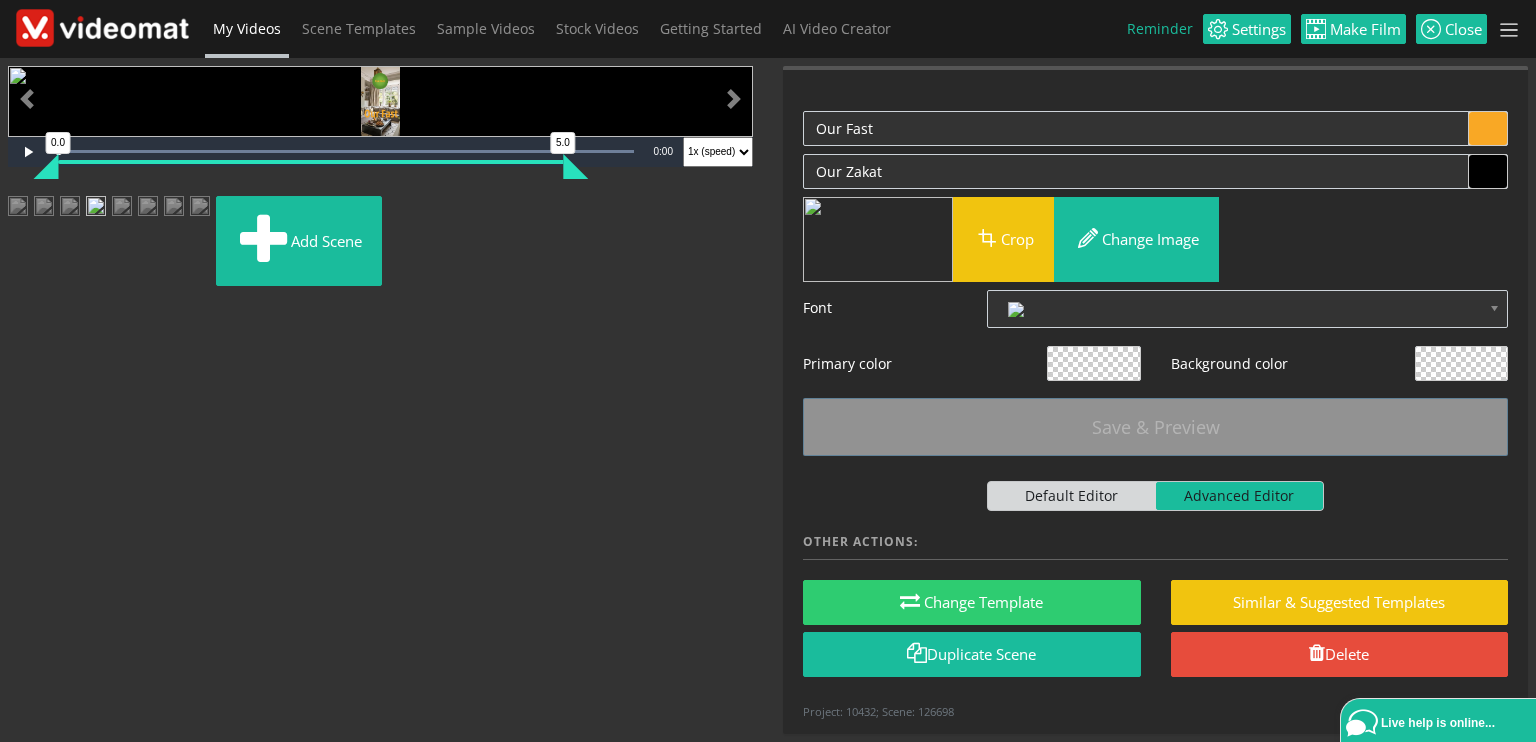 click at bounding box center (70, 214) 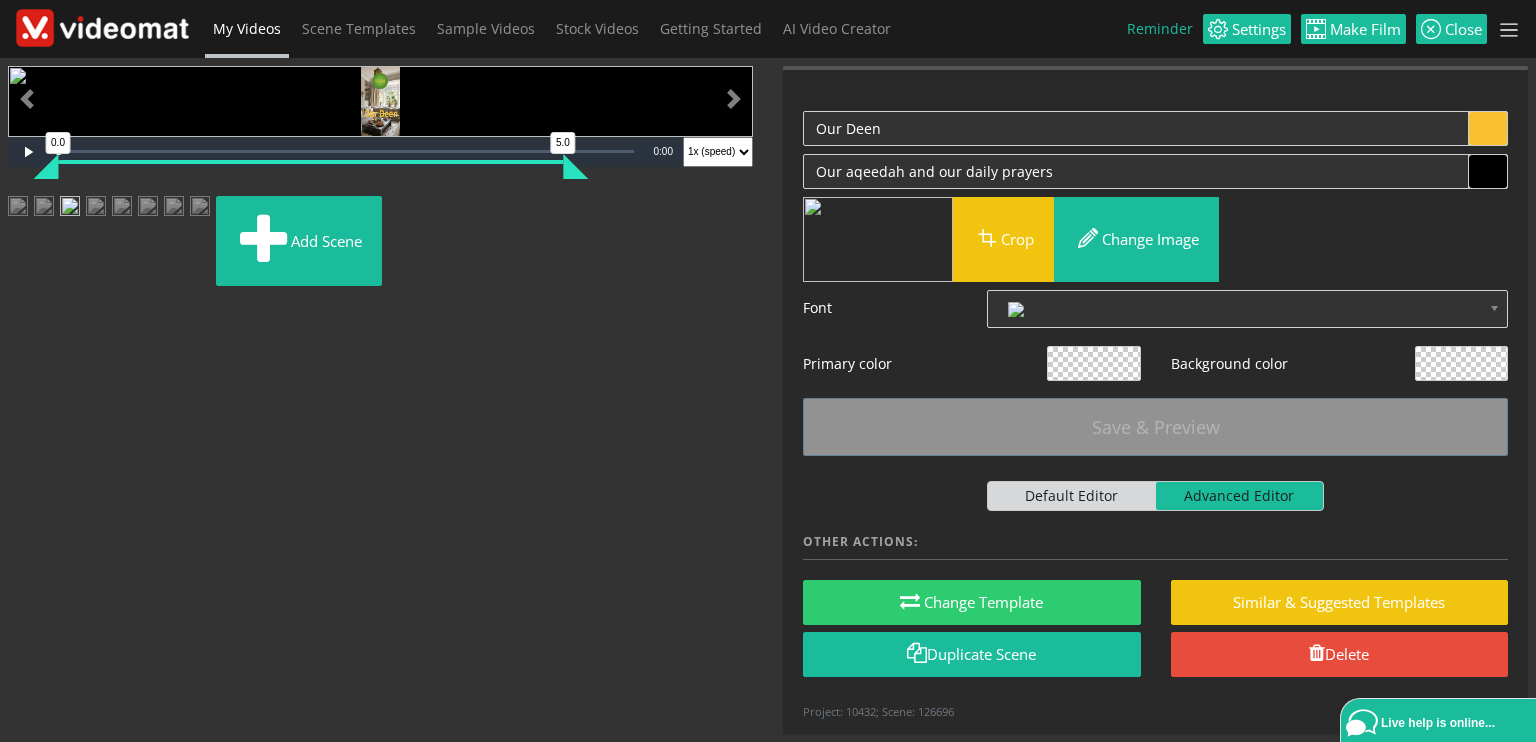 click at bounding box center (44, 214) 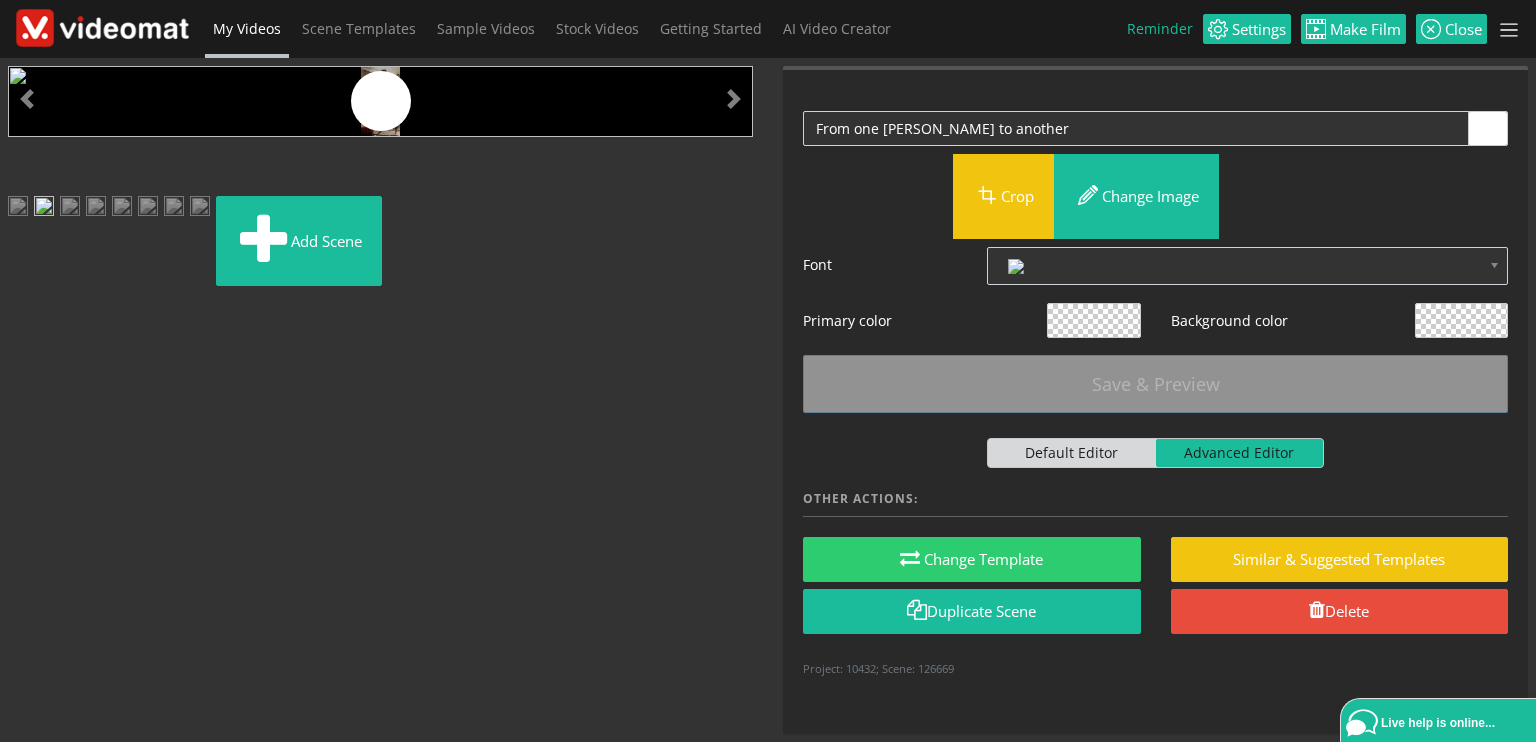 click at bounding box center [122, 214] 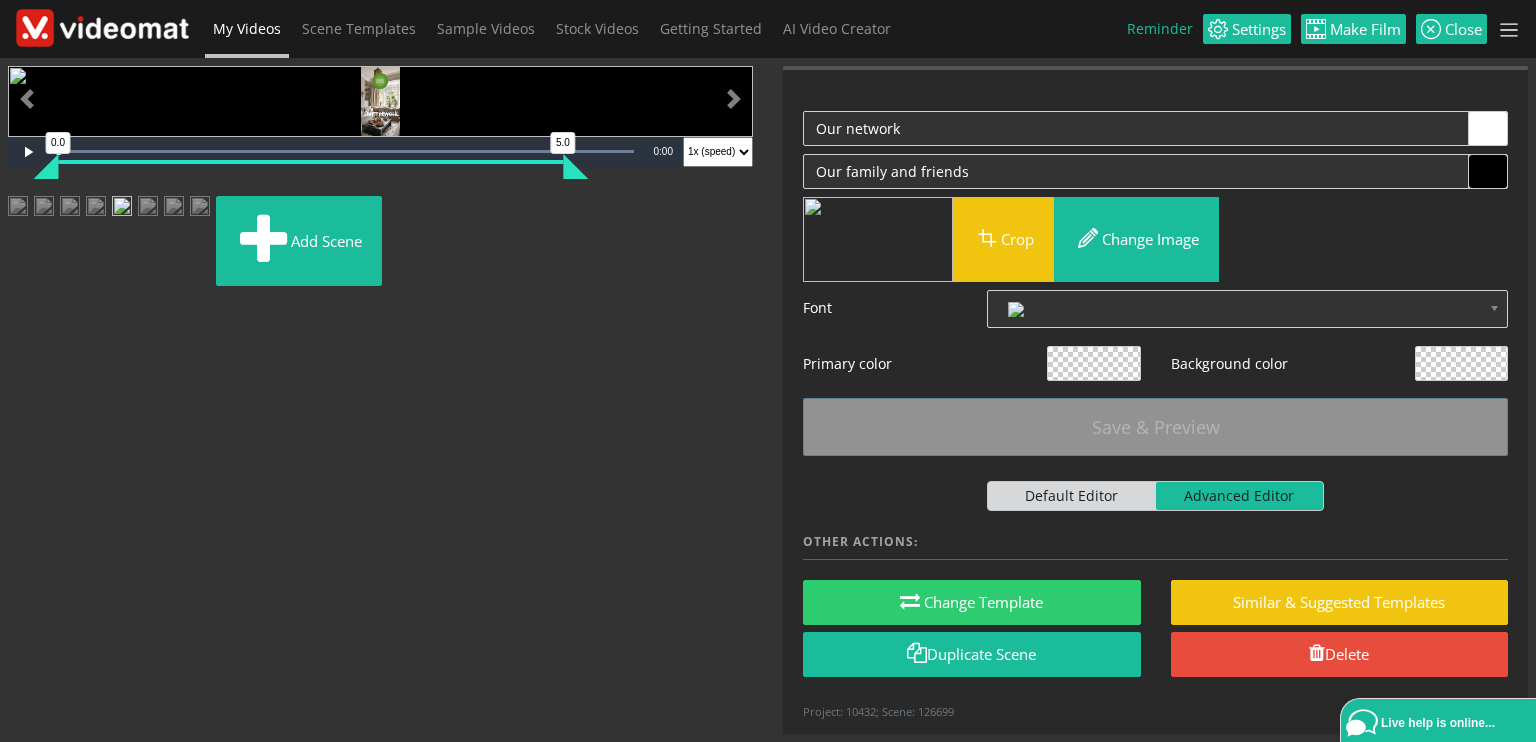 click at bounding box center (148, 214) 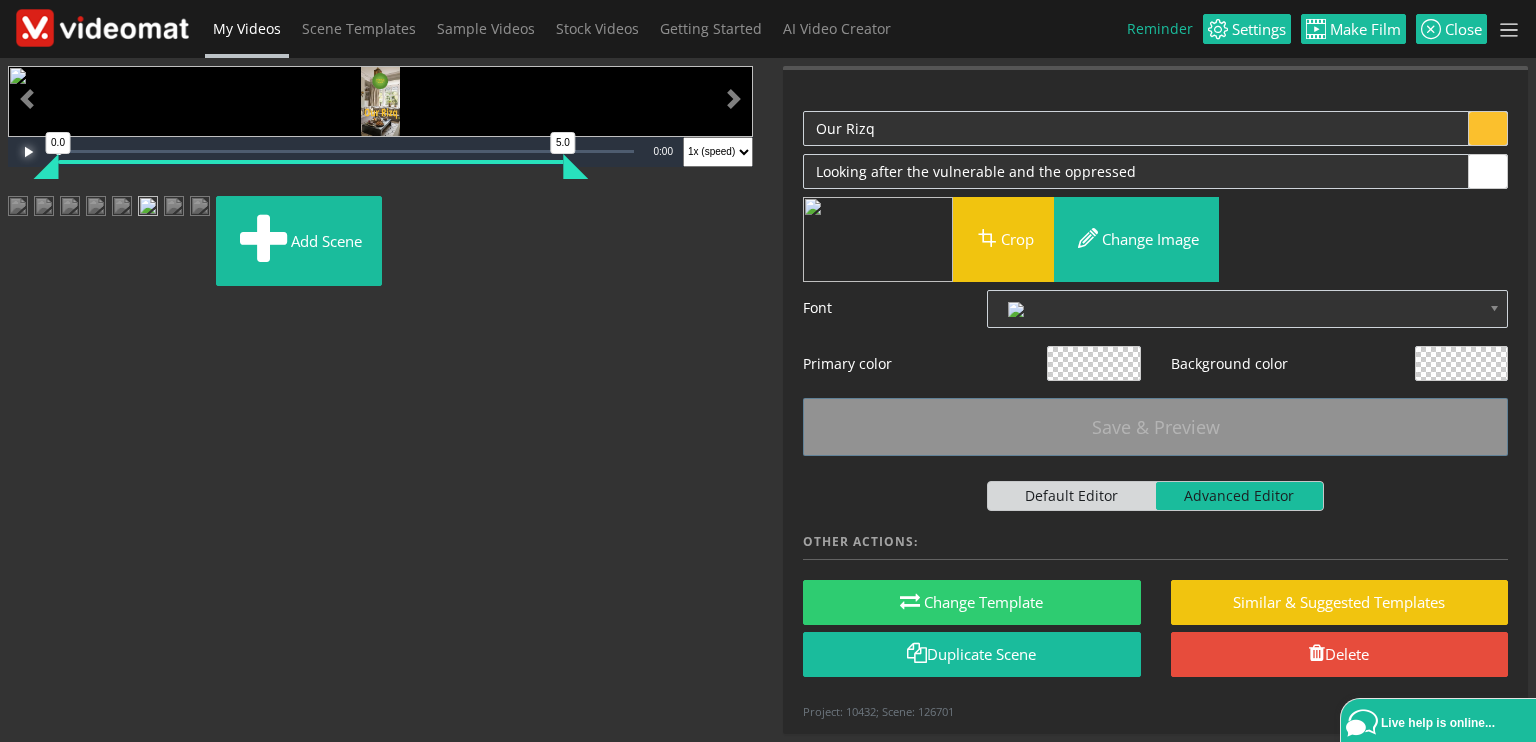 click at bounding box center (28, 152) 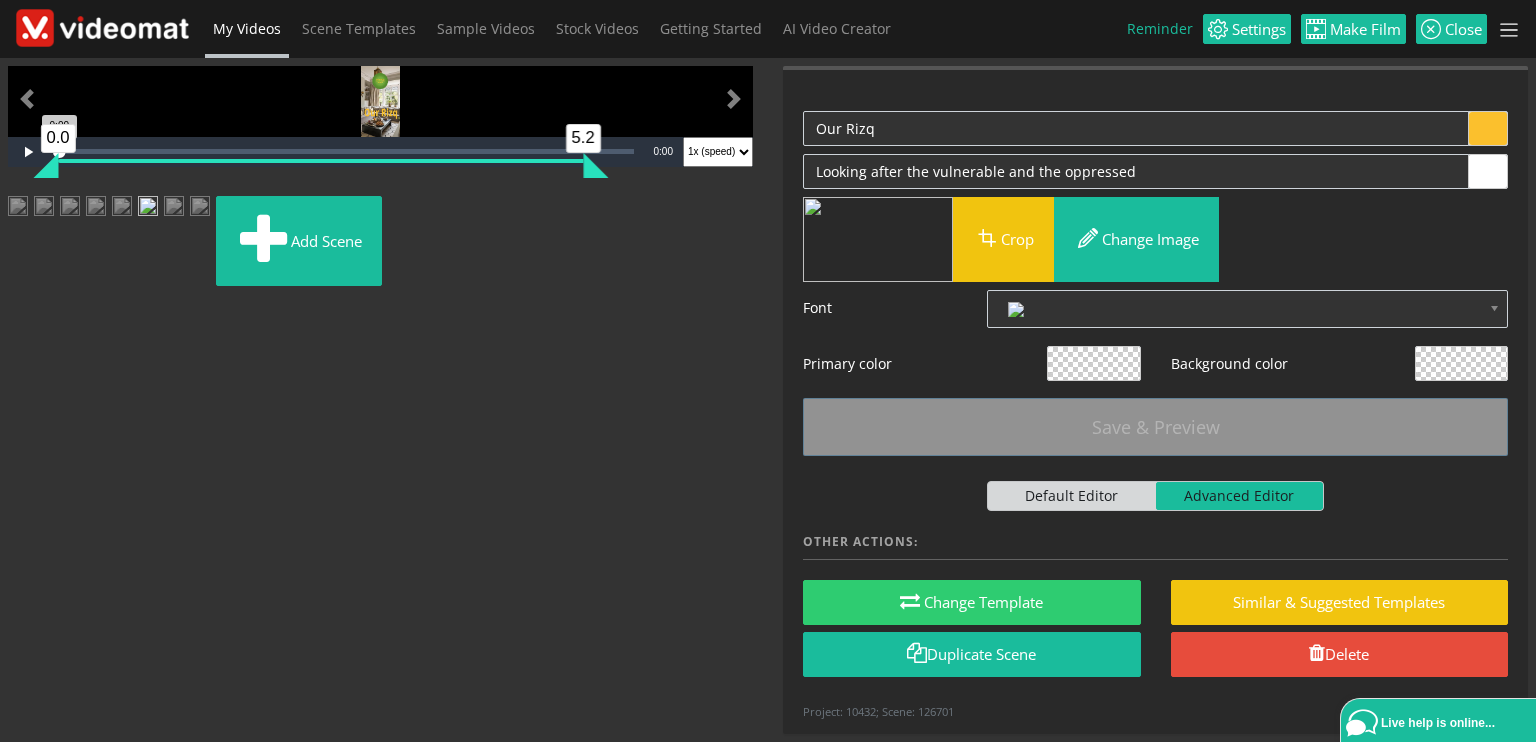 drag, startPoint x: 556, startPoint y: 625, endPoint x: 576, endPoint y: 625, distance: 20 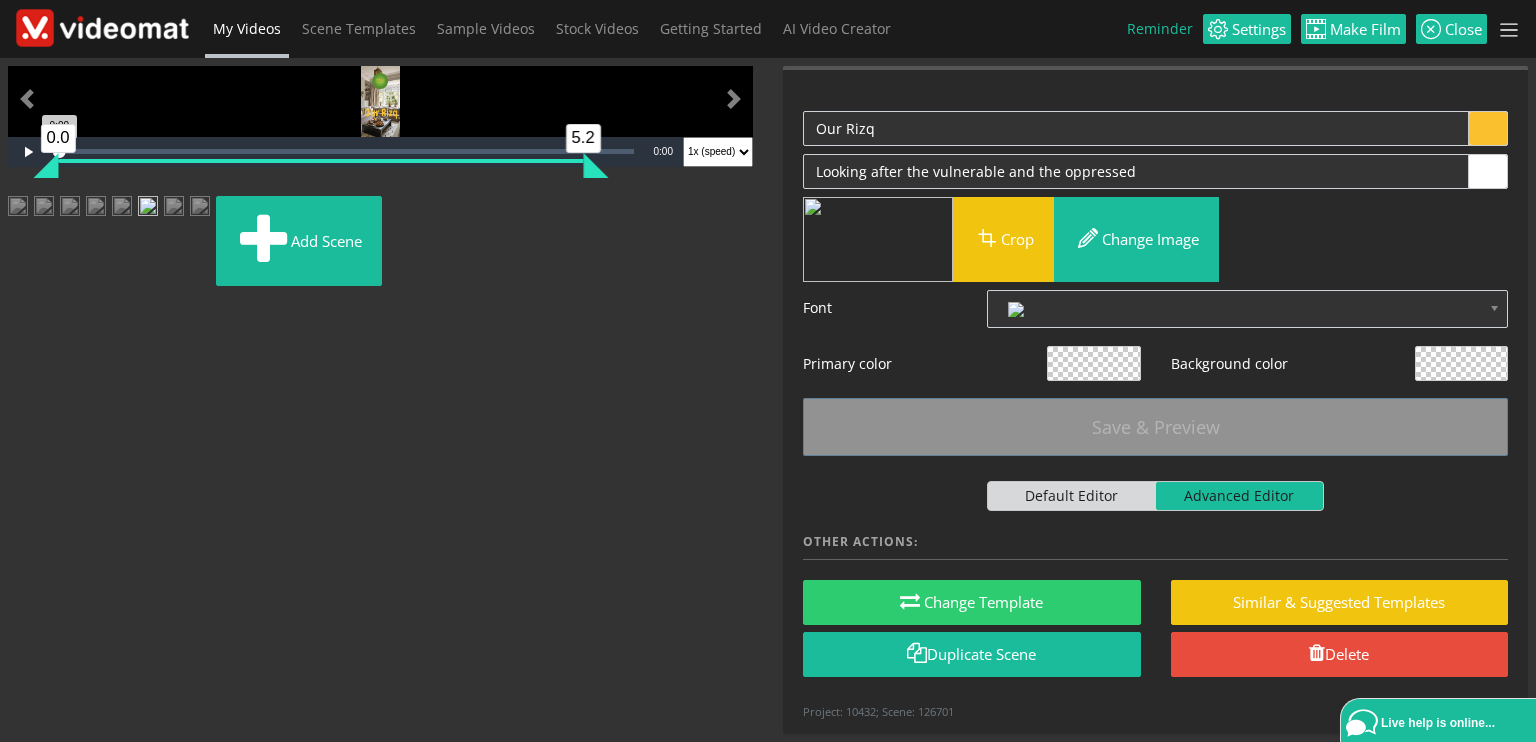 click on "5.2" at bounding box center (595, 165) 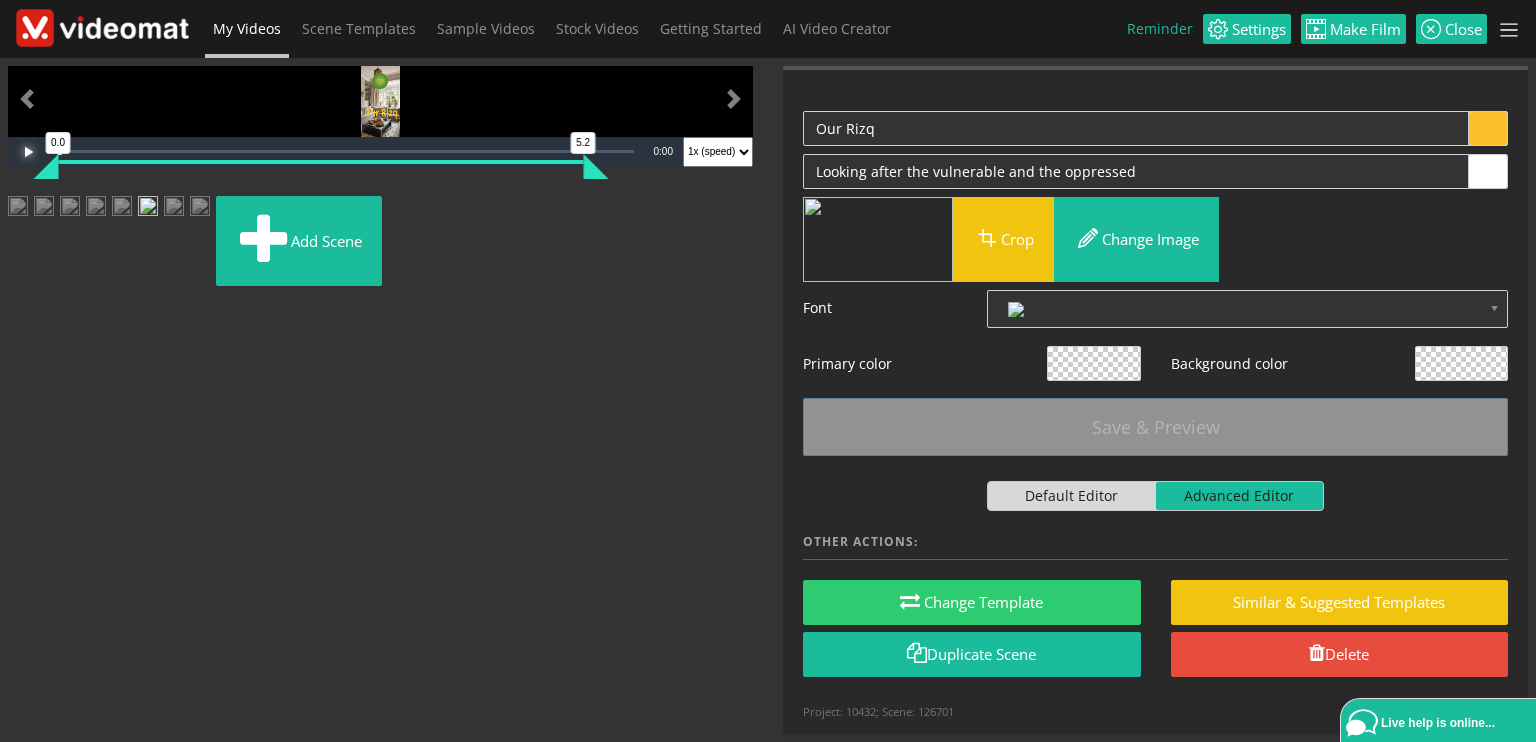 click at bounding box center (28, 152) 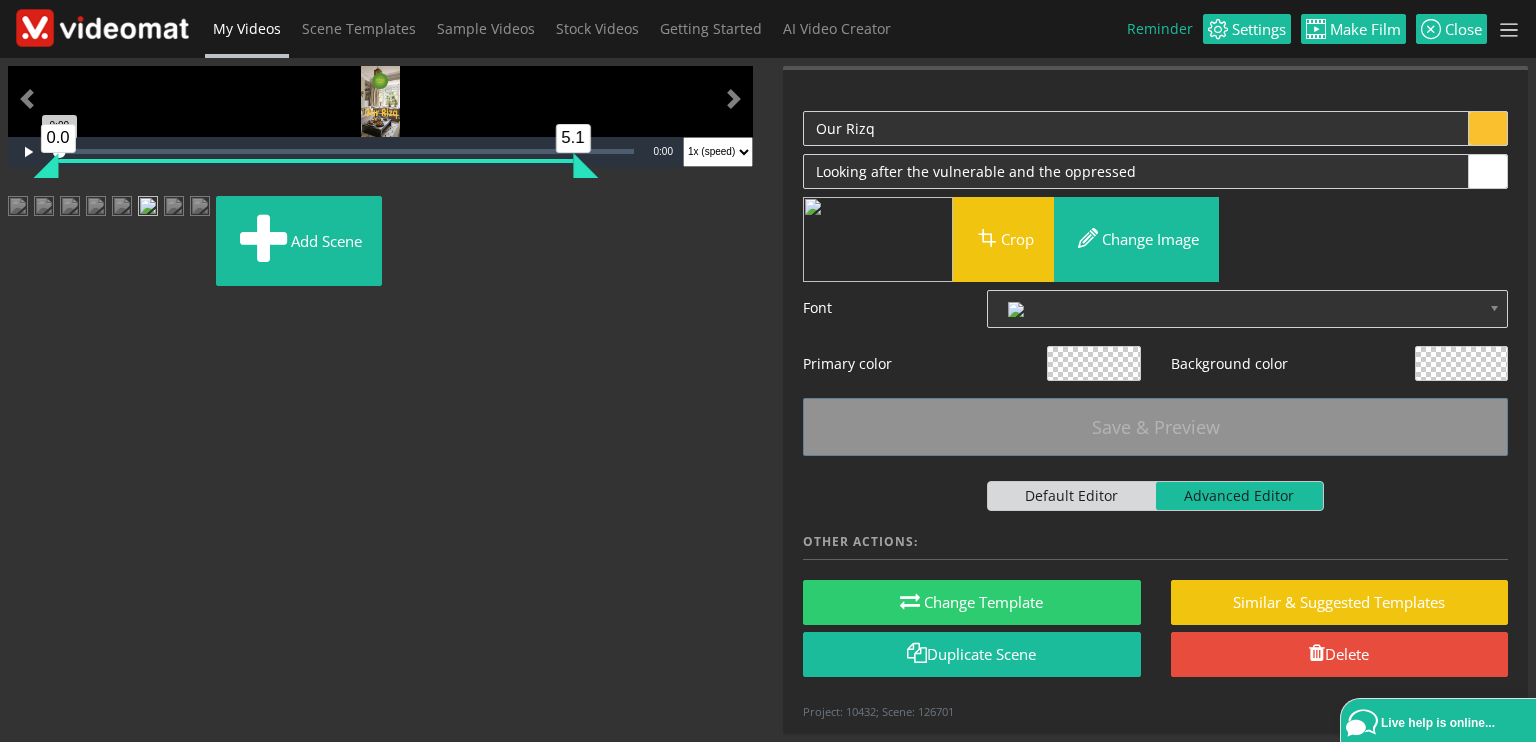 click on "5.1" at bounding box center (585, 165) 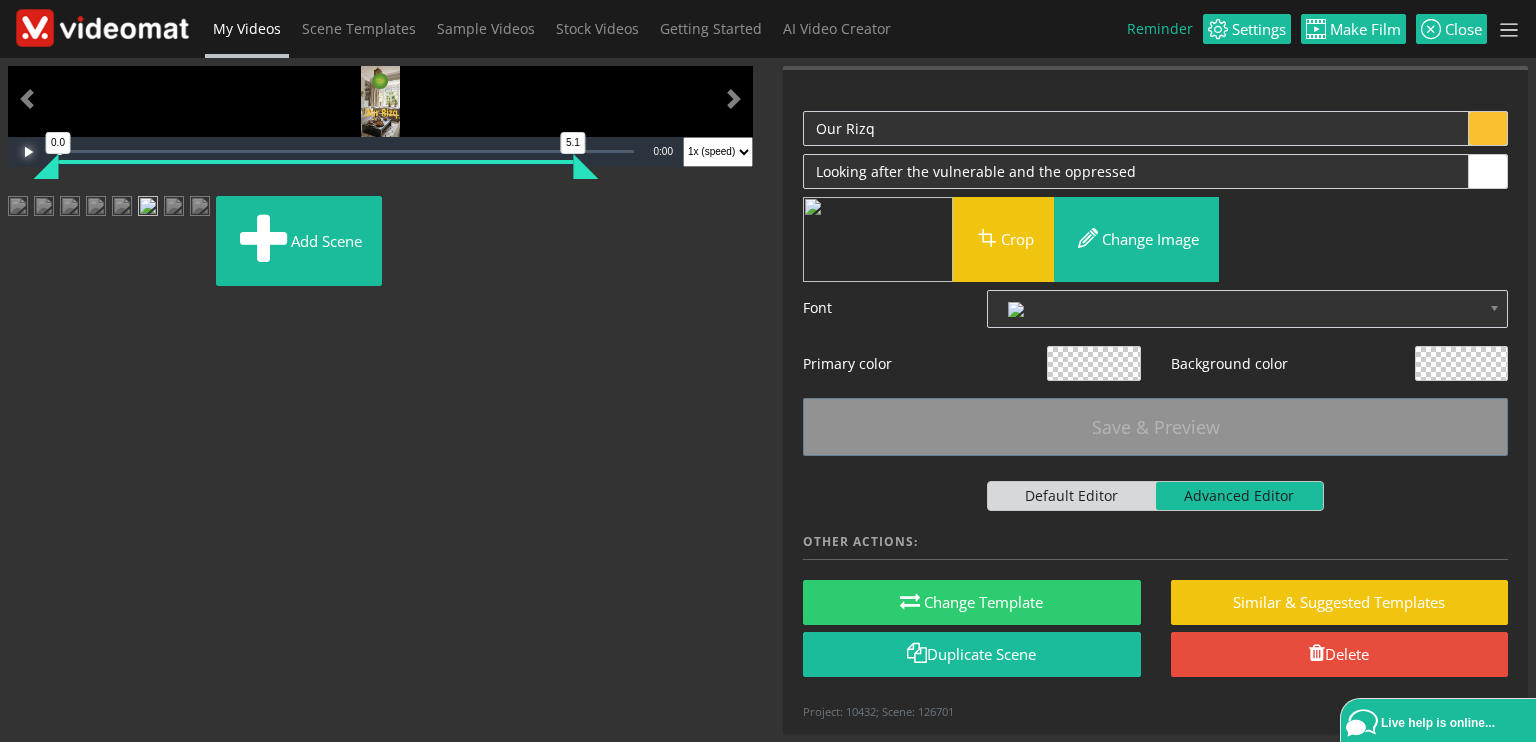 click at bounding box center (28, 152) 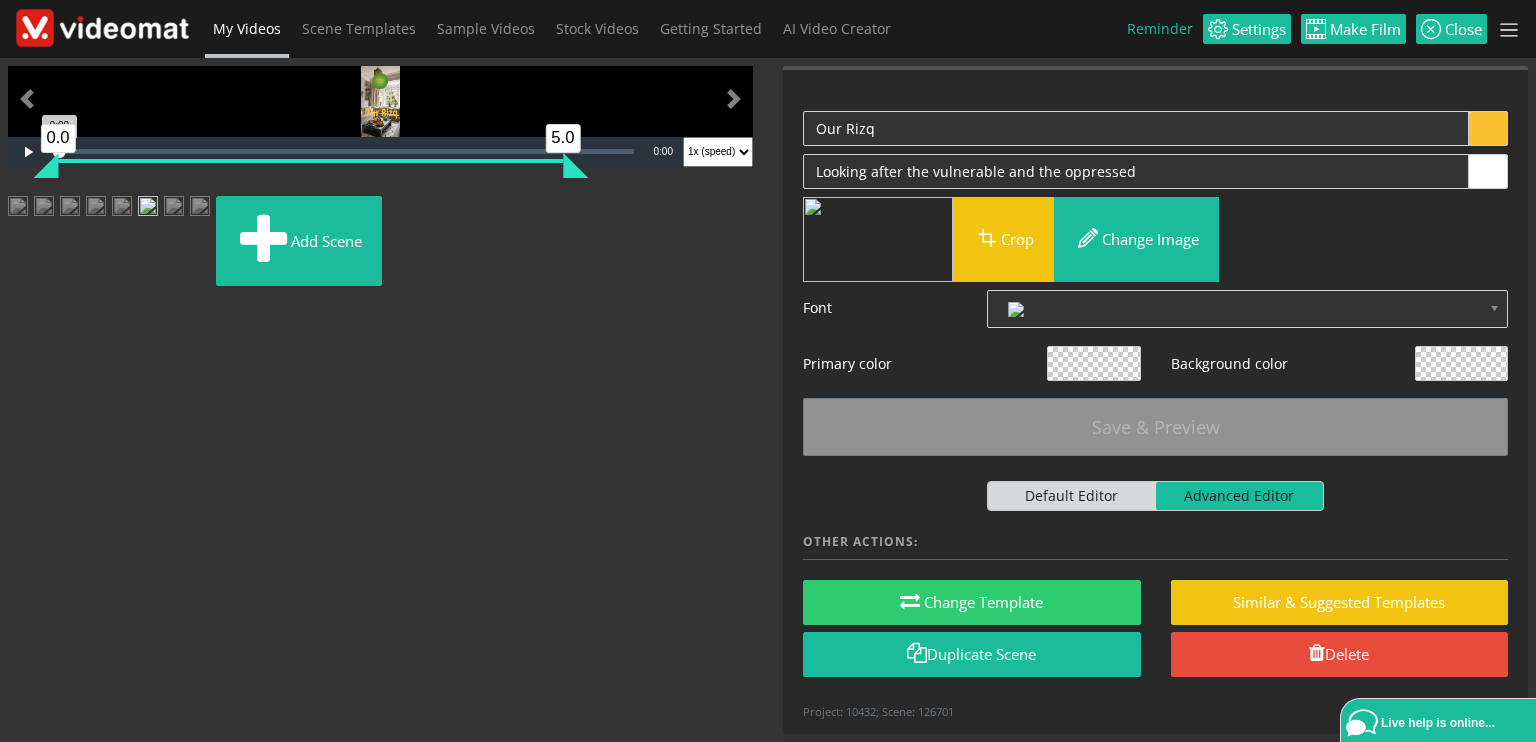 click on "5.0" at bounding box center (575, 165) 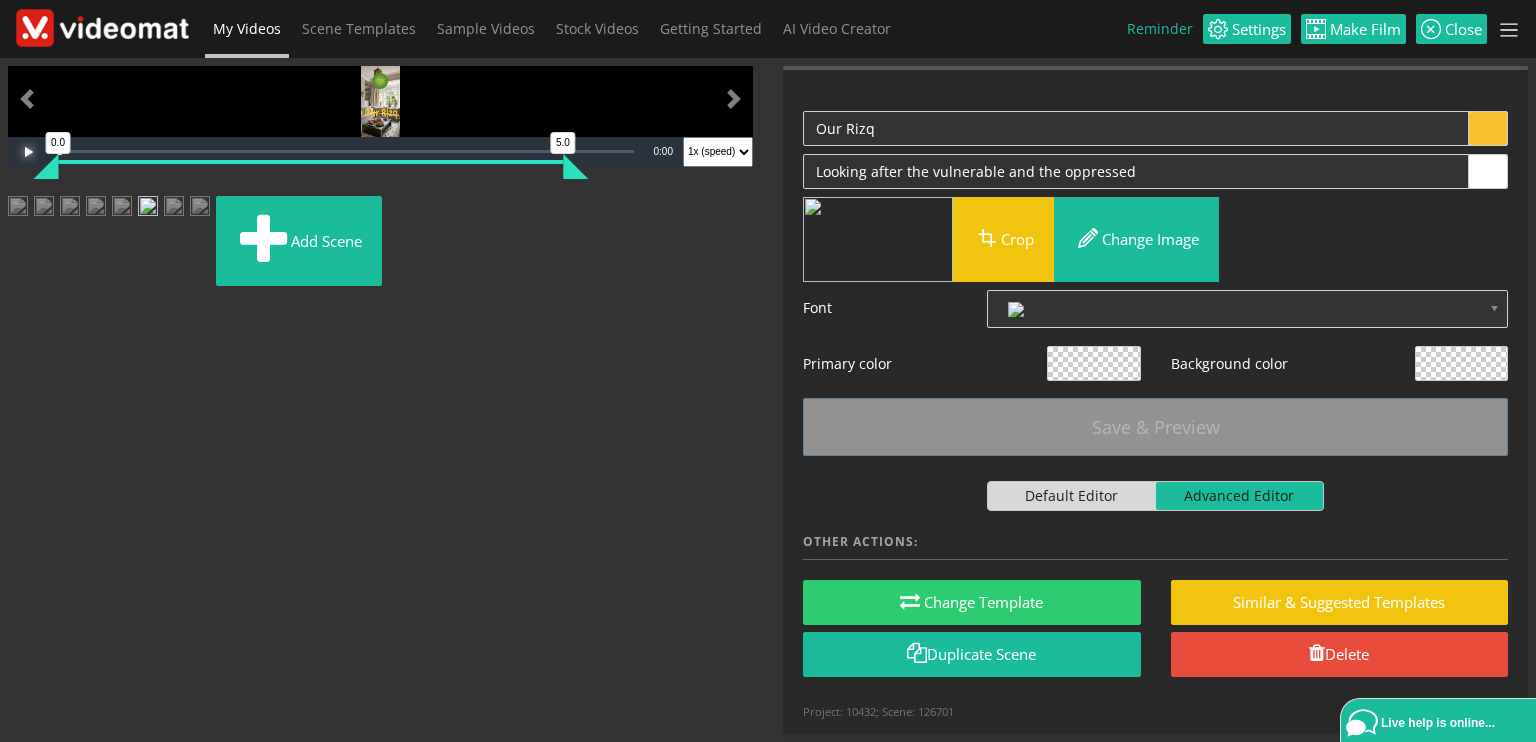 click at bounding box center [28, 152] 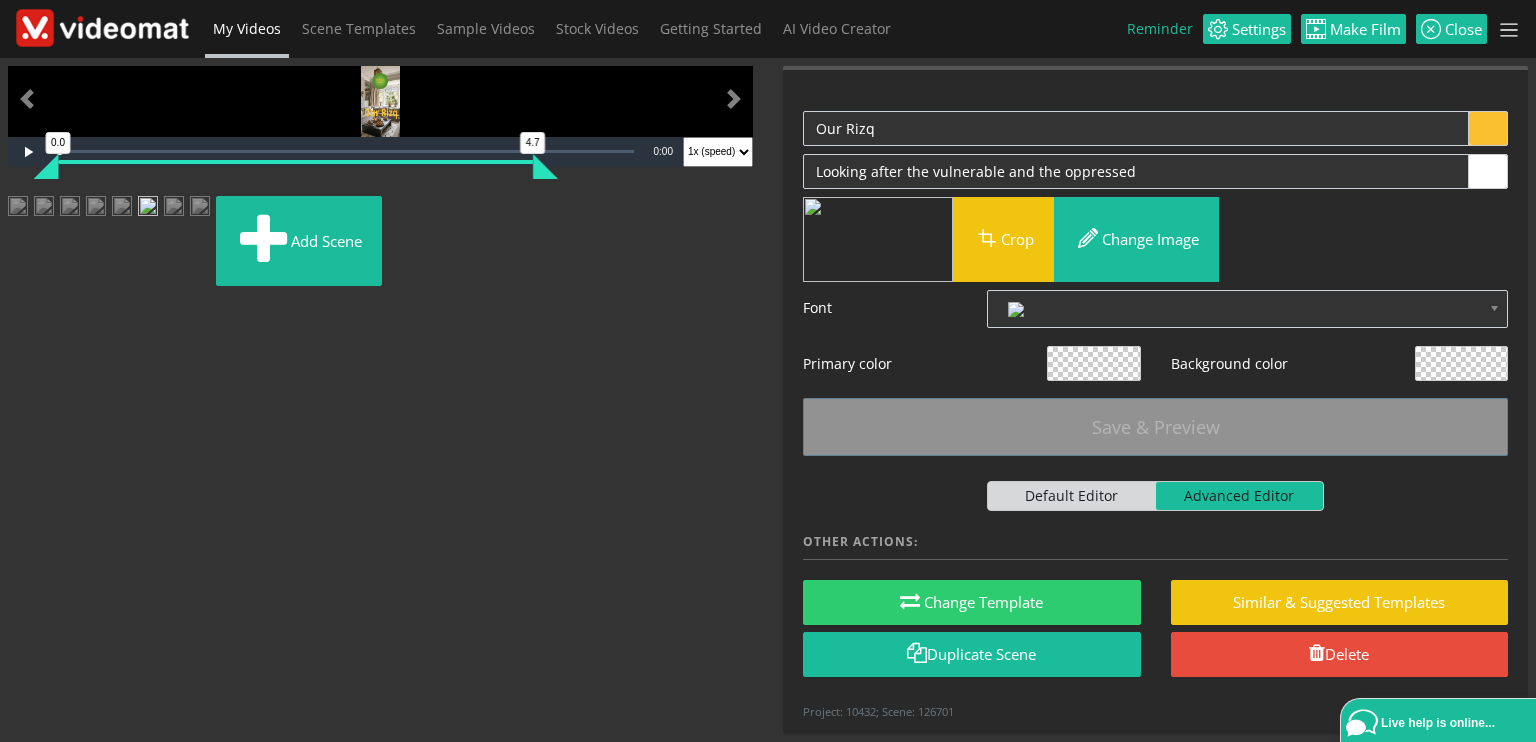 drag, startPoint x: 550, startPoint y: 629, endPoint x: 471, endPoint y: 628, distance: 79.00633 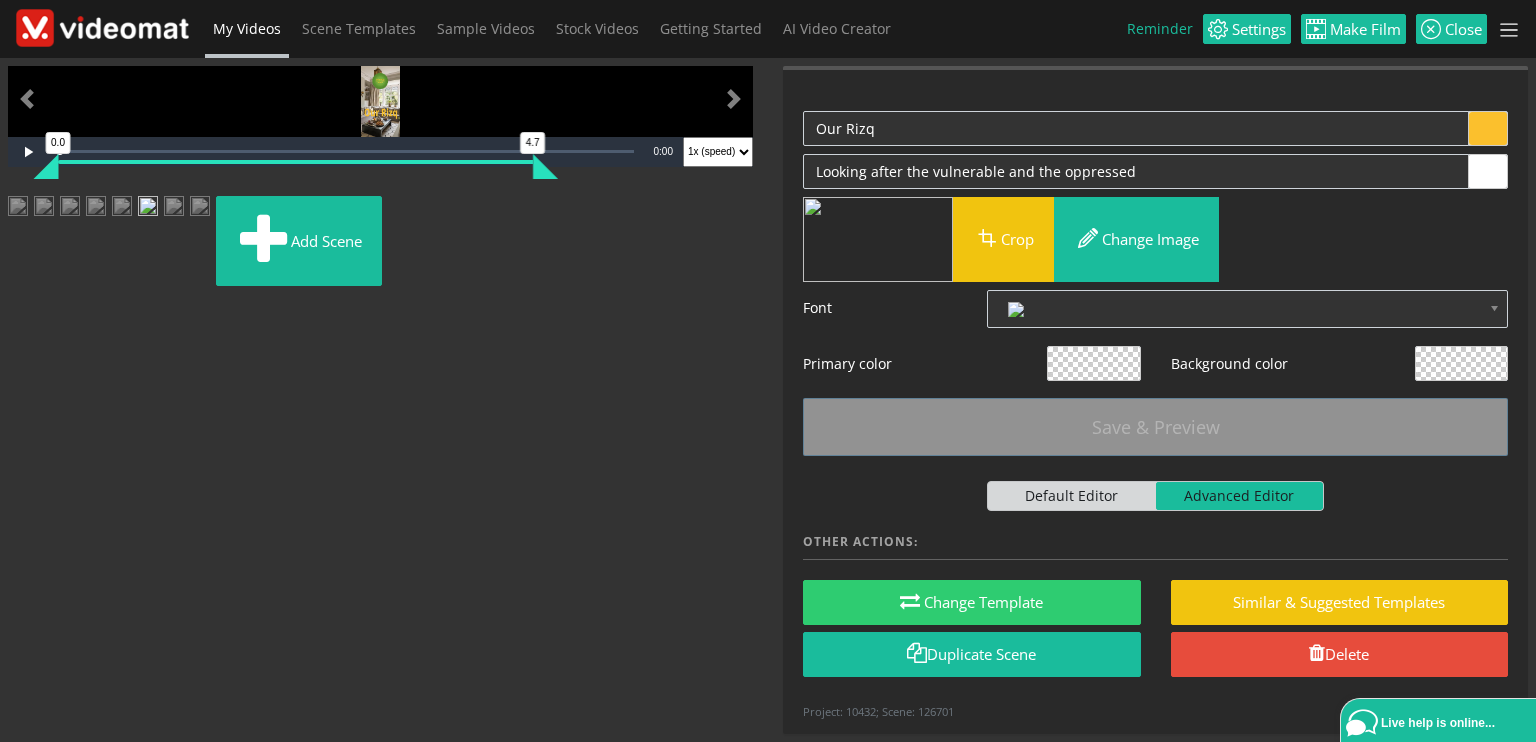 click on "0.0 4.7" at bounding box center (346, 162) 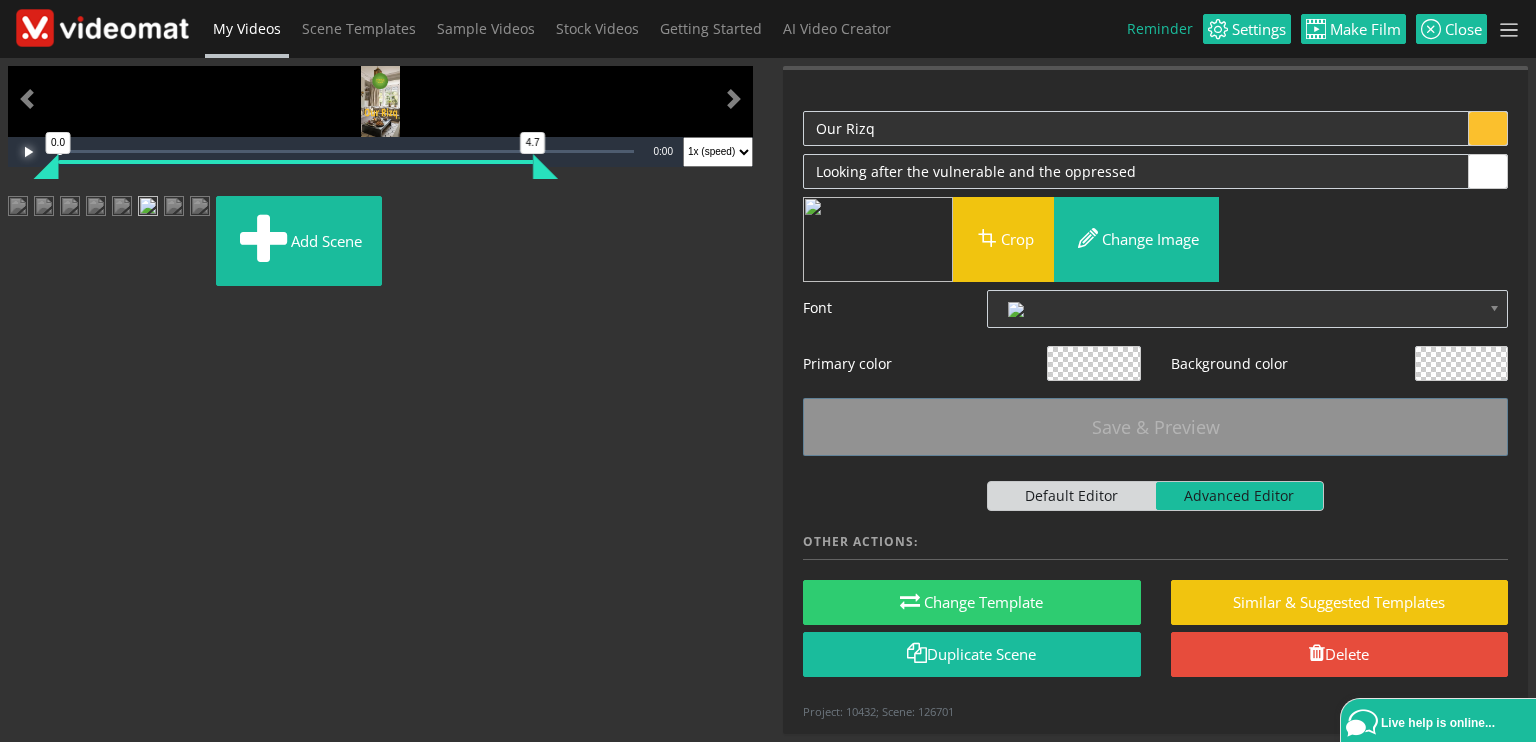 click at bounding box center (28, 152) 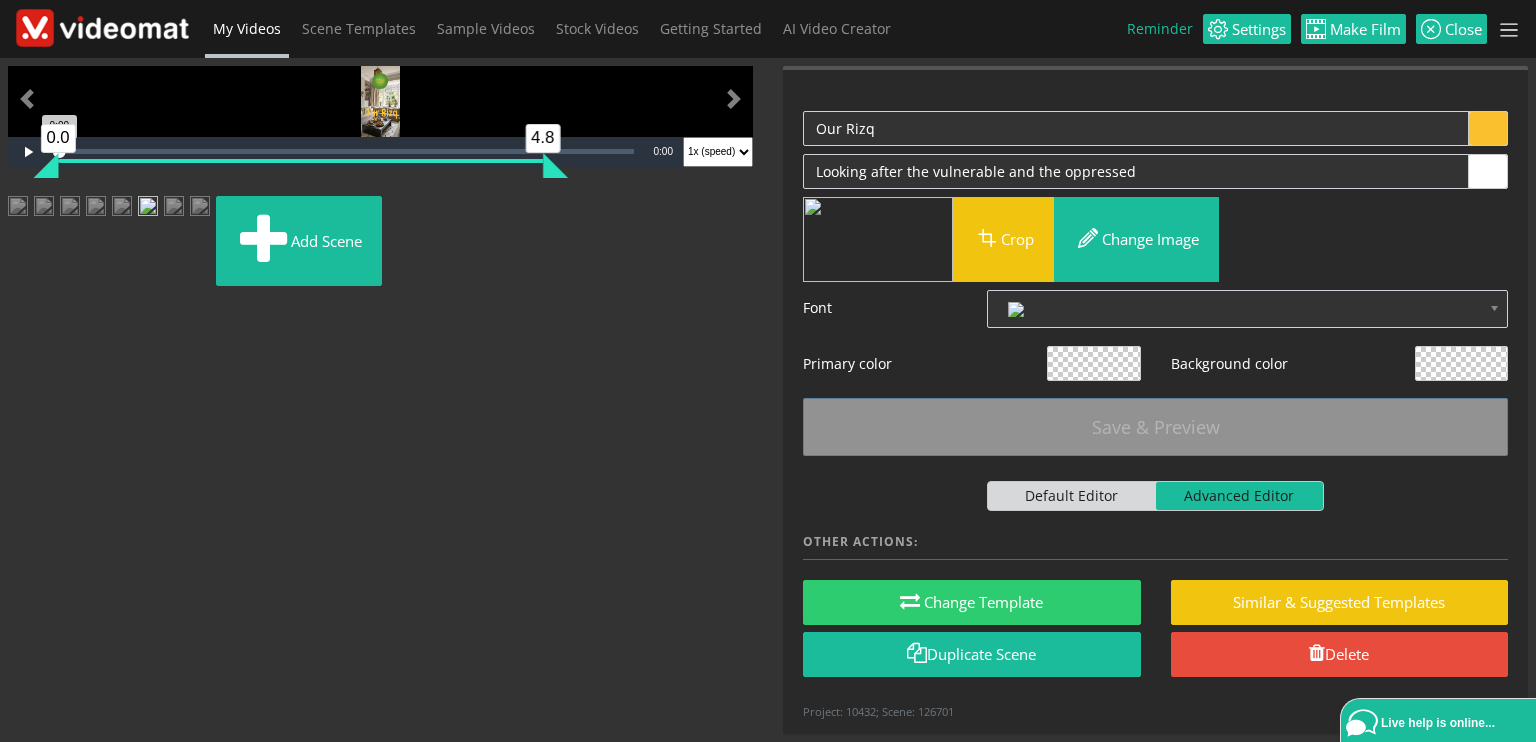 drag, startPoint x: 524, startPoint y: 623, endPoint x: 534, endPoint y: 622, distance: 10.049875 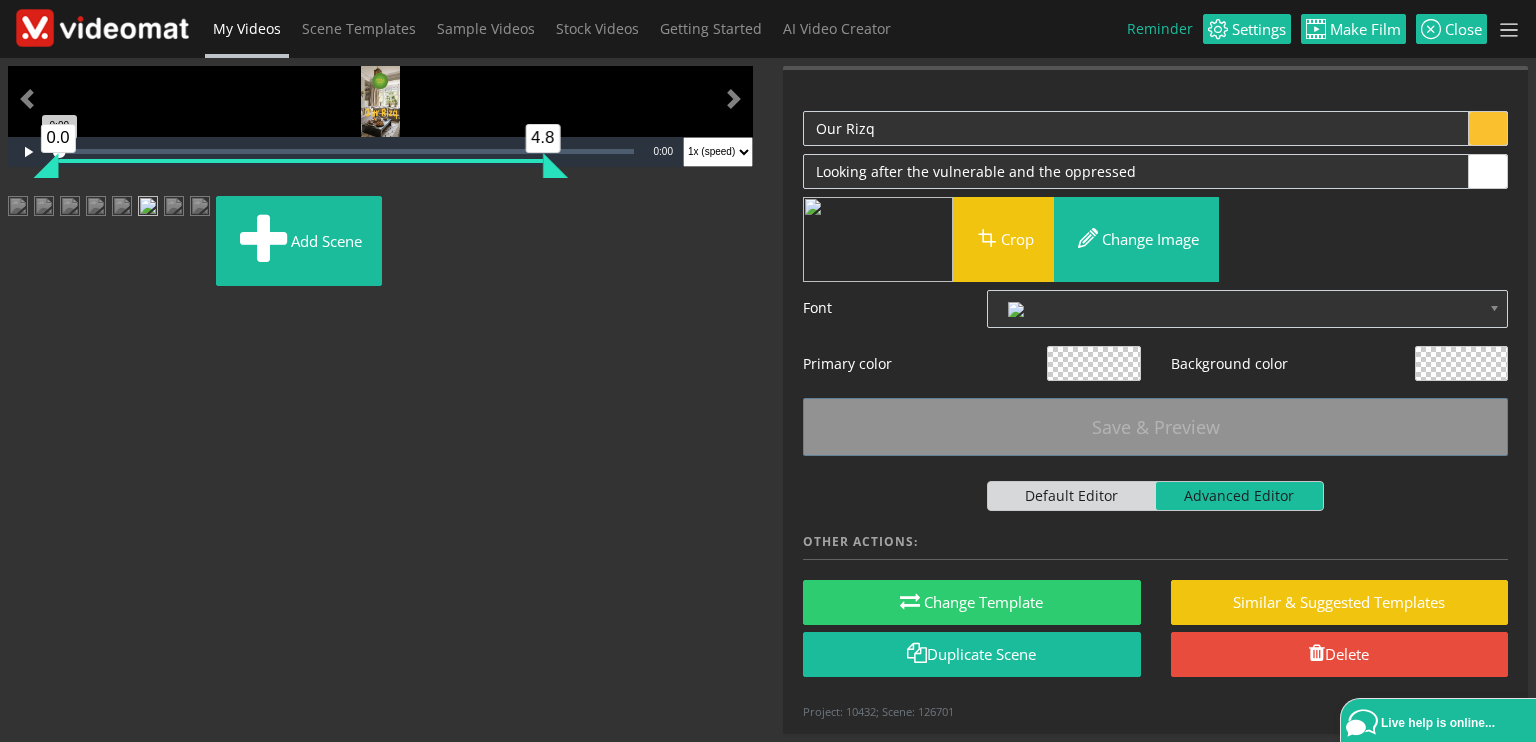 click on "4.8" at bounding box center [555, 165] 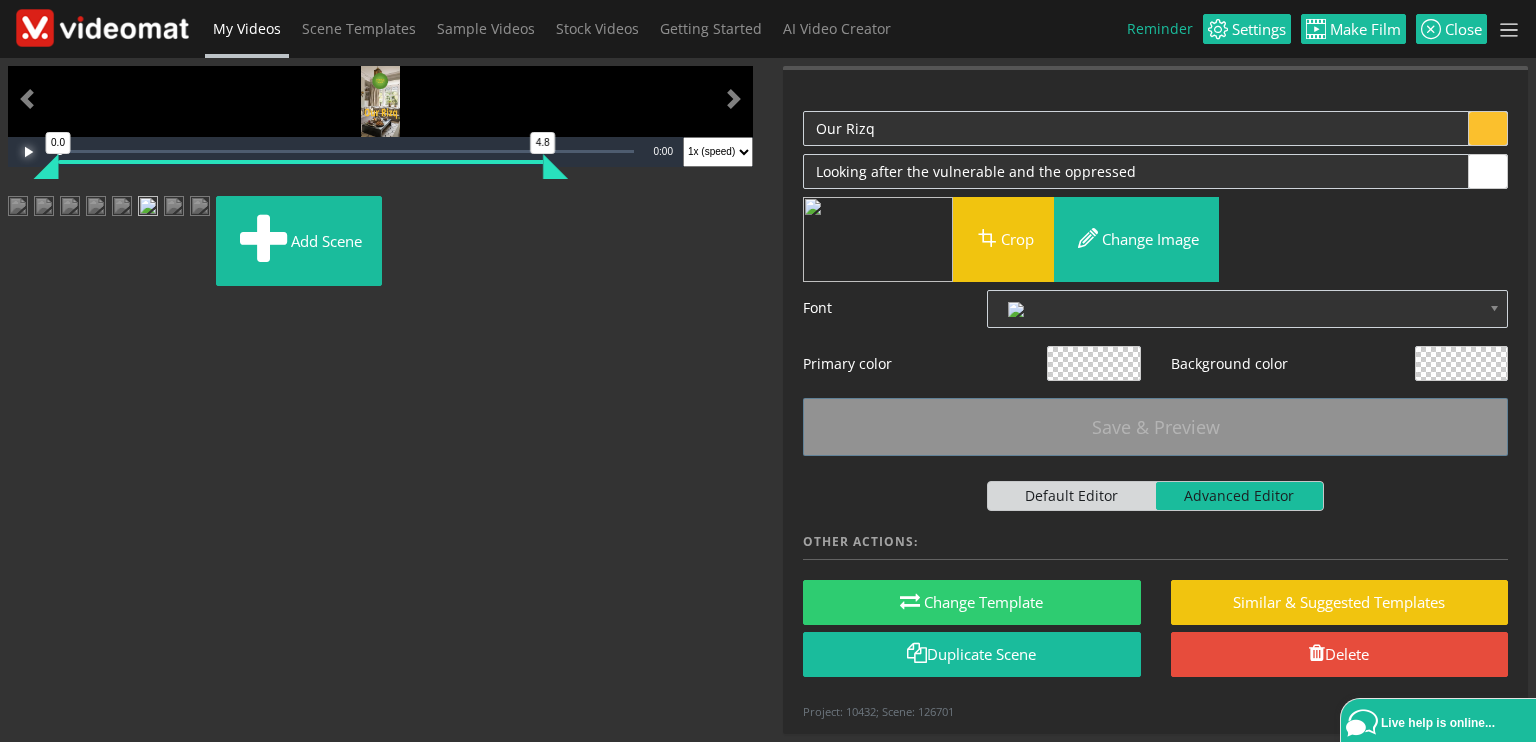 click at bounding box center [28, 152] 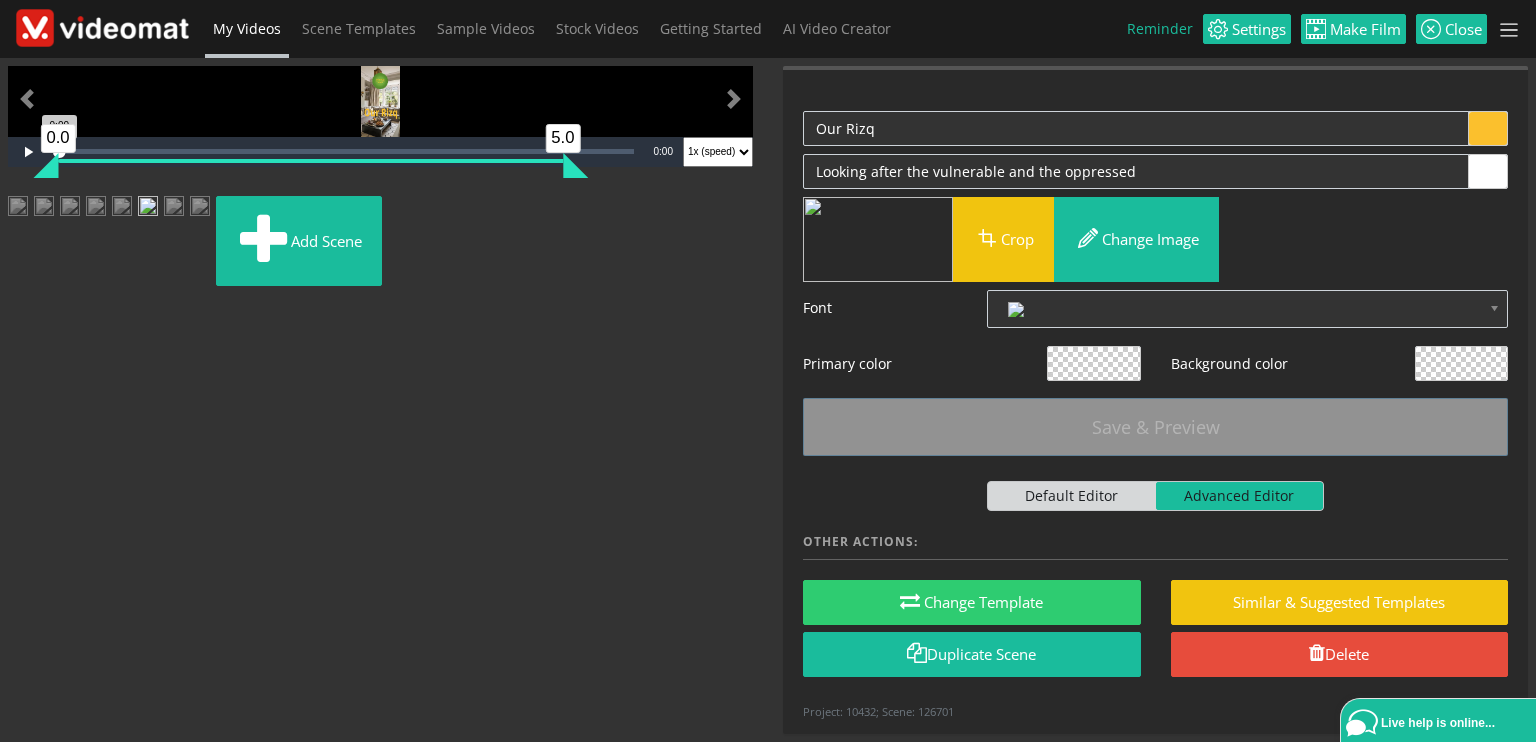 drag, startPoint x: 542, startPoint y: 628, endPoint x: 558, endPoint y: 629, distance: 16.03122 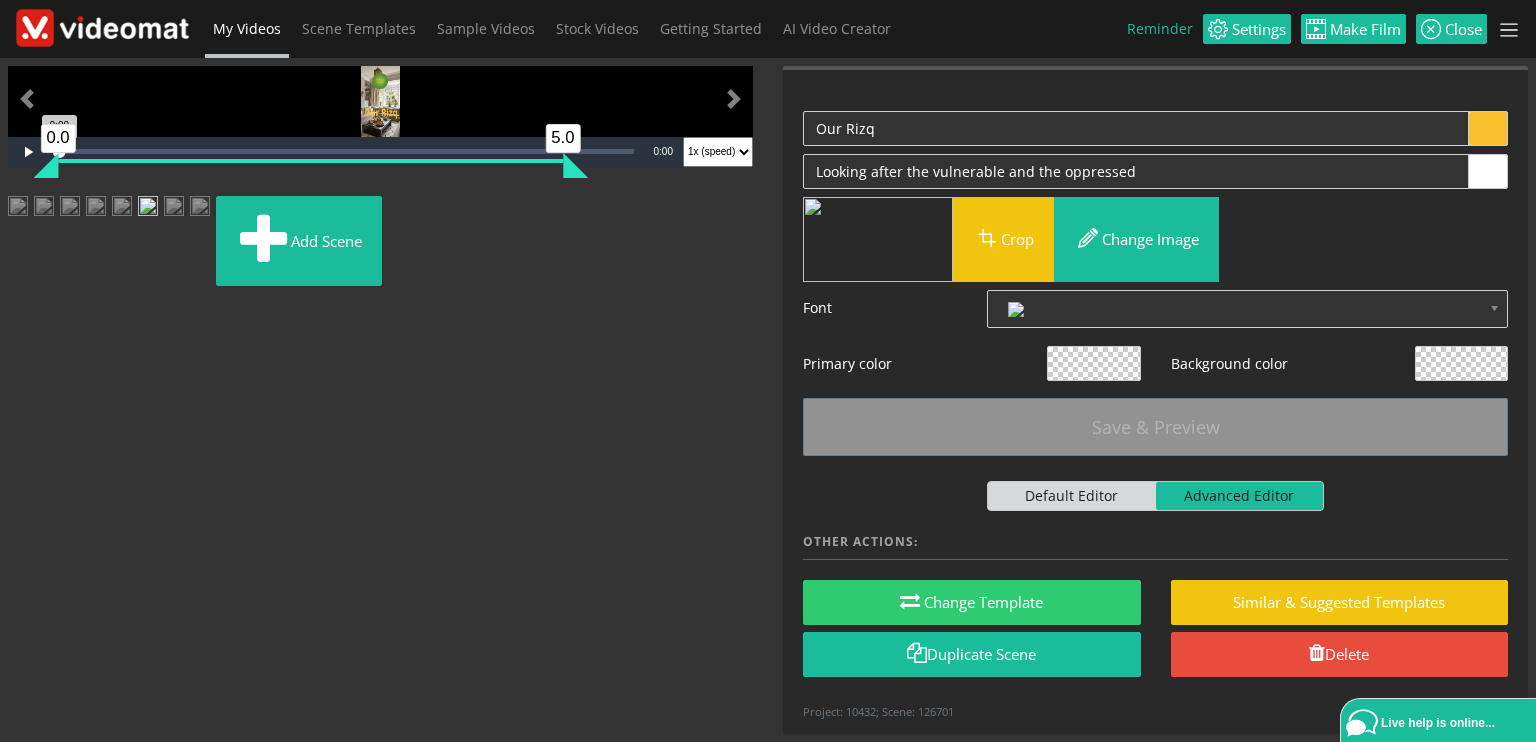 click on "5.0" at bounding box center (575, 165) 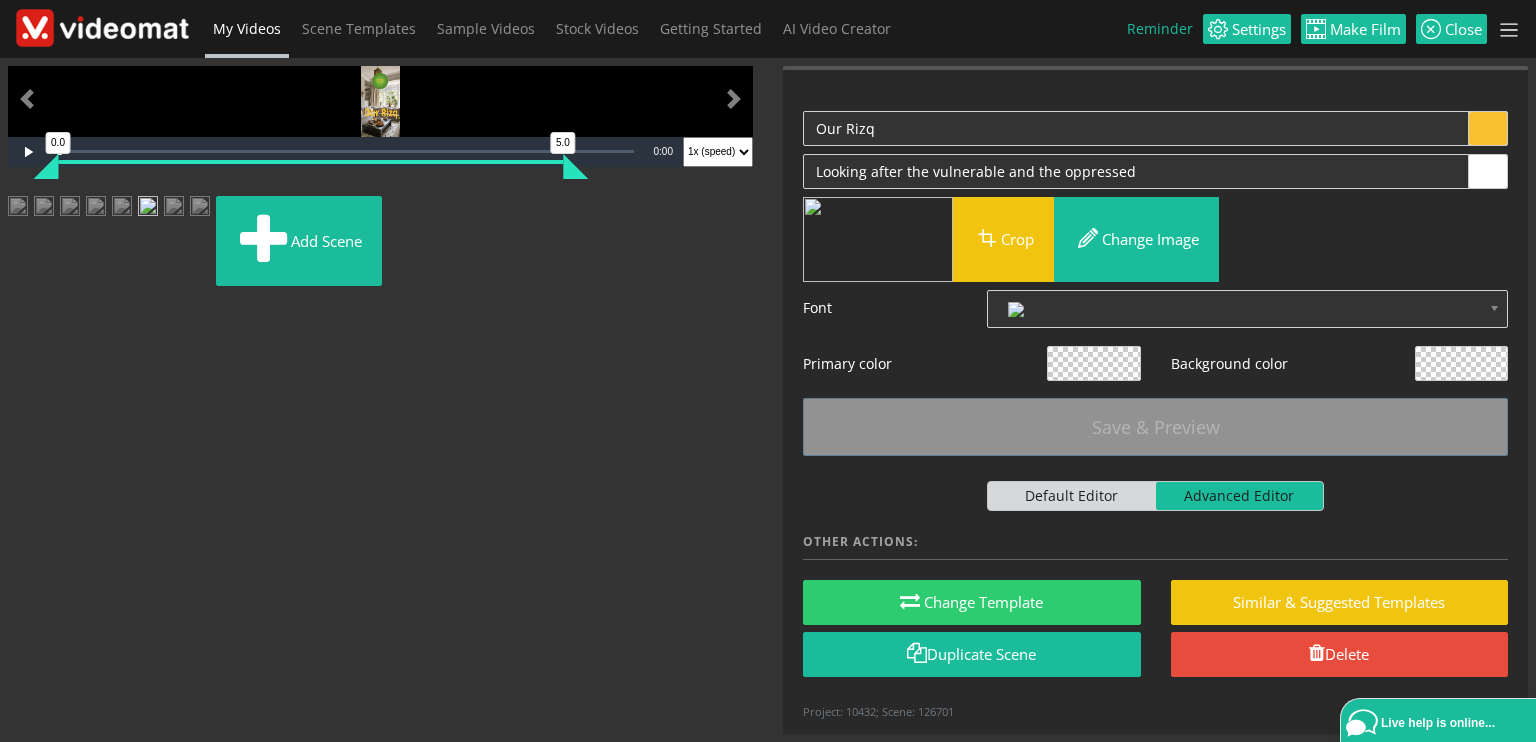 click on "0.5x 0.8x 0.9x 1x (speed) 1.1x 1.2x 1.3x 1.4x 1.5x 1.6x 1.7x 1.8x 1.9x 2x 3x 4x" at bounding box center [718, 152] 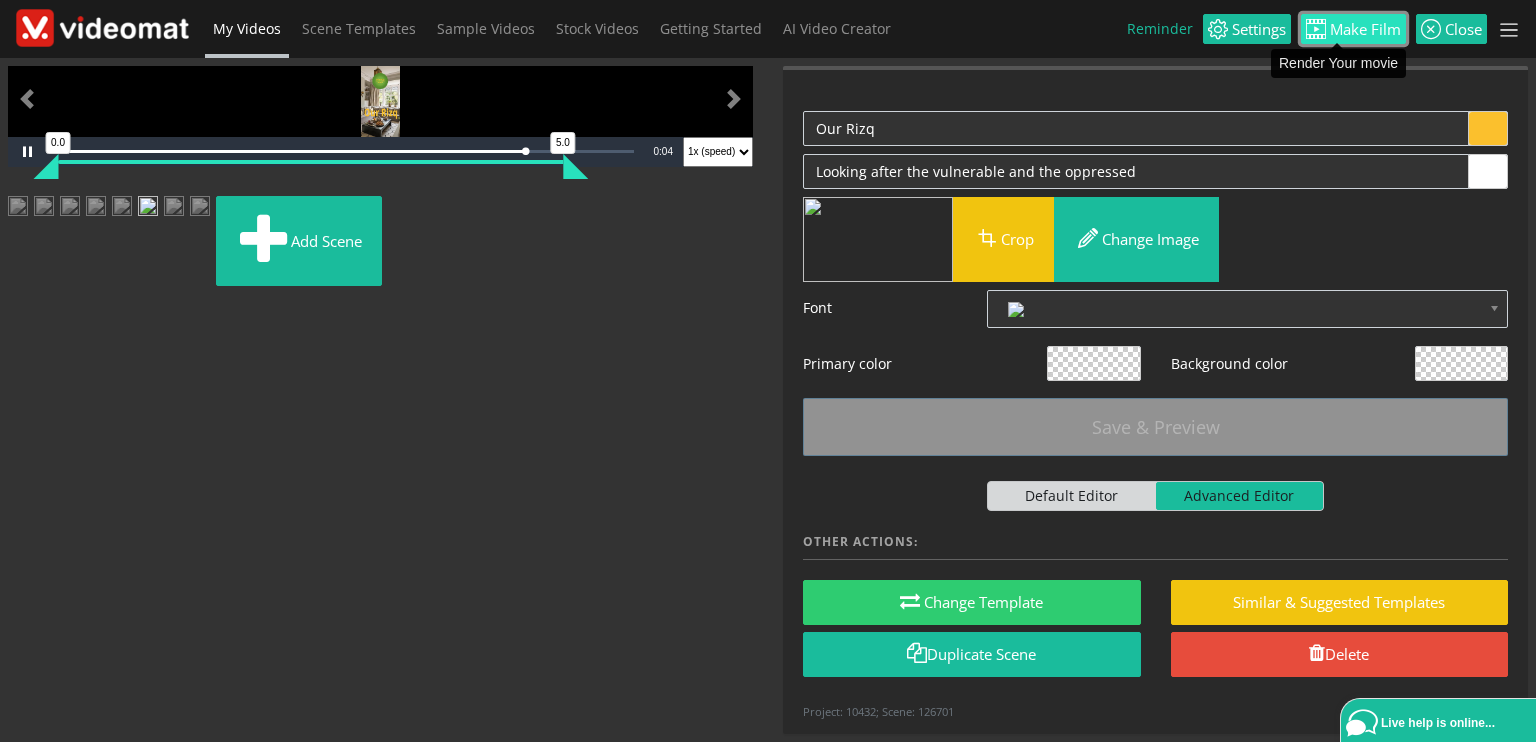 click on "Make Film" at bounding box center [1363, 29] 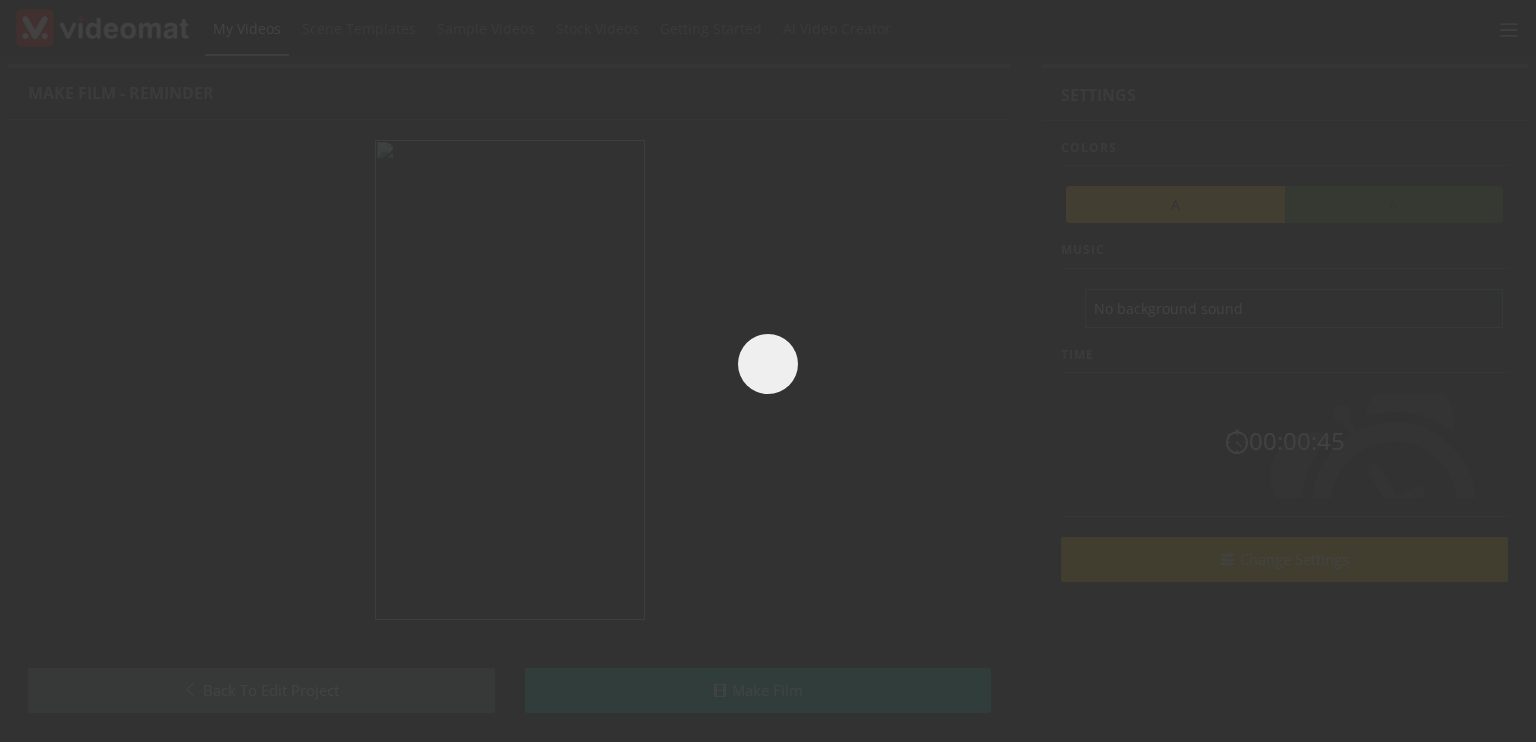scroll, scrollTop: 0, scrollLeft: 0, axis: both 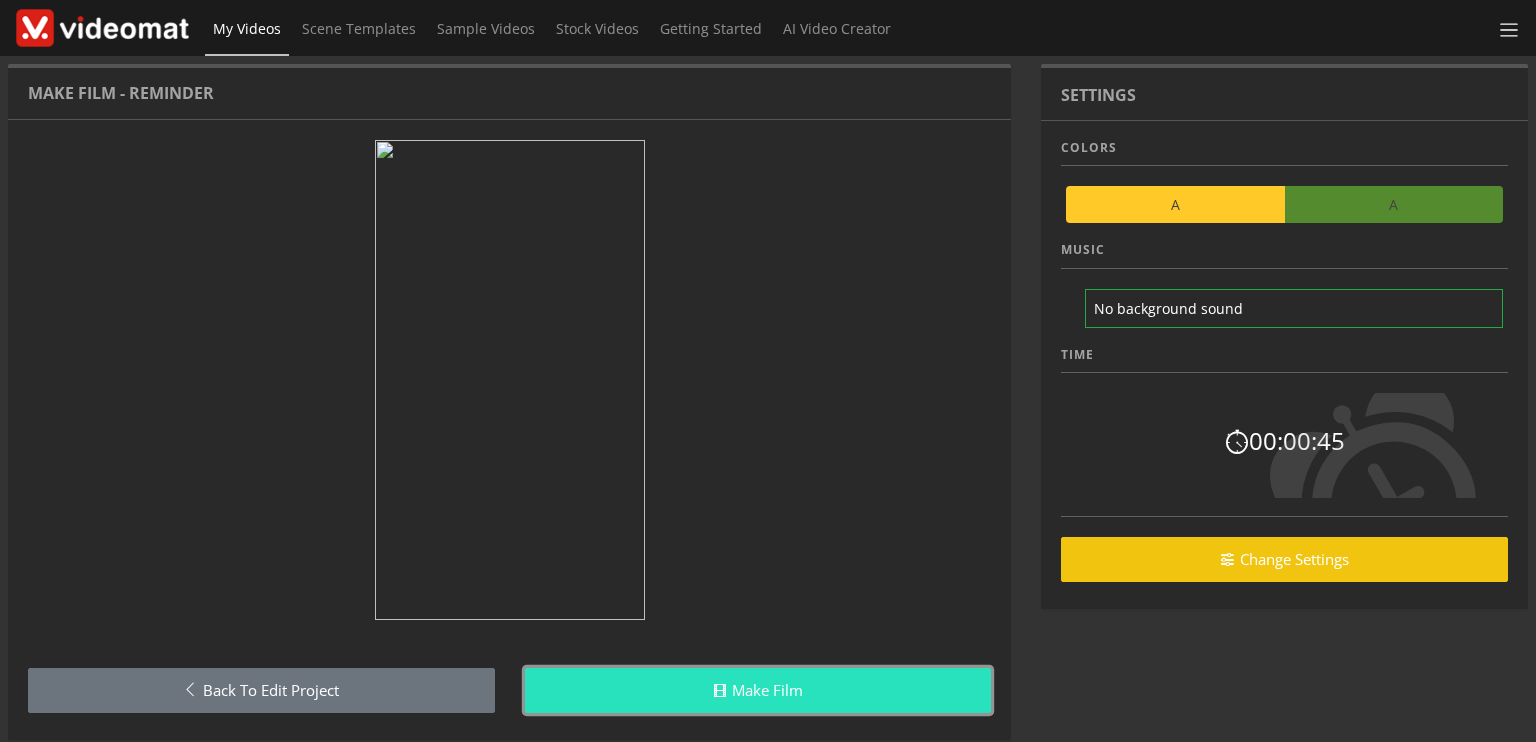 click on "Make Film" at bounding box center [758, 690] 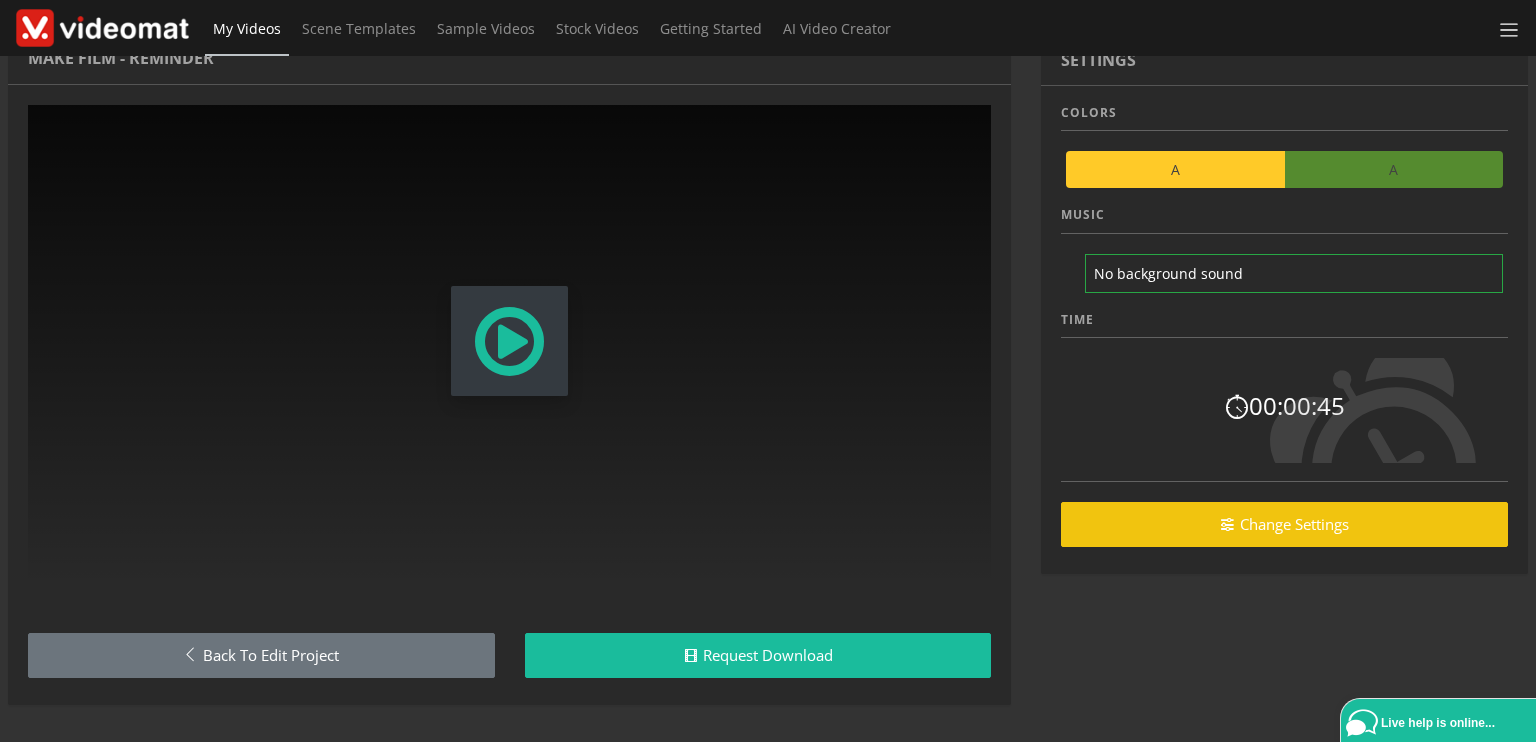 scroll, scrollTop: 36, scrollLeft: 0, axis: vertical 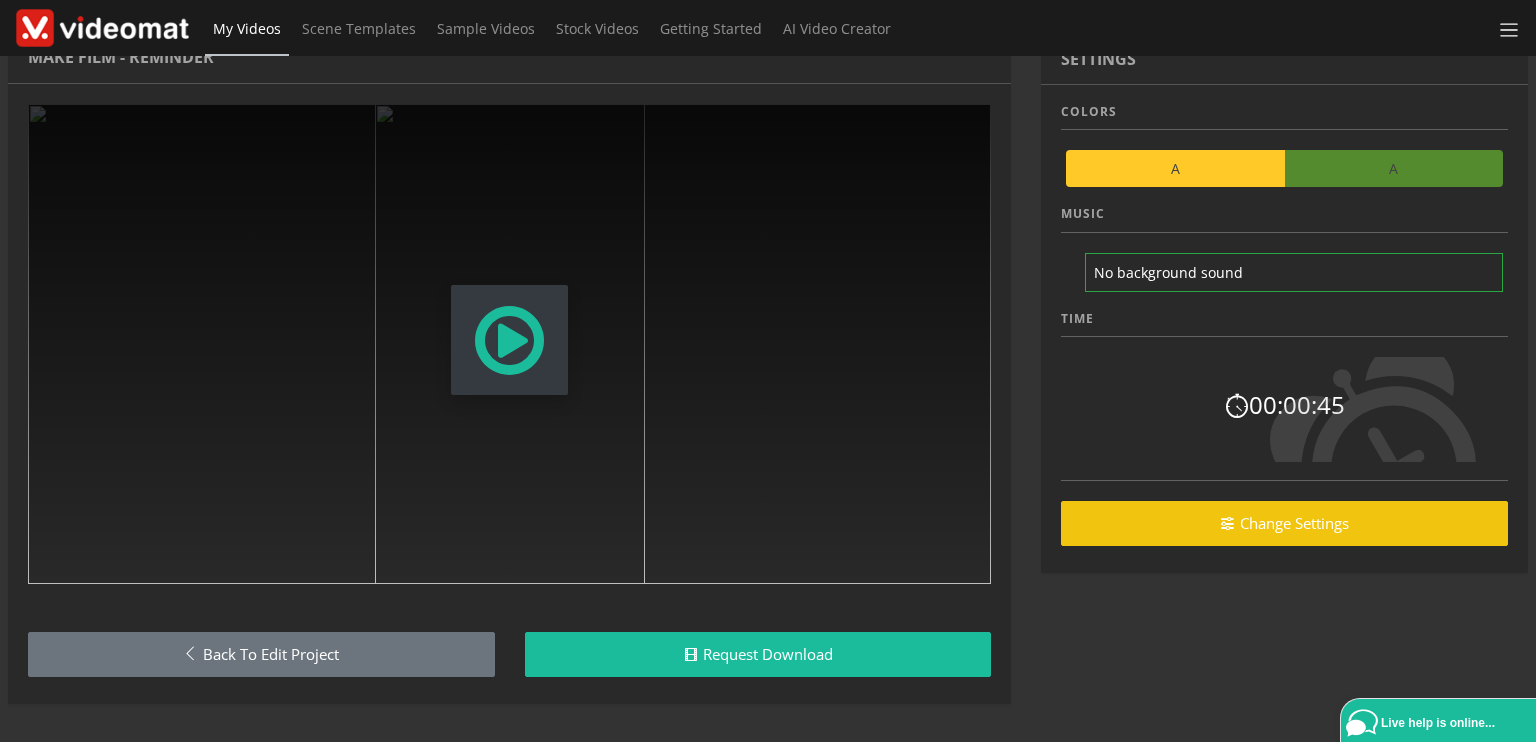 click at bounding box center (509, 340) 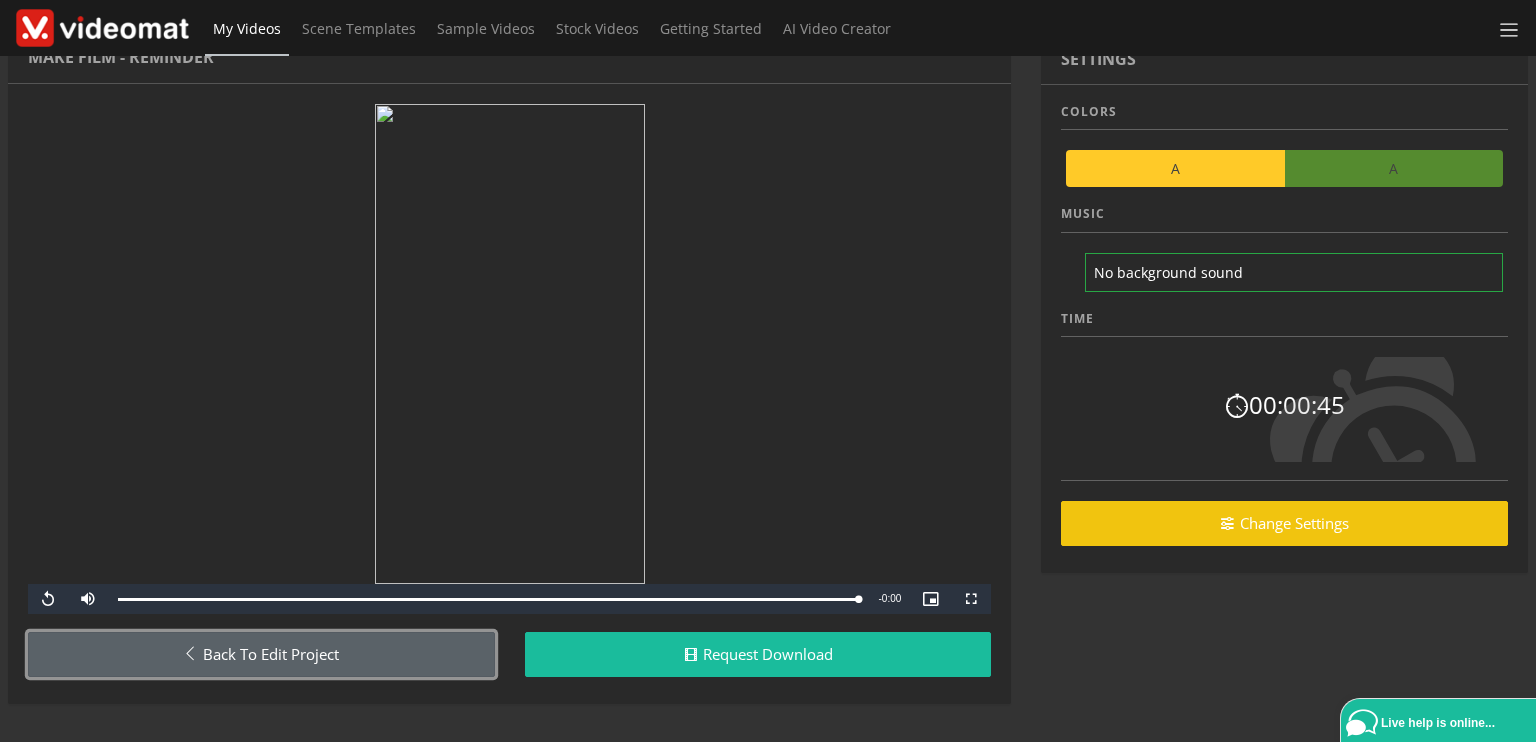 click on "Back to Edit Project" at bounding box center (261, 654) 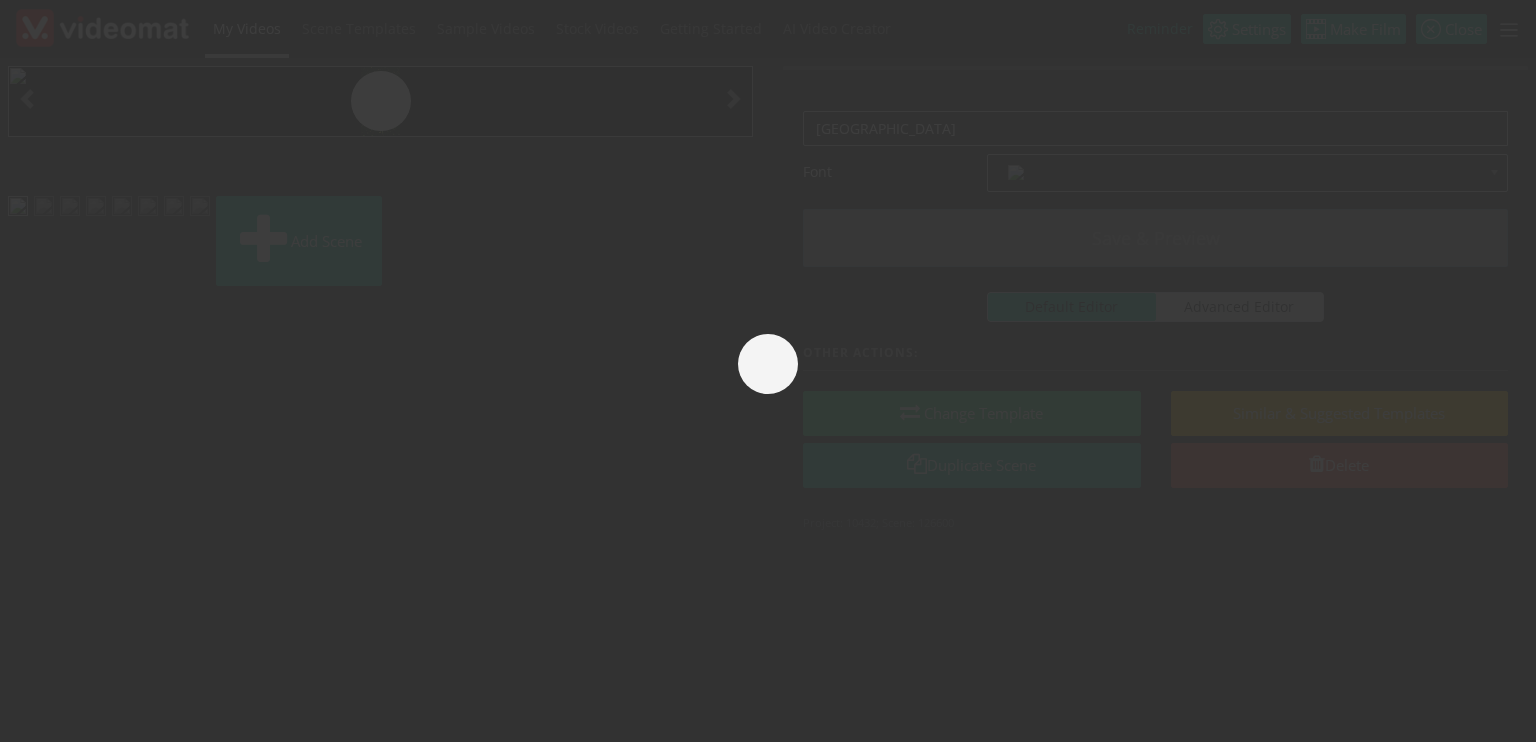 scroll, scrollTop: 0, scrollLeft: 0, axis: both 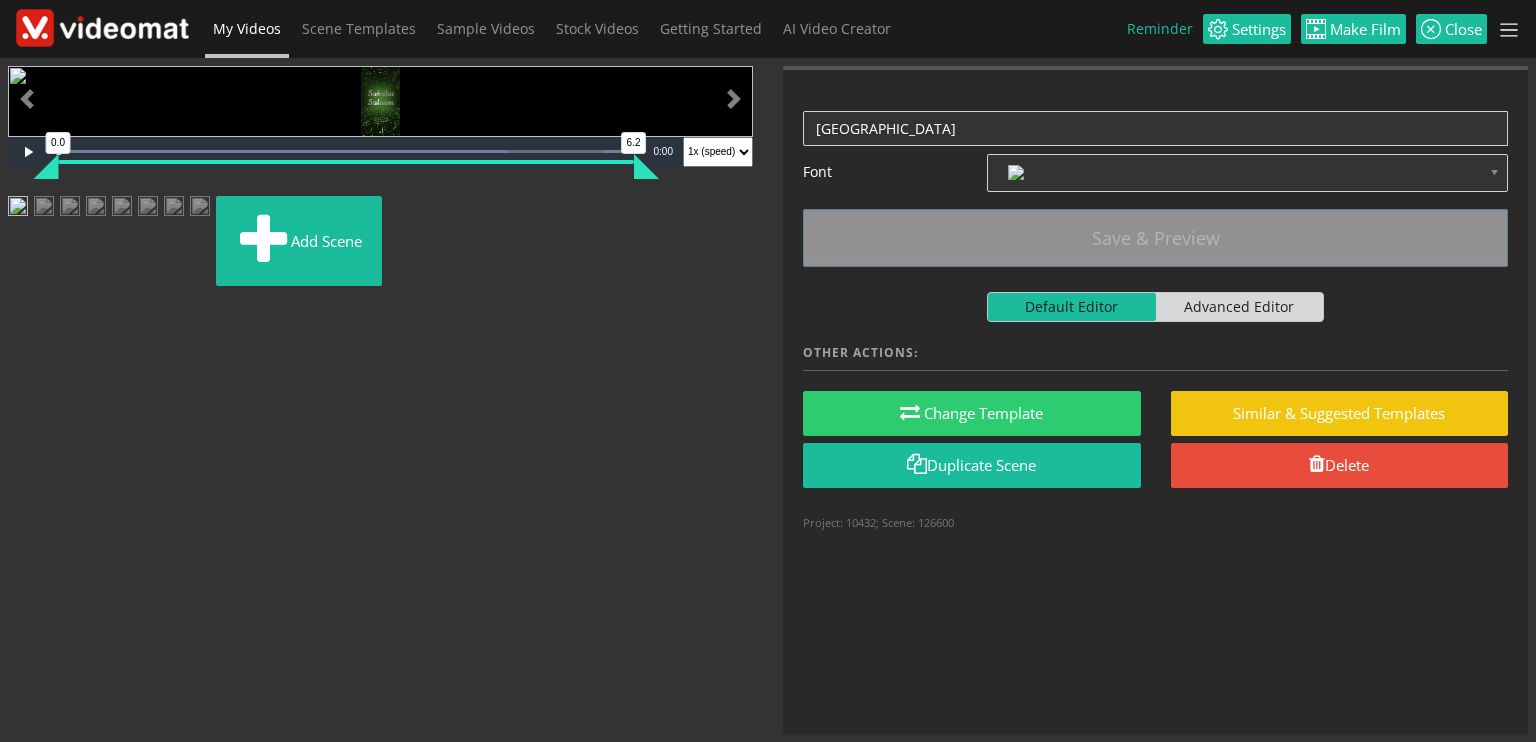 click at bounding box center [70, 214] 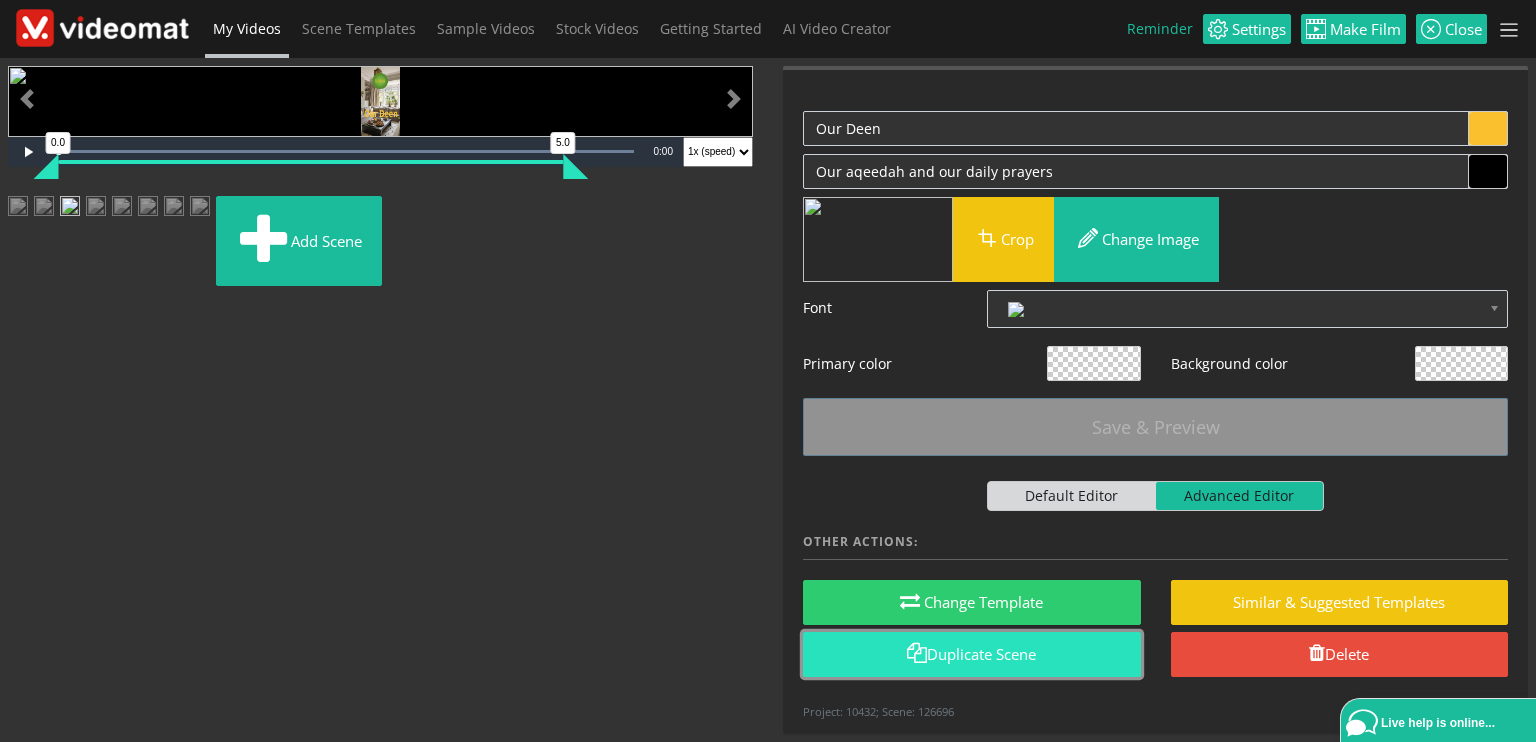 click on "Duplicate Scene" at bounding box center (972, 654) 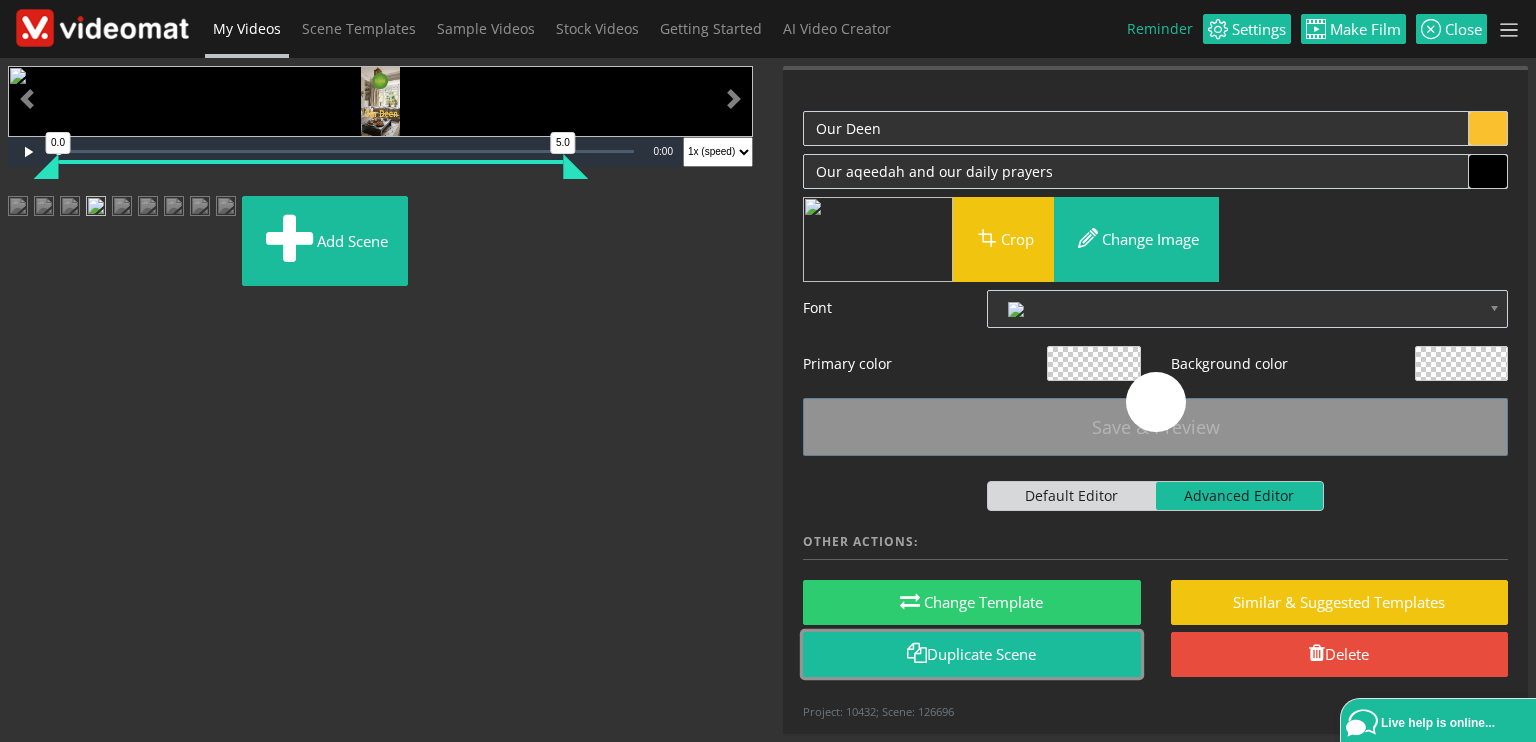 click at bounding box center (70, 214) 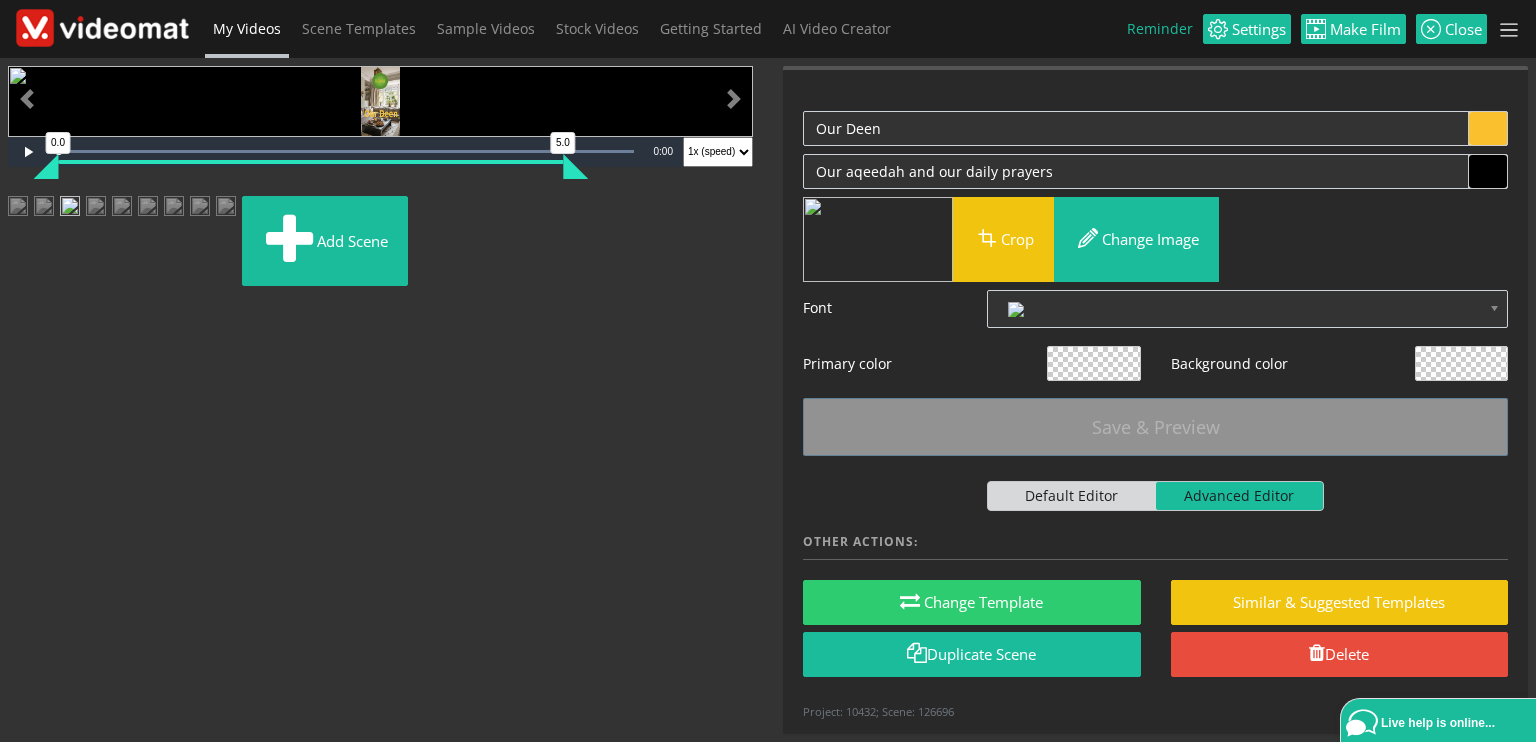 click at bounding box center [44, 214] 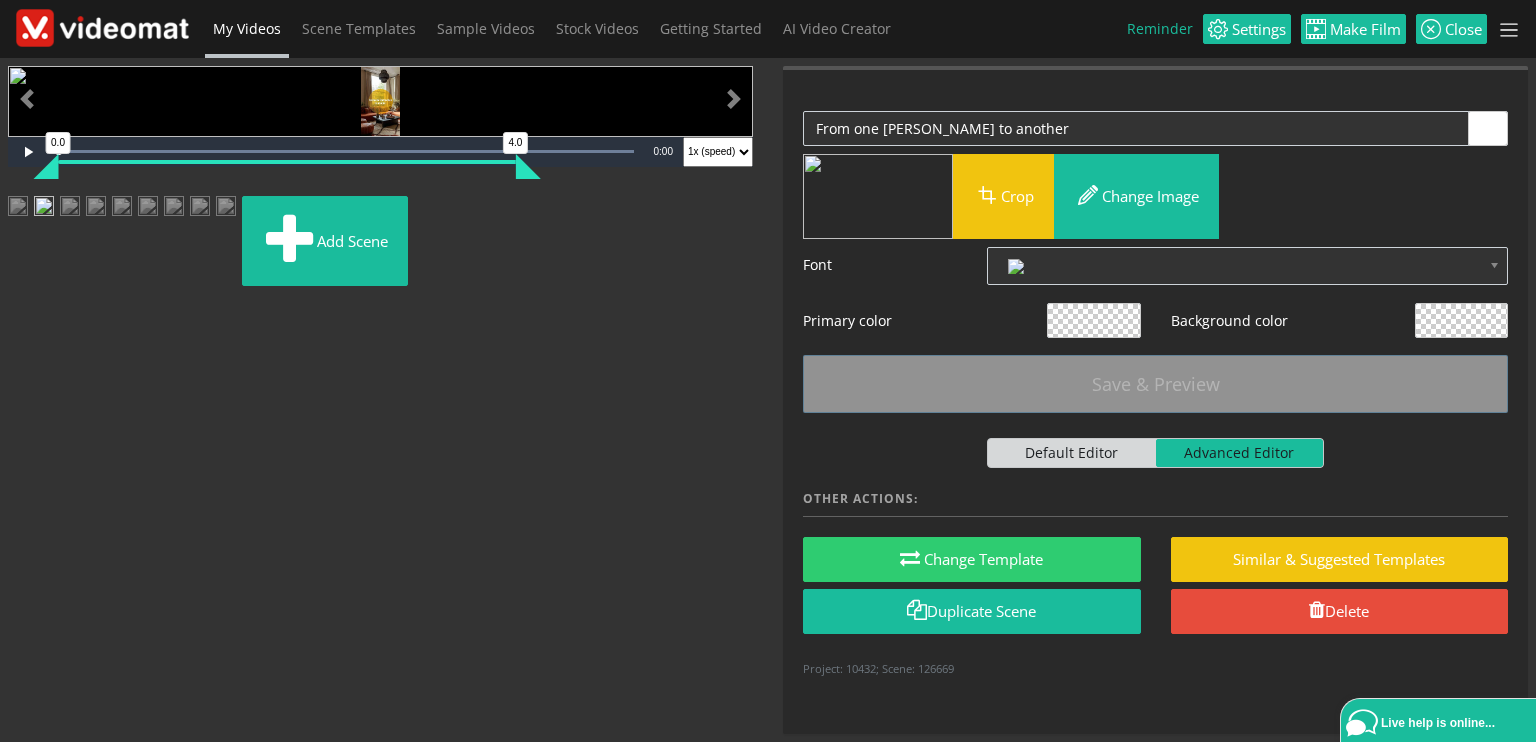 click at bounding box center (70, 214) 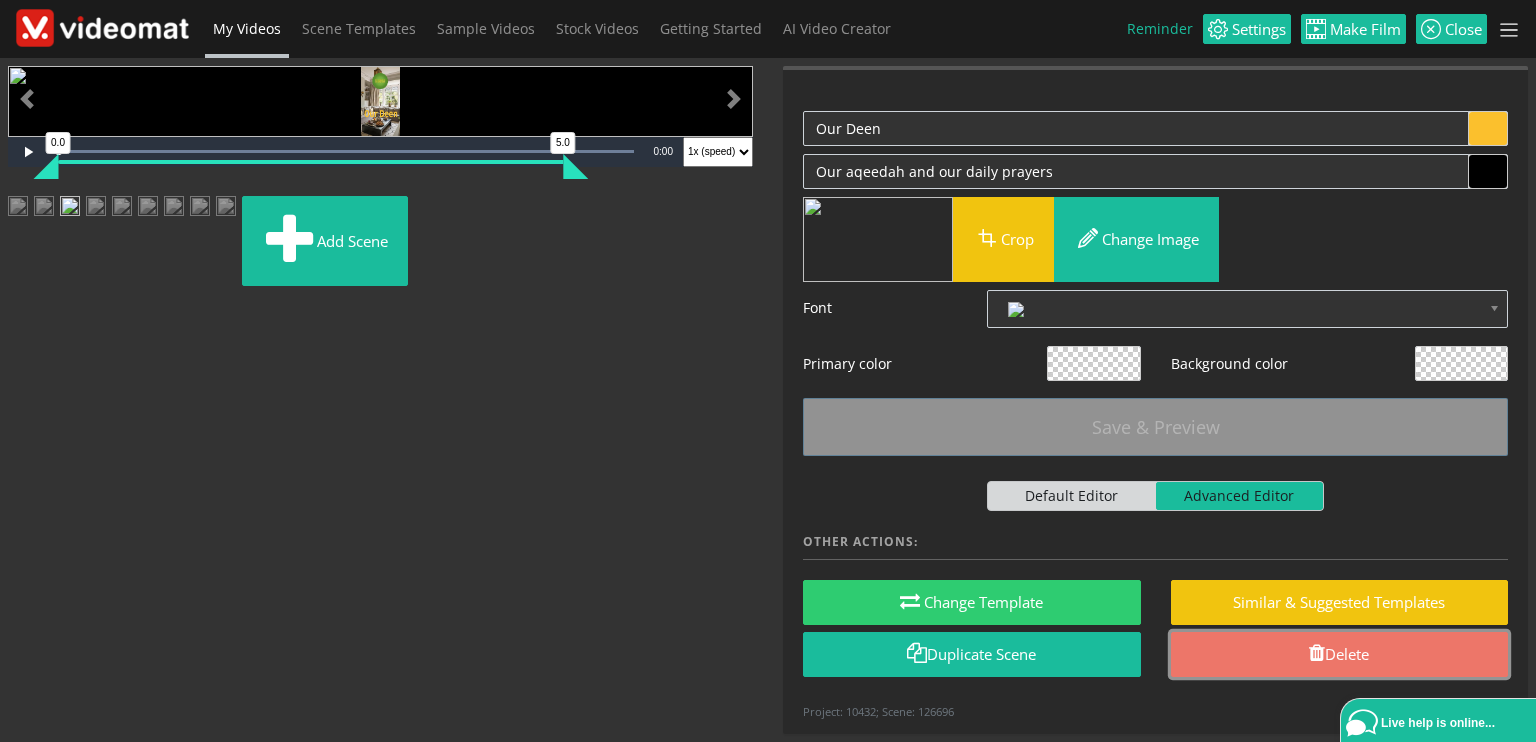 click on "Delete" at bounding box center [1340, 654] 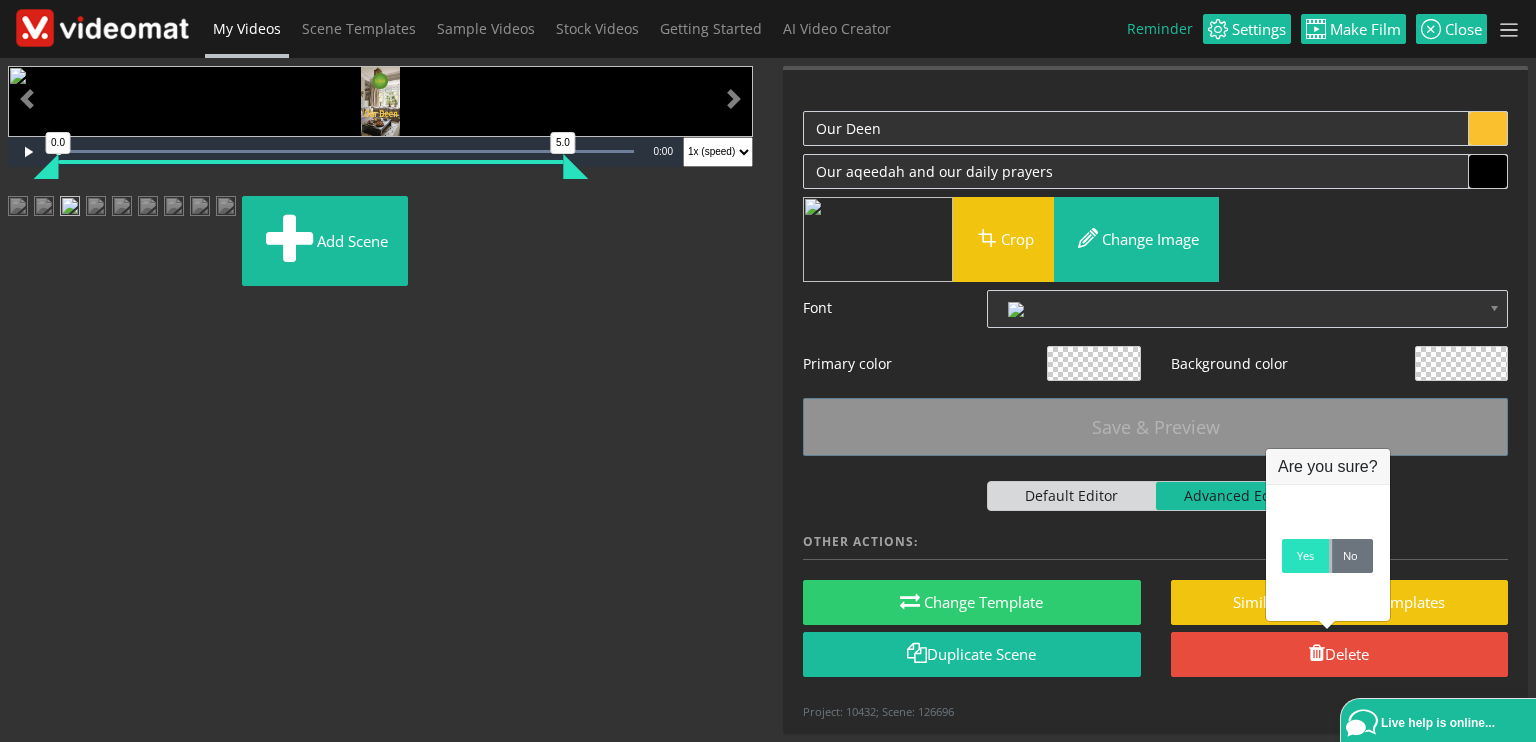 click on "Yes" at bounding box center (1305, 556) 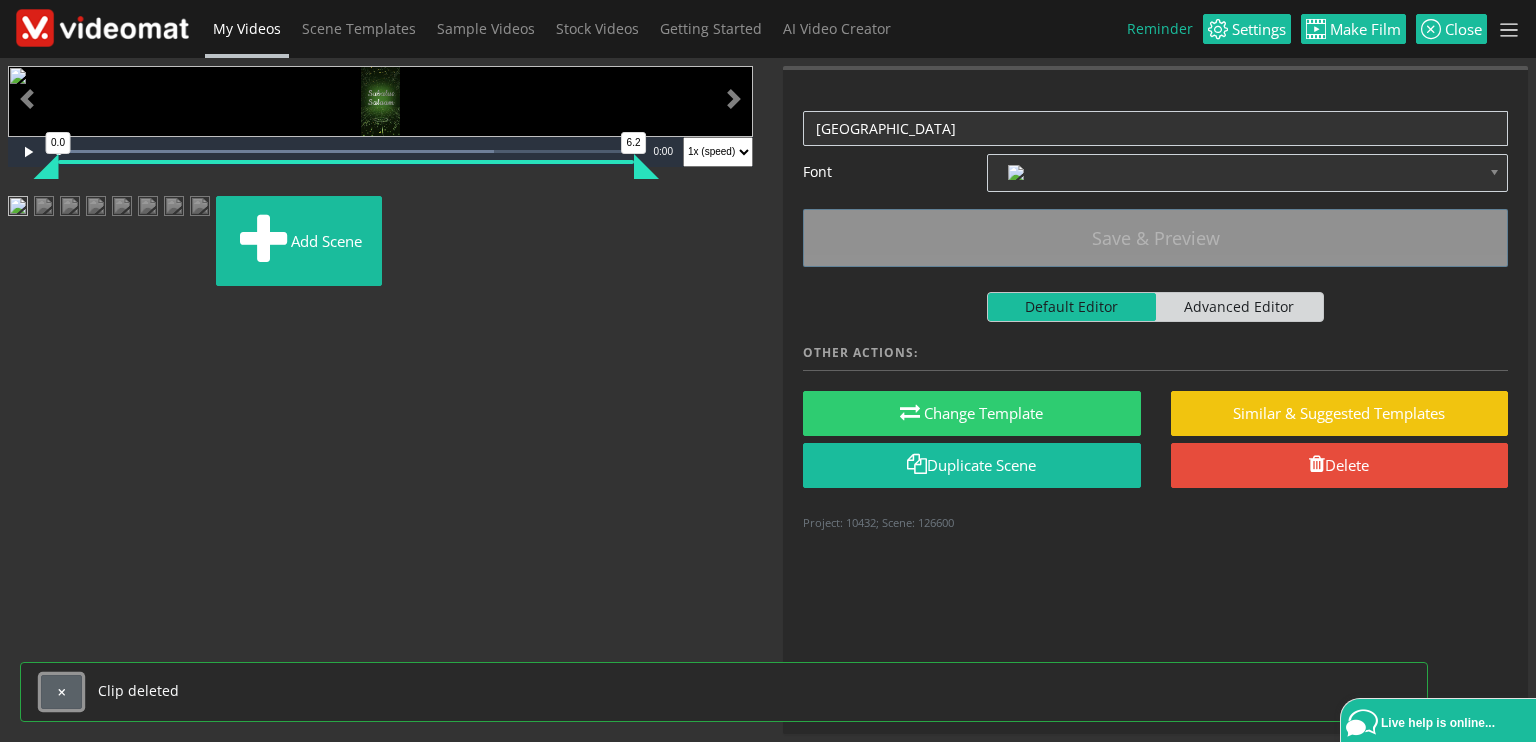 click at bounding box center (61, 692) 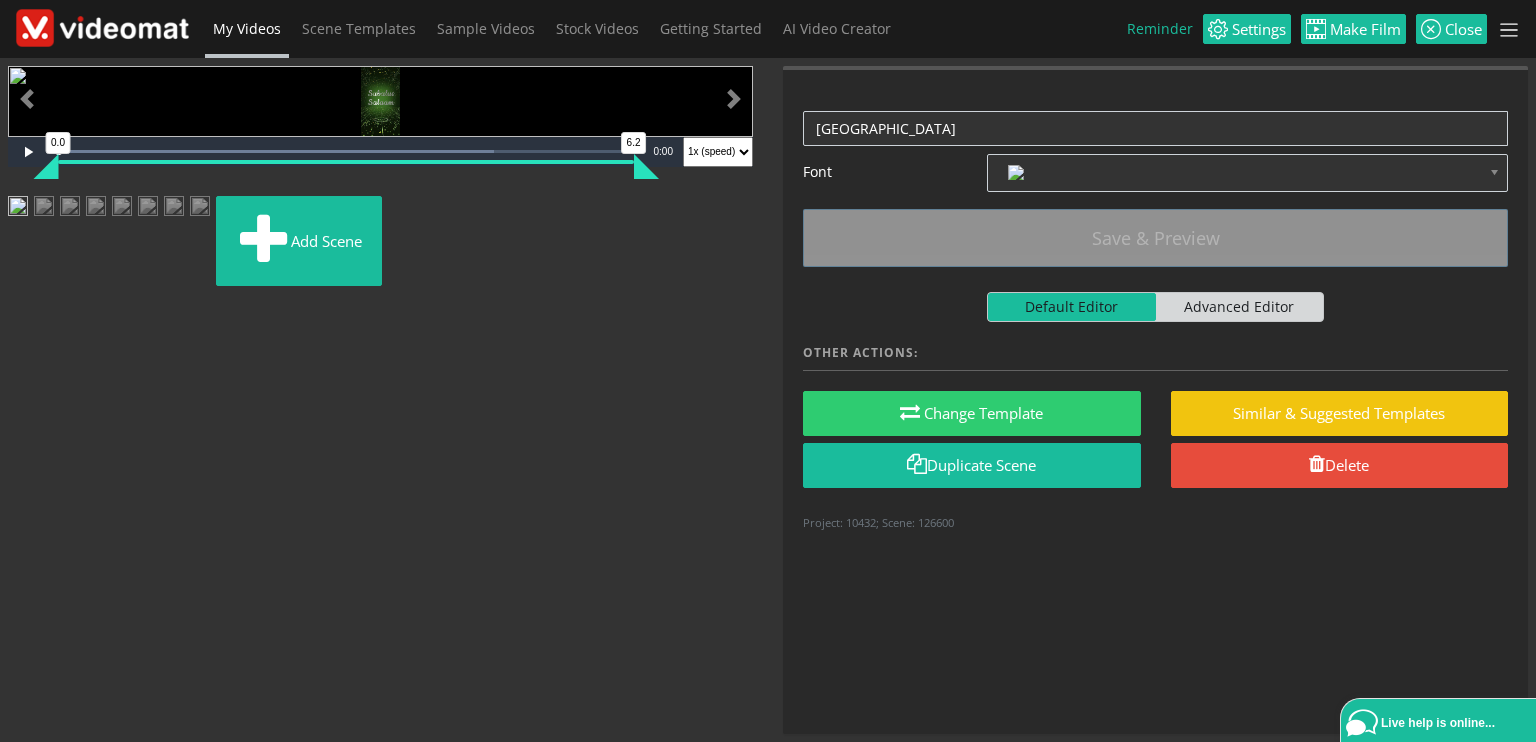 click at bounding box center [44, 214] 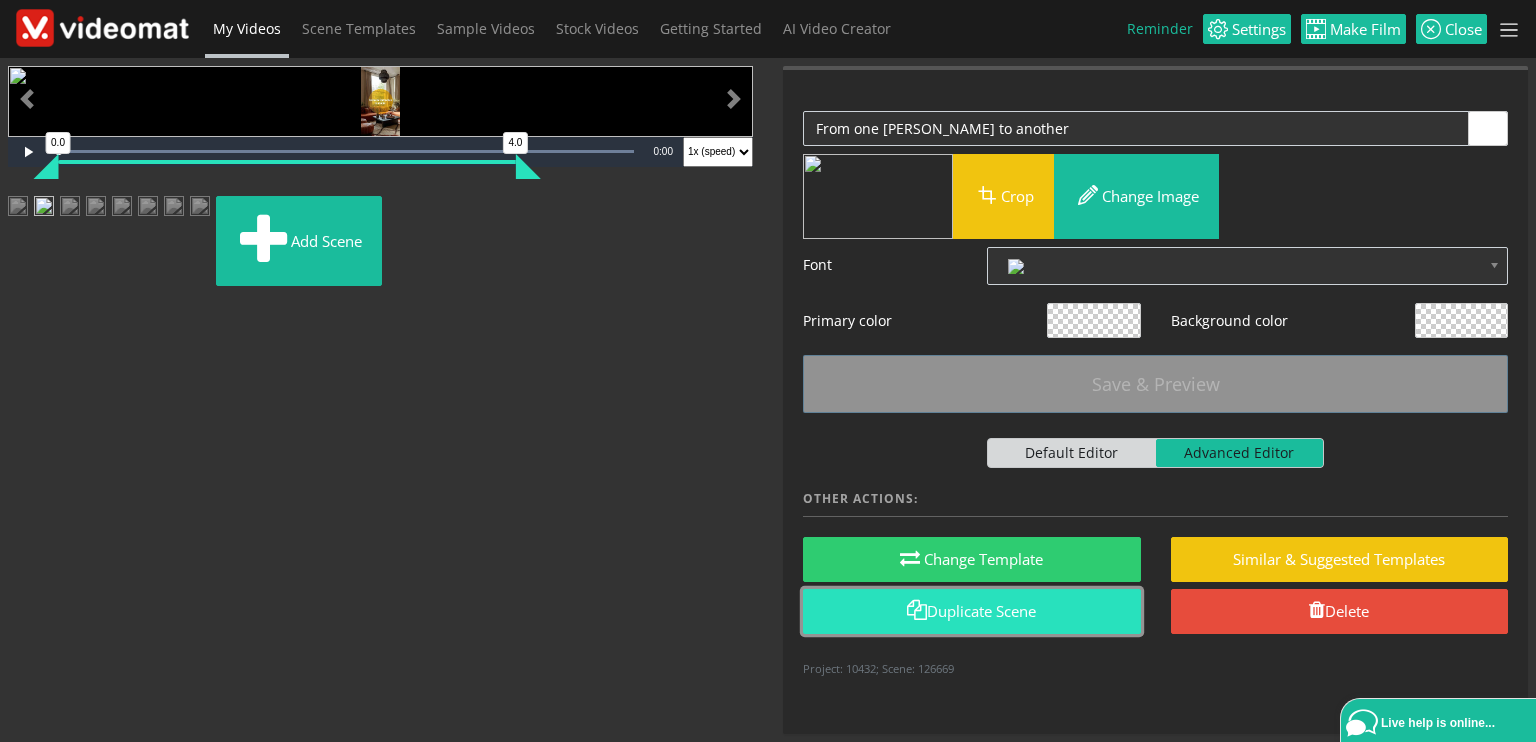 click on "Duplicate Scene" at bounding box center (972, 611) 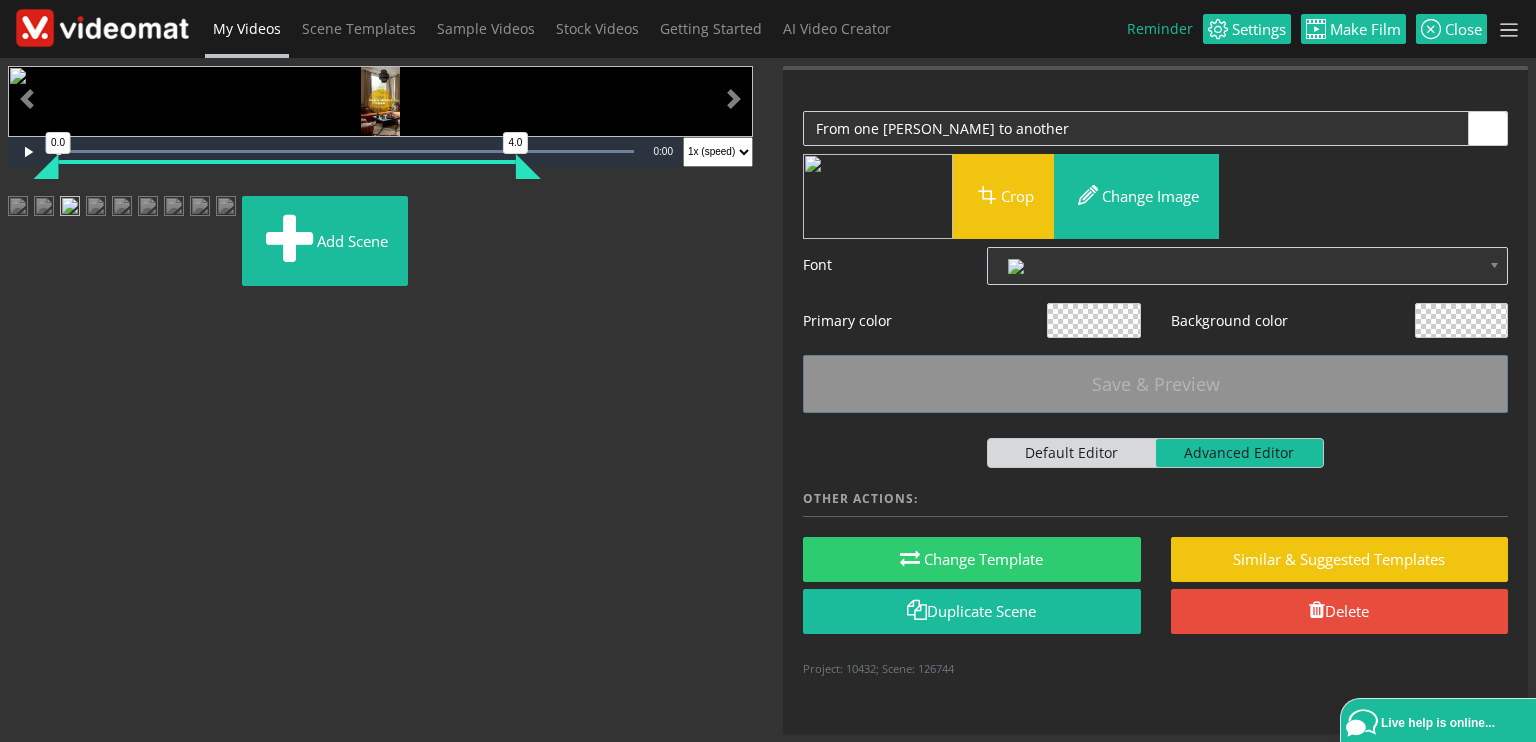 click at bounding box center (380, 101) 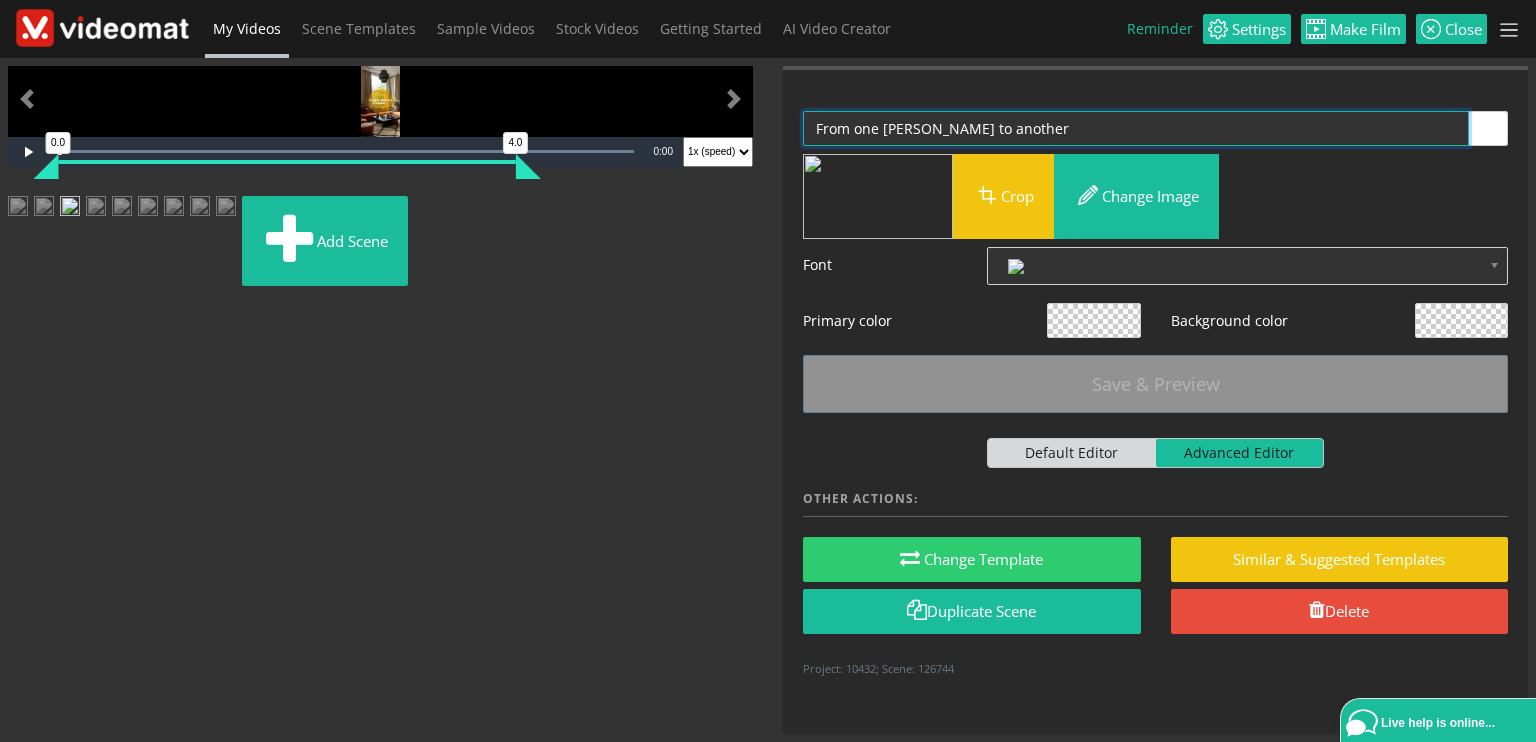 drag, startPoint x: 1049, startPoint y: 127, endPoint x: 806, endPoint y: 145, distance: 243.66576 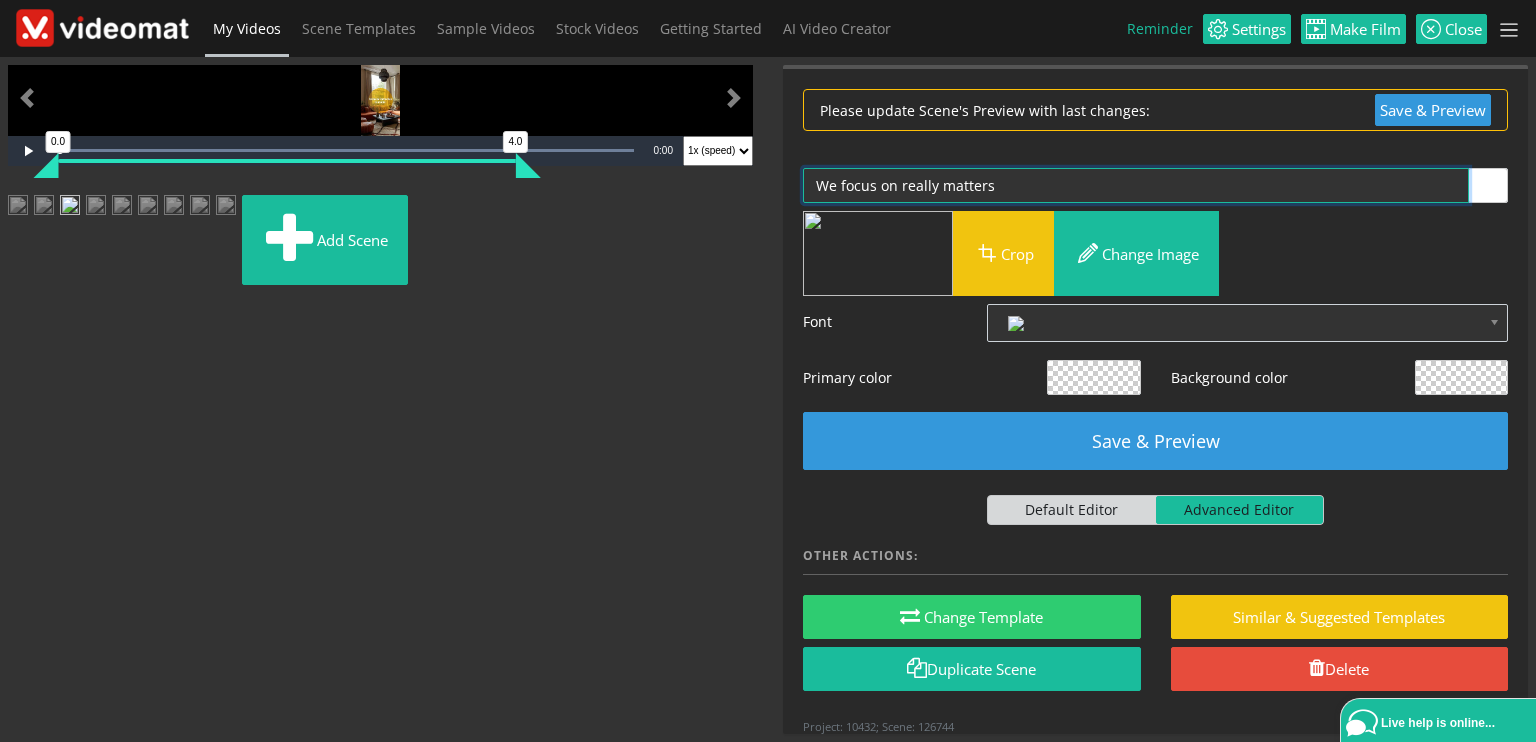 drag, startPoint x: 896, startPoint y: 181, endPoint x: 969, endPoint y: 169, distance: 73.97973 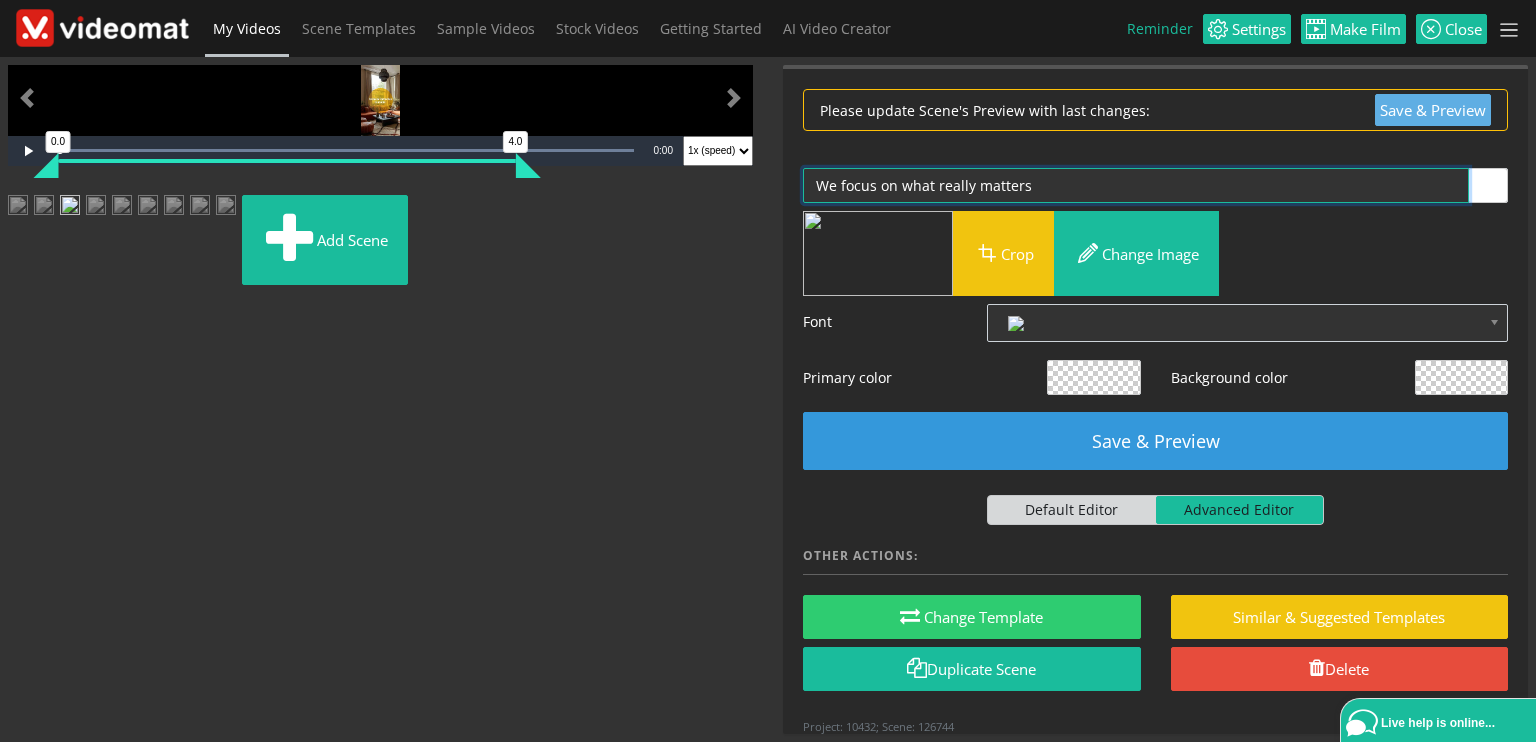 type on "We focus on what really matters" 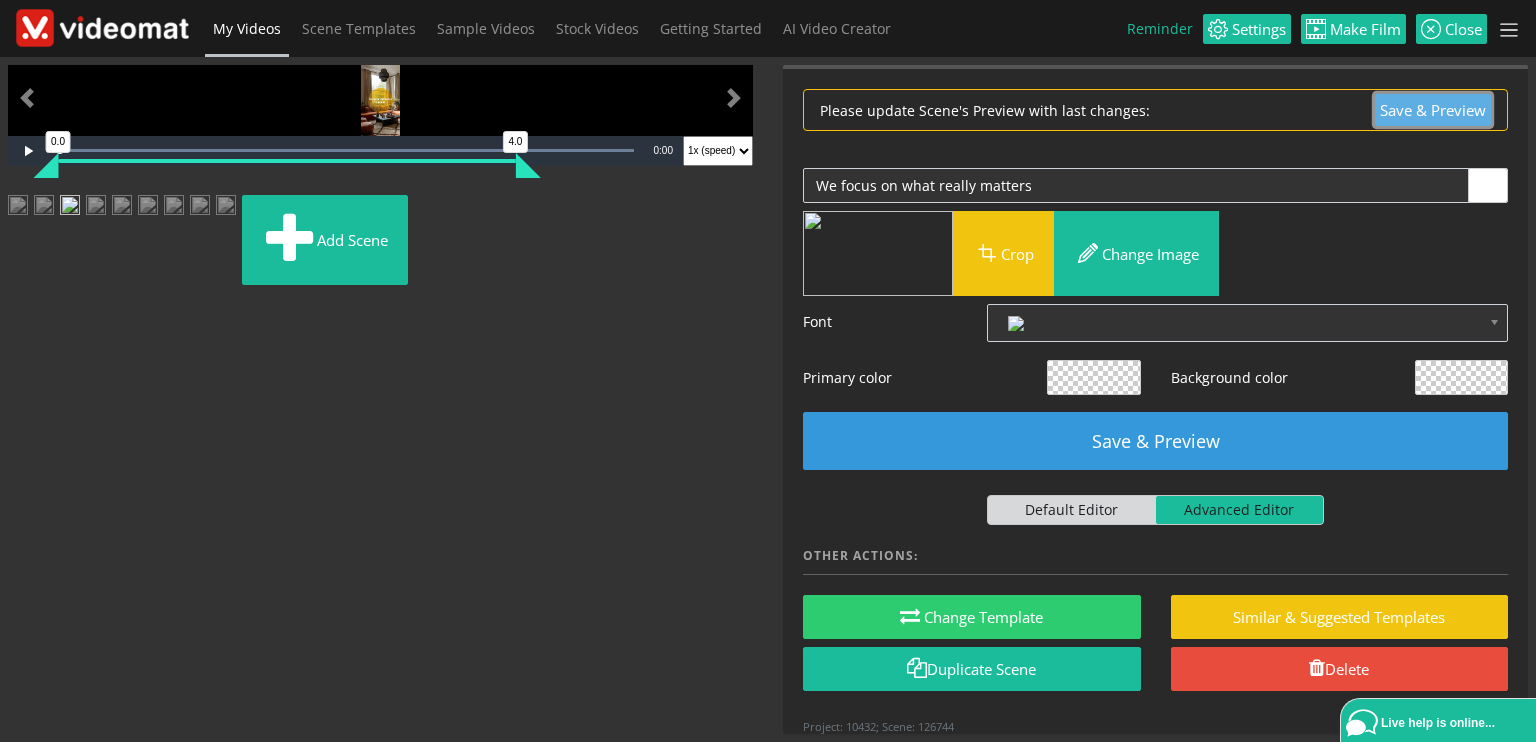 click on "Save & Preview" at bounding box center [1433, 110] 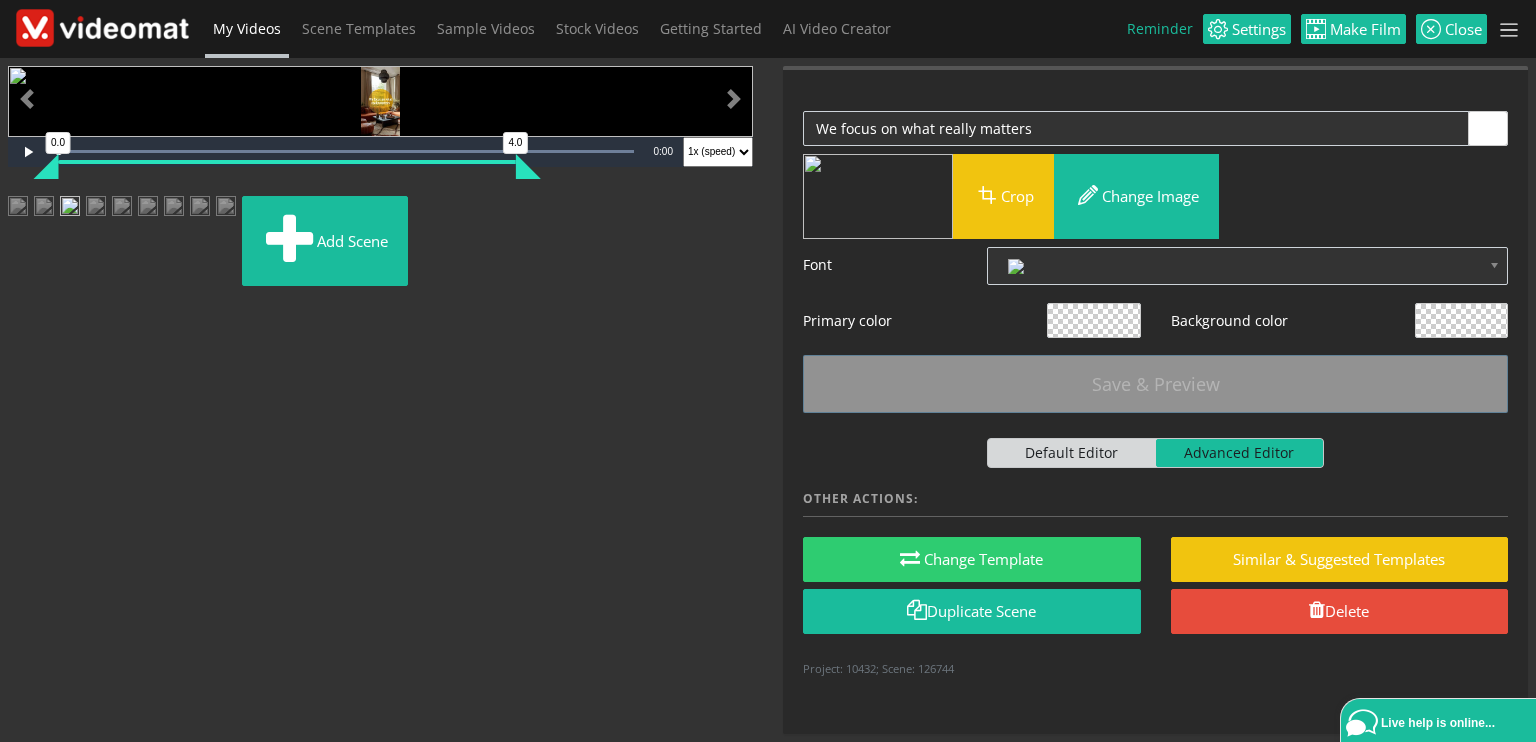 click at bounding box center (96, 214) 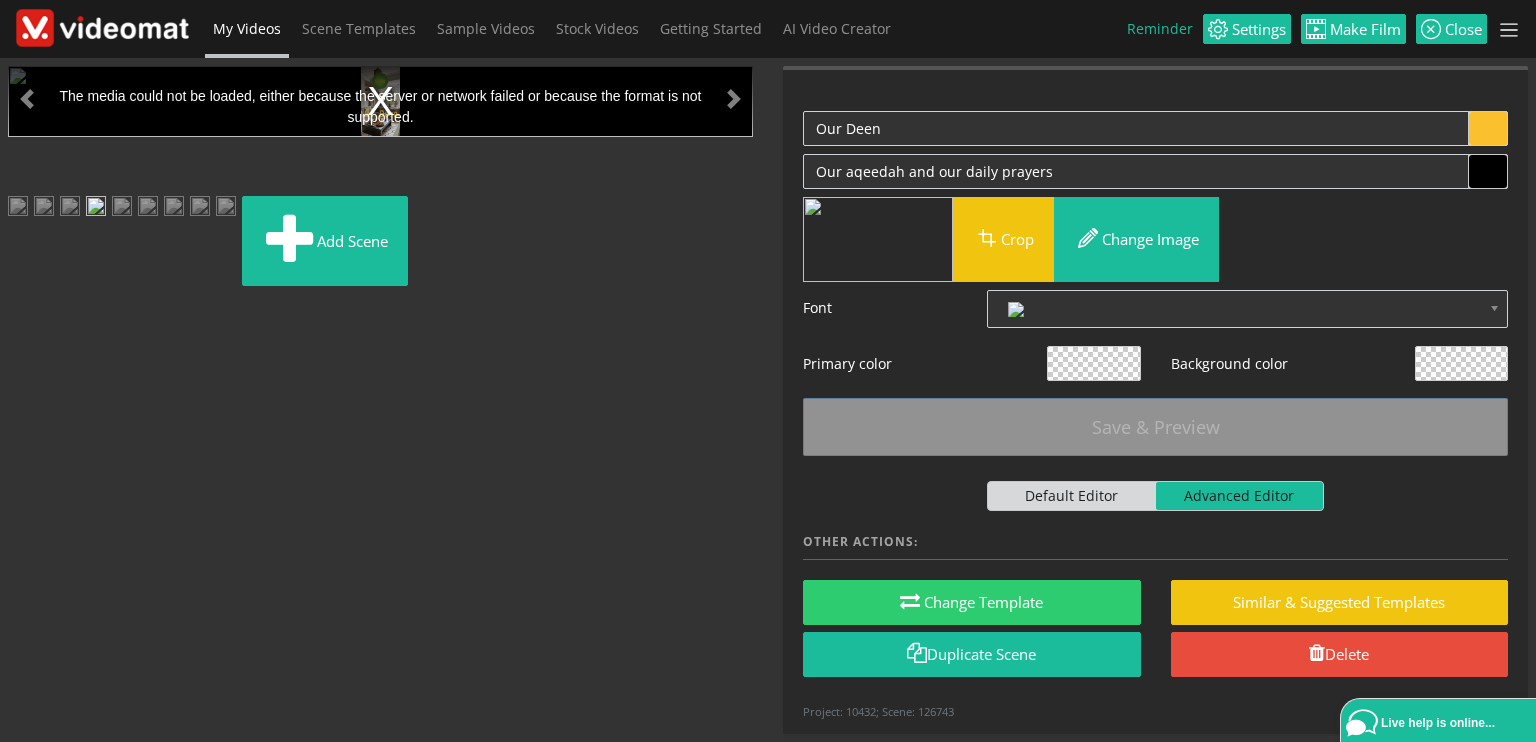 click at bounding box center (122, 214) 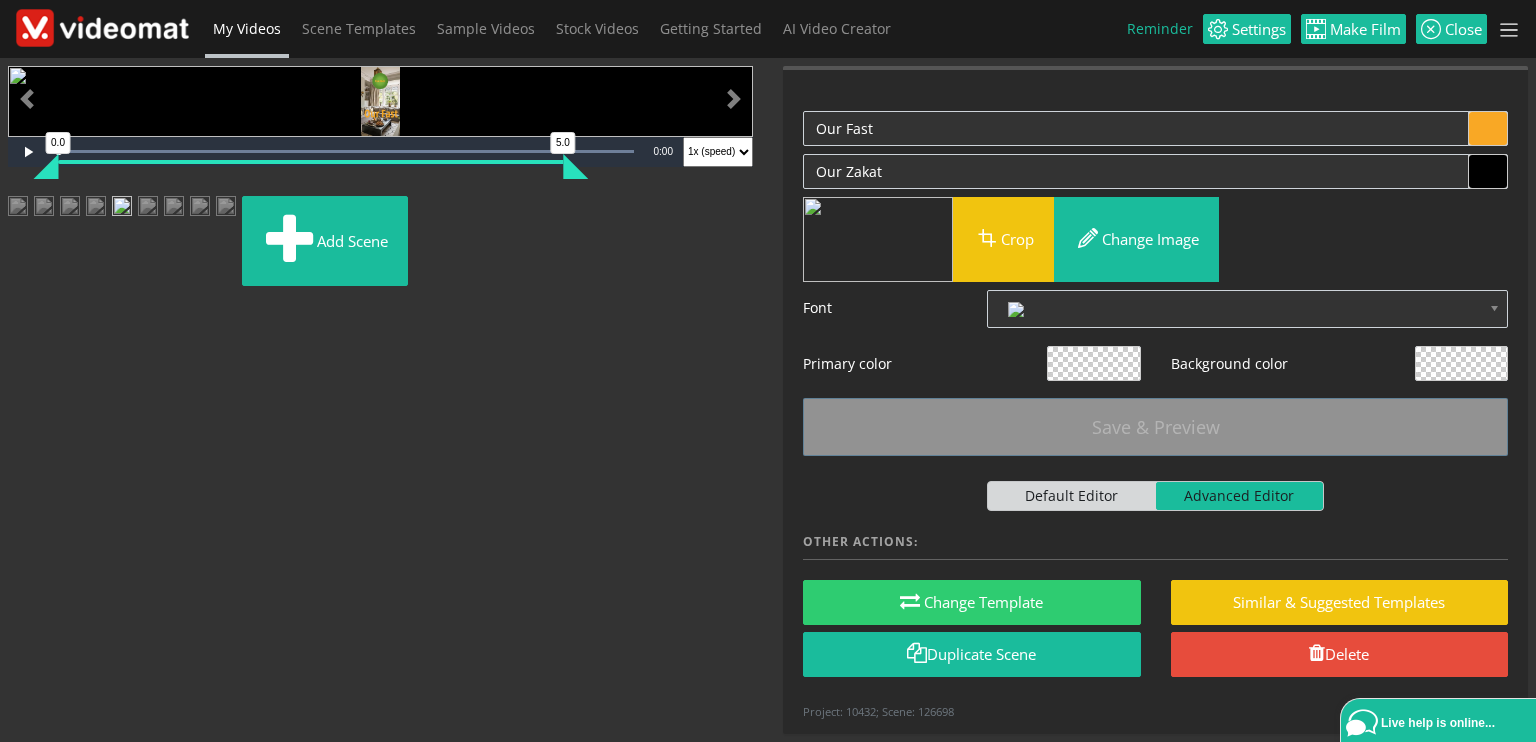 click at bounding box center (148, 214) 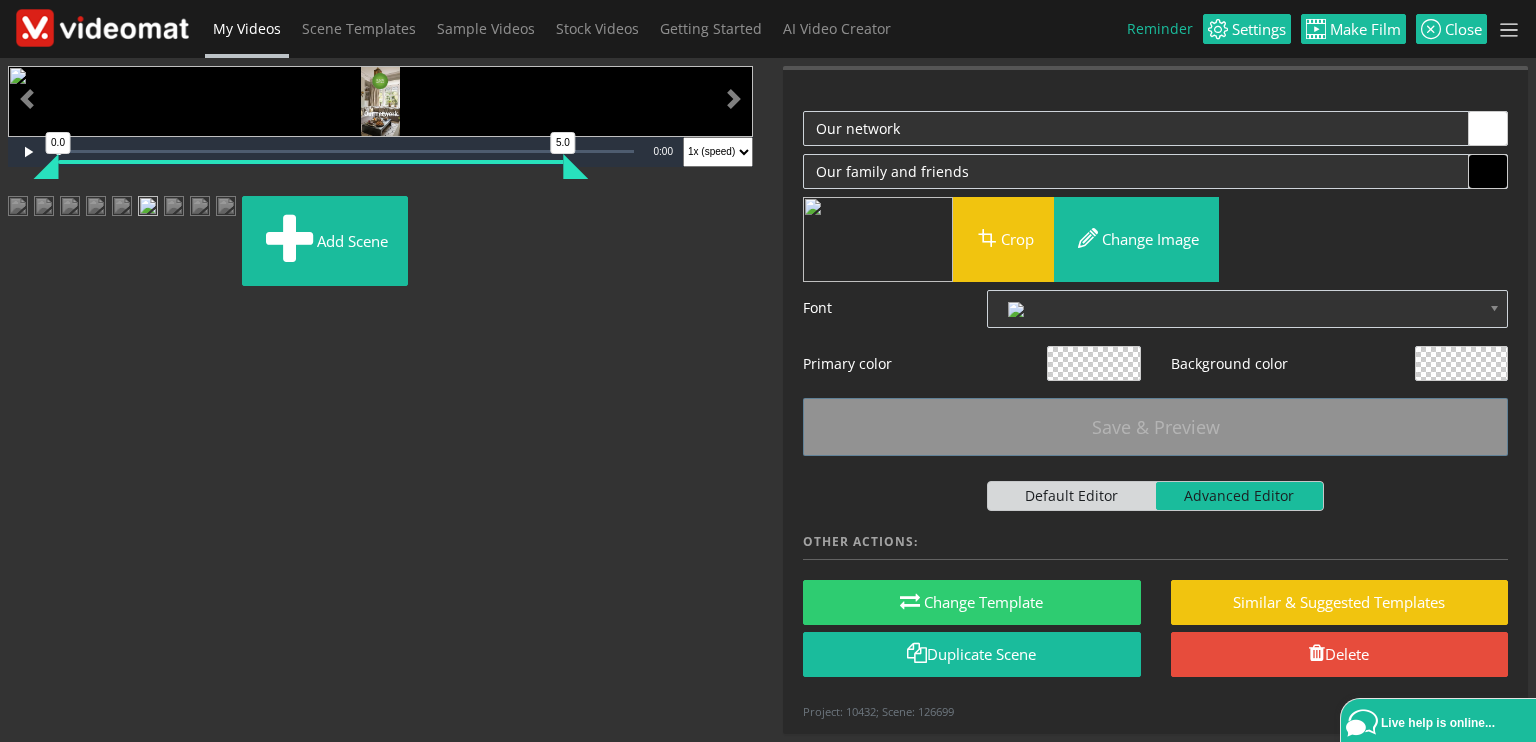 click at bounding box center [174, 214] 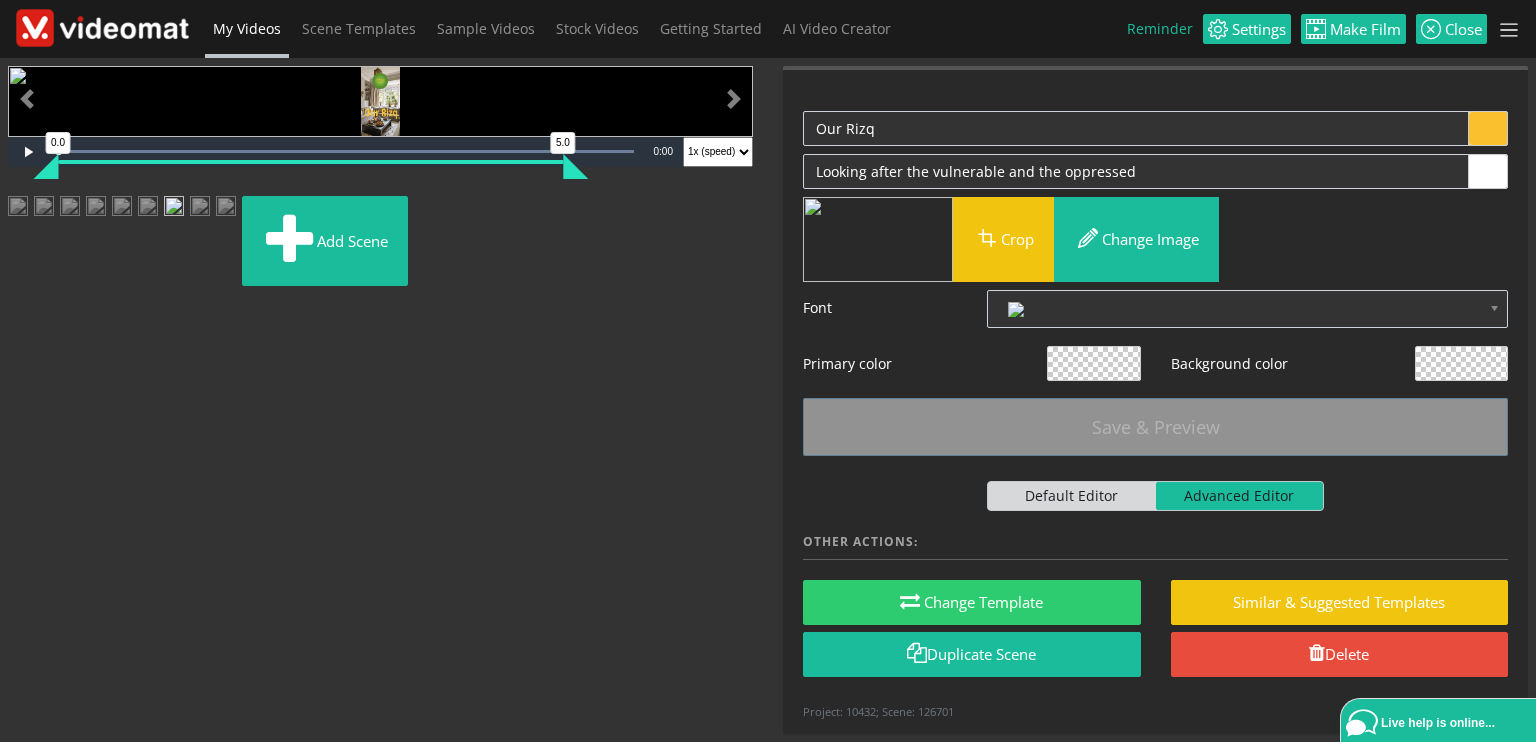 click at bounding box center (200, 214) 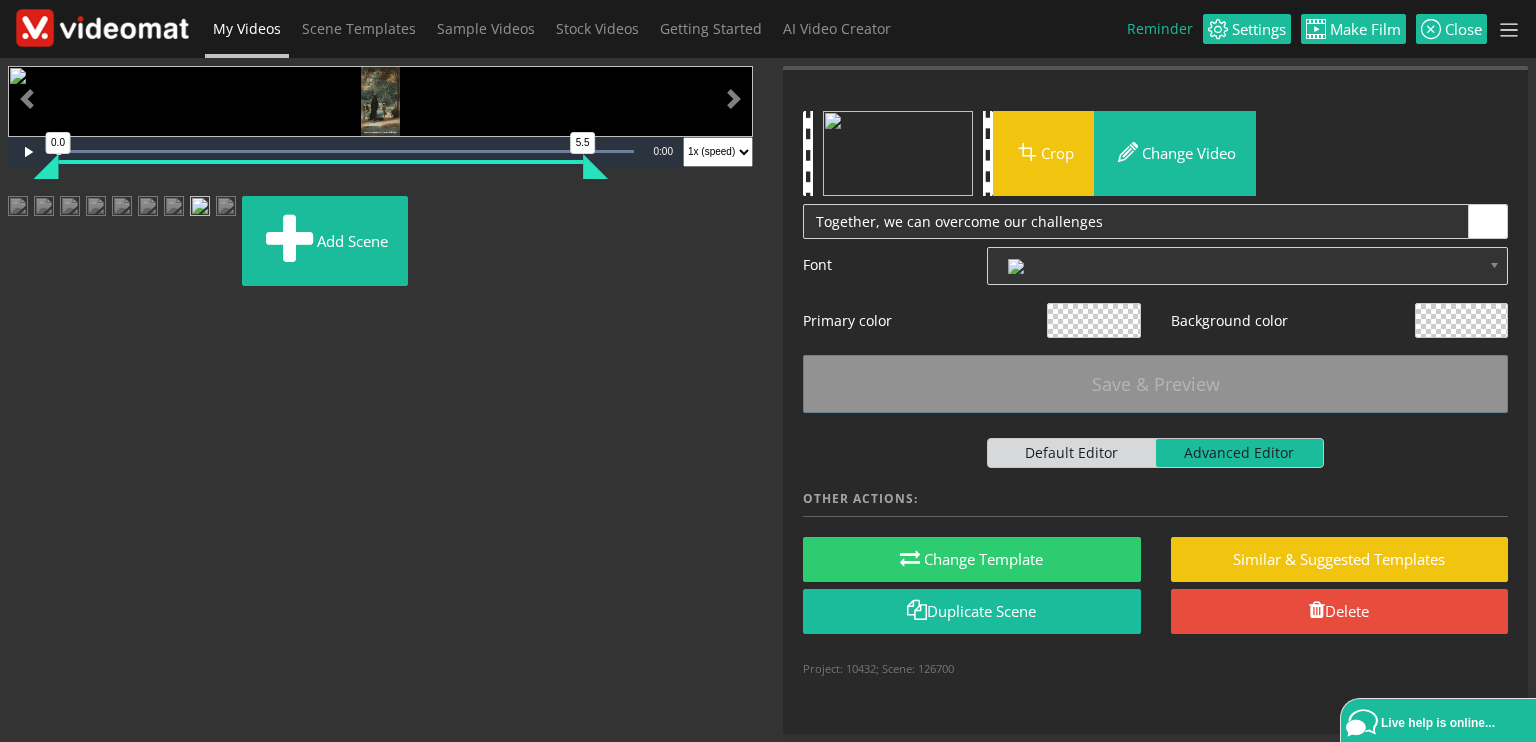 click at bounding box center [226, 214] 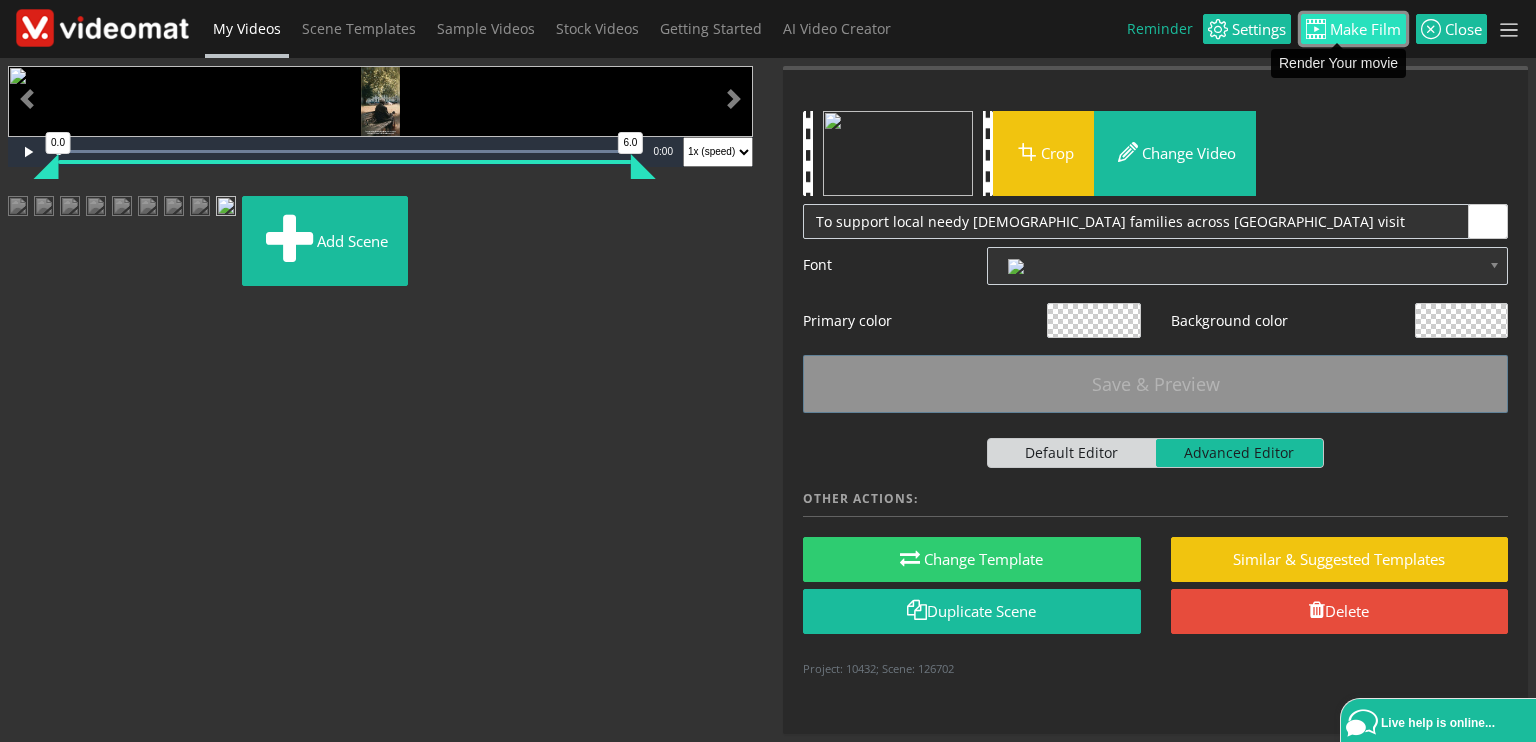 click on "Make Film" at bounding box center [1363, 29] 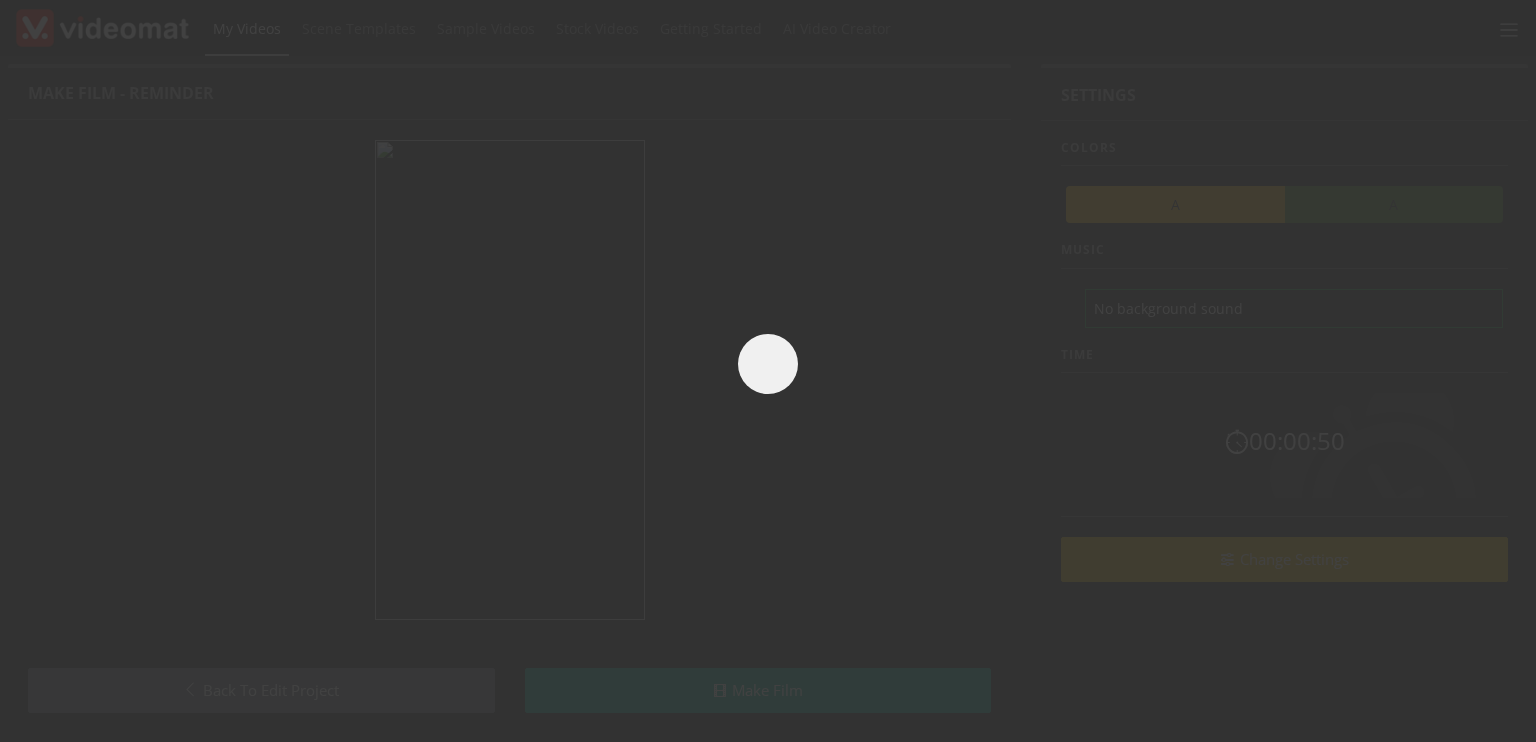 scroll, scrollTop: 0, scrollLeft: 0, axis: both 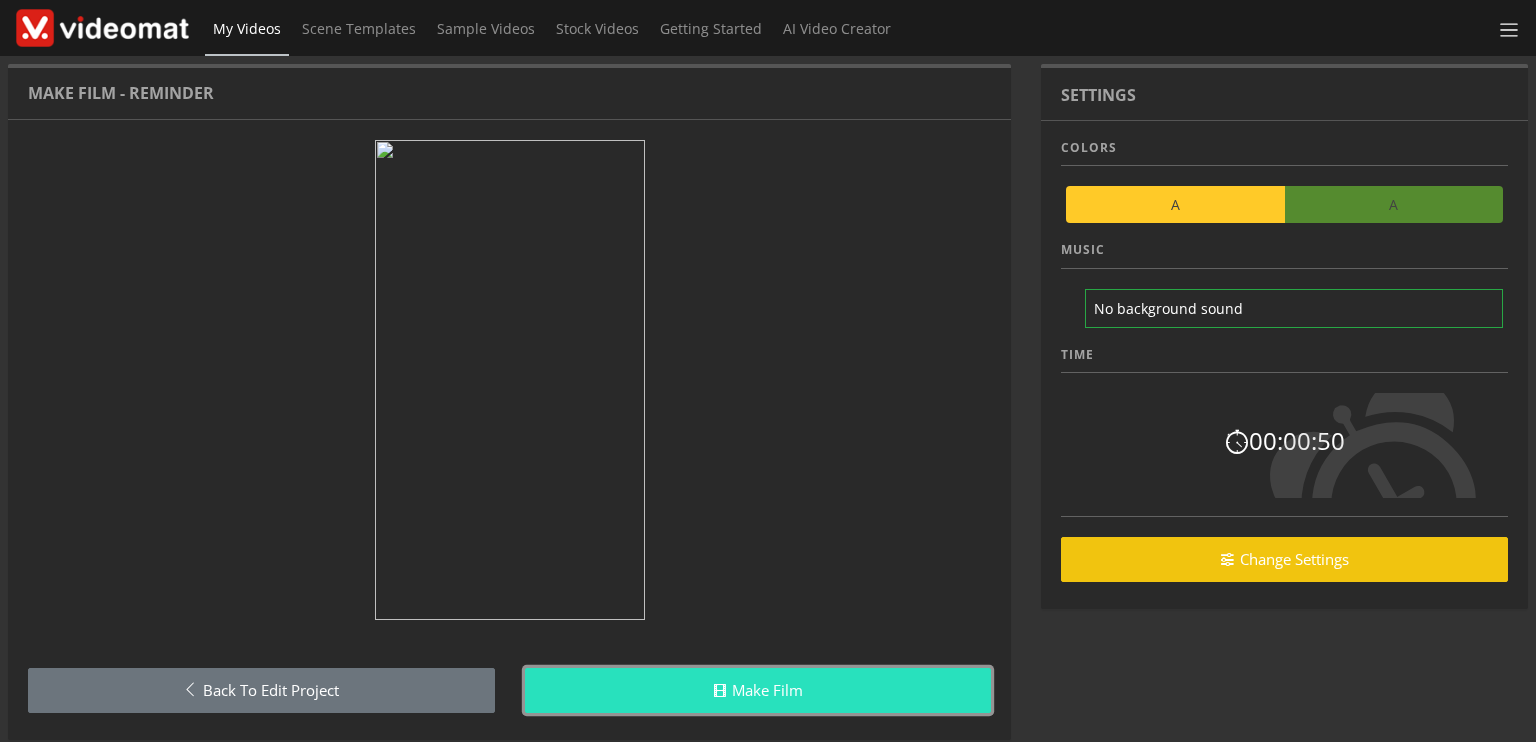 click on "Make Film" at bounding box center [758, 690] 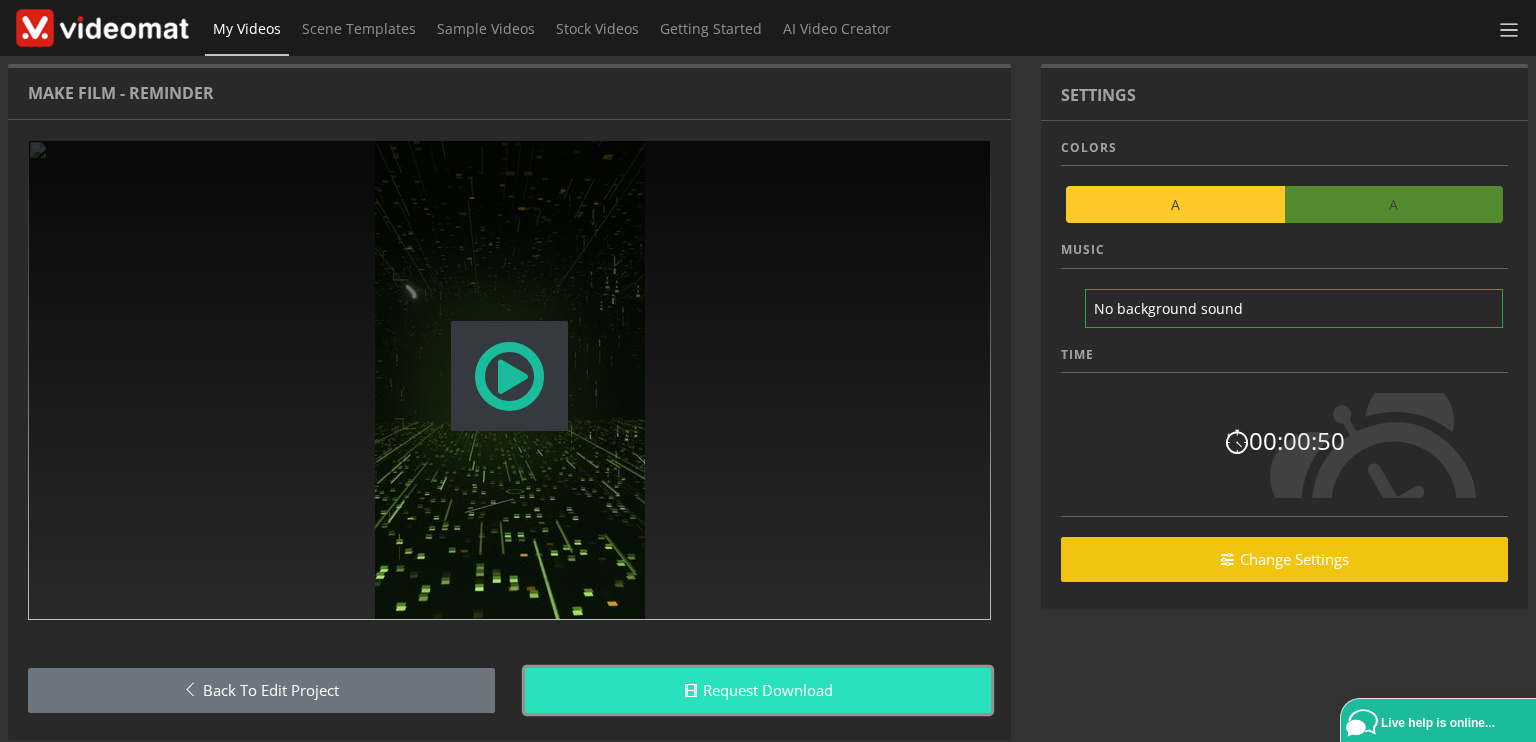 drag, startPoint x: 796, startPoint y: 691, endPoint x: 818, endPoint y: 697, distance: 22.803509 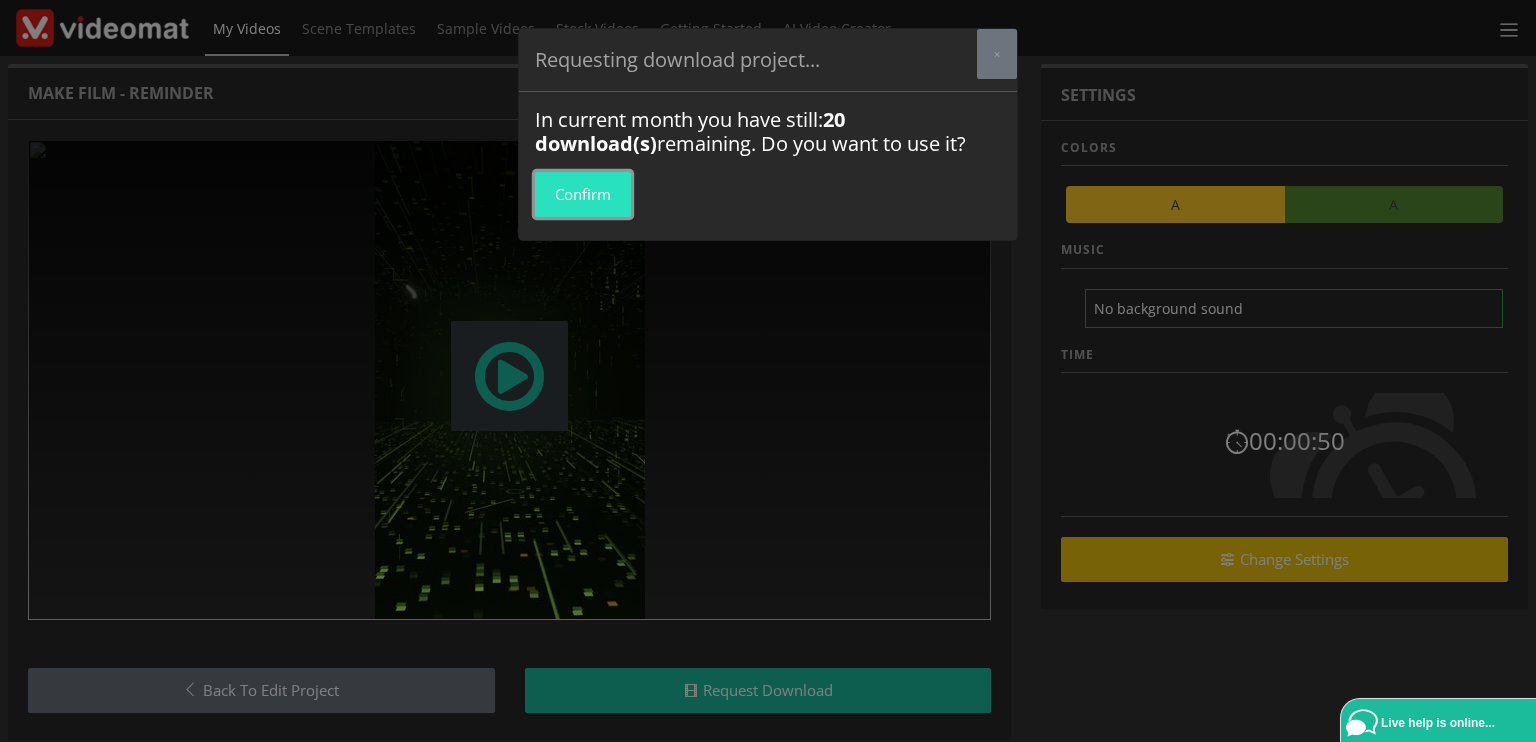 drag, startPoint x: 604, startPoint y: 194, endPoint x: 649, endPoint y: 203, distance: 45.891174 